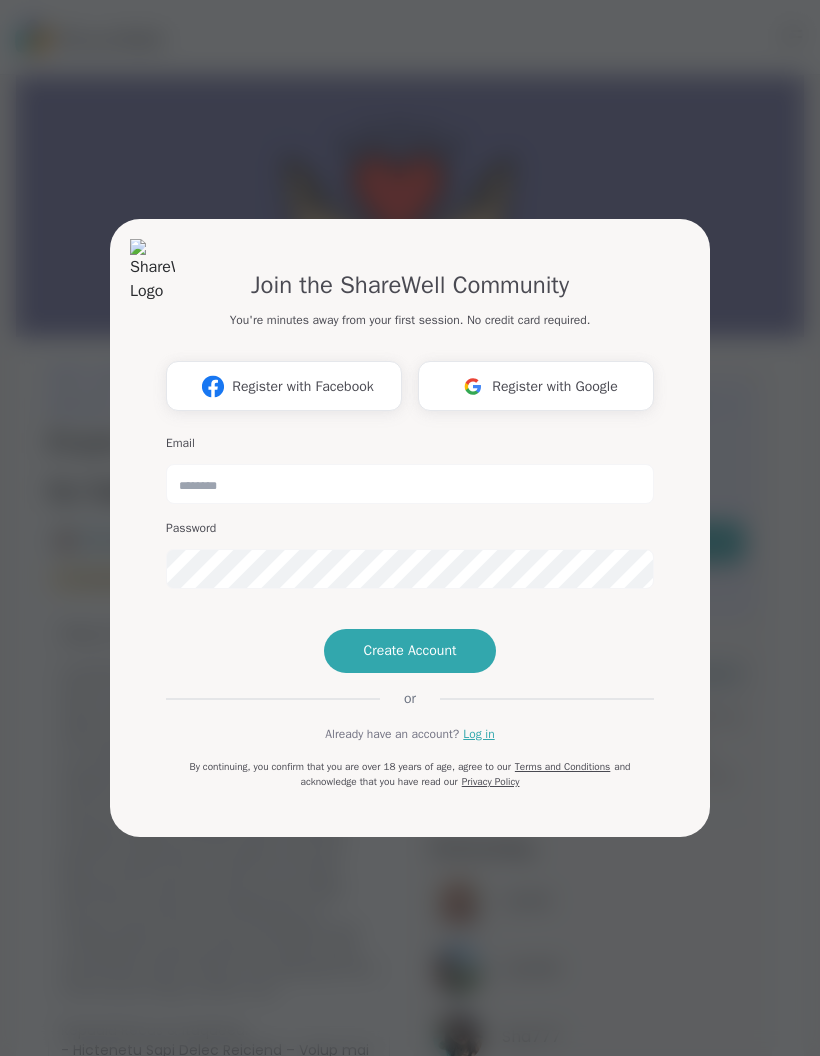 scroll, scrollTop: 0, scrollLeft: 0, axis: both 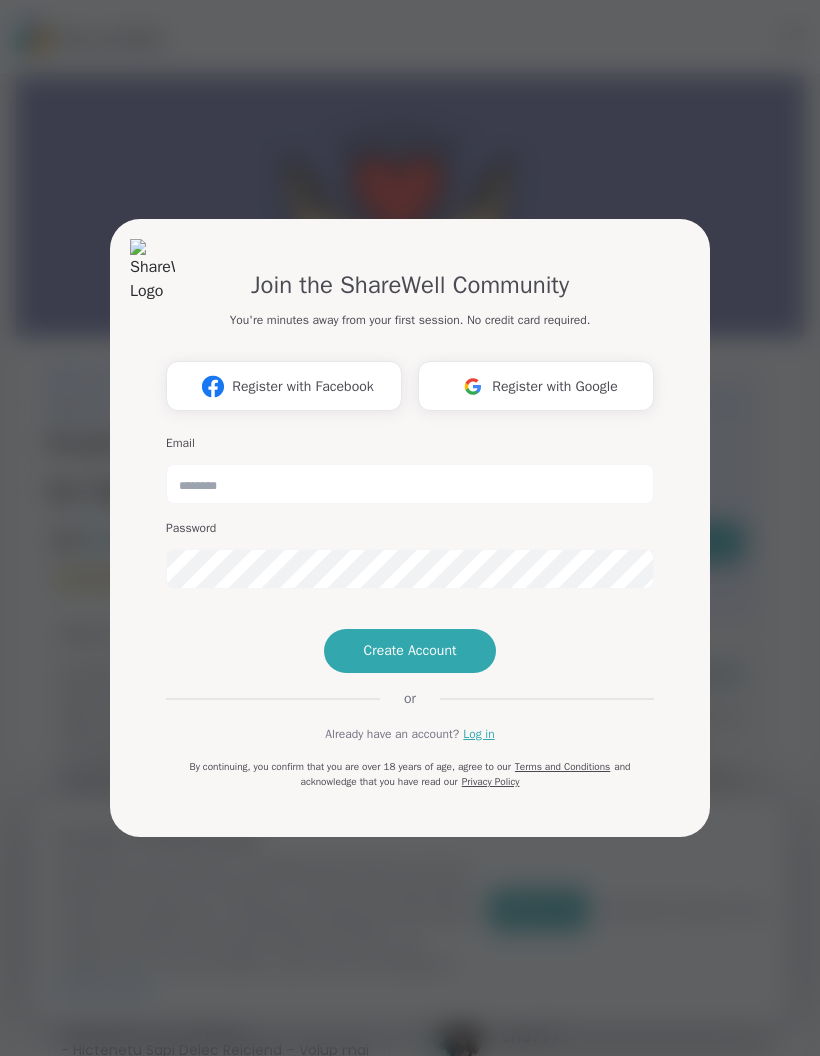 click on "Log in" at bounding box center [478, 734] 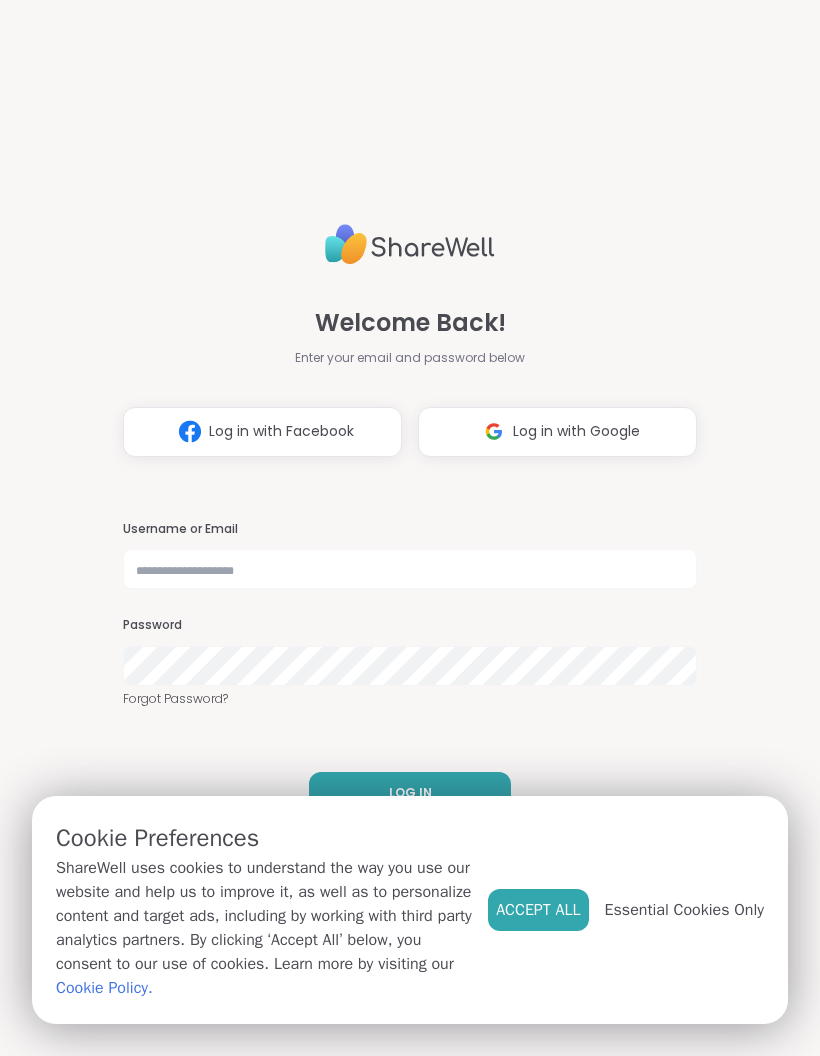 click on "Log in with Google" at bounding box center [576, 431] 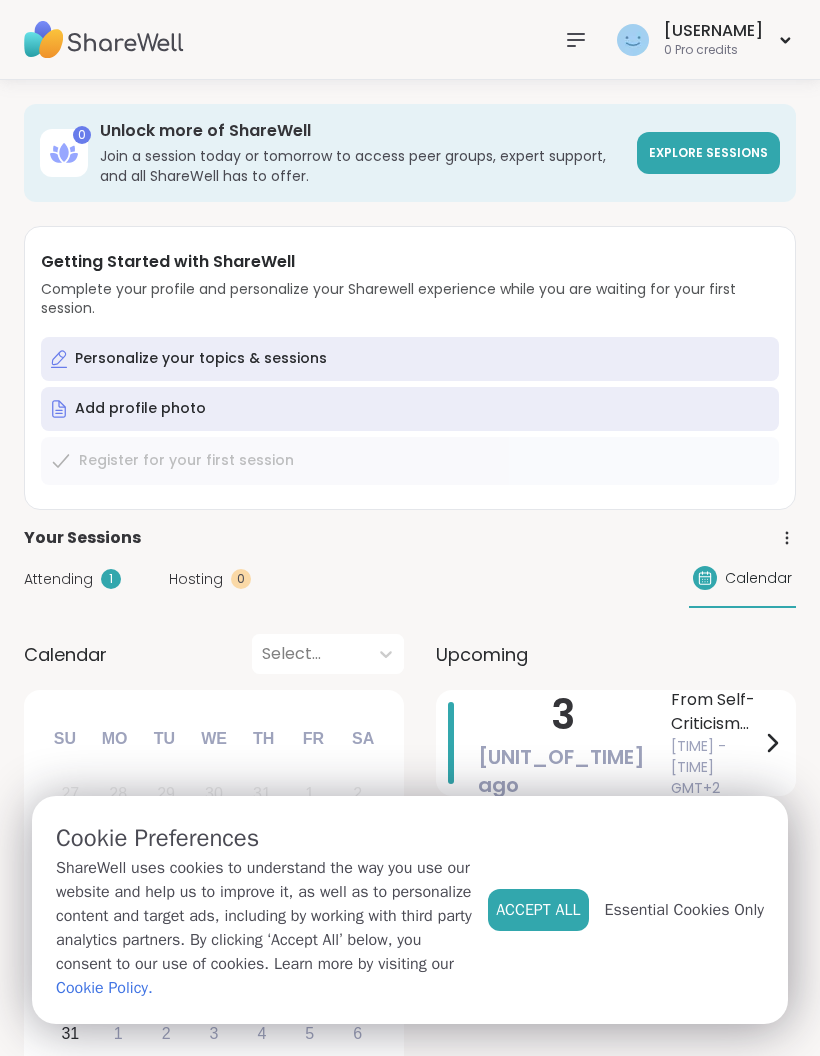 click on "Accept All" at bounding box center (538, 910) 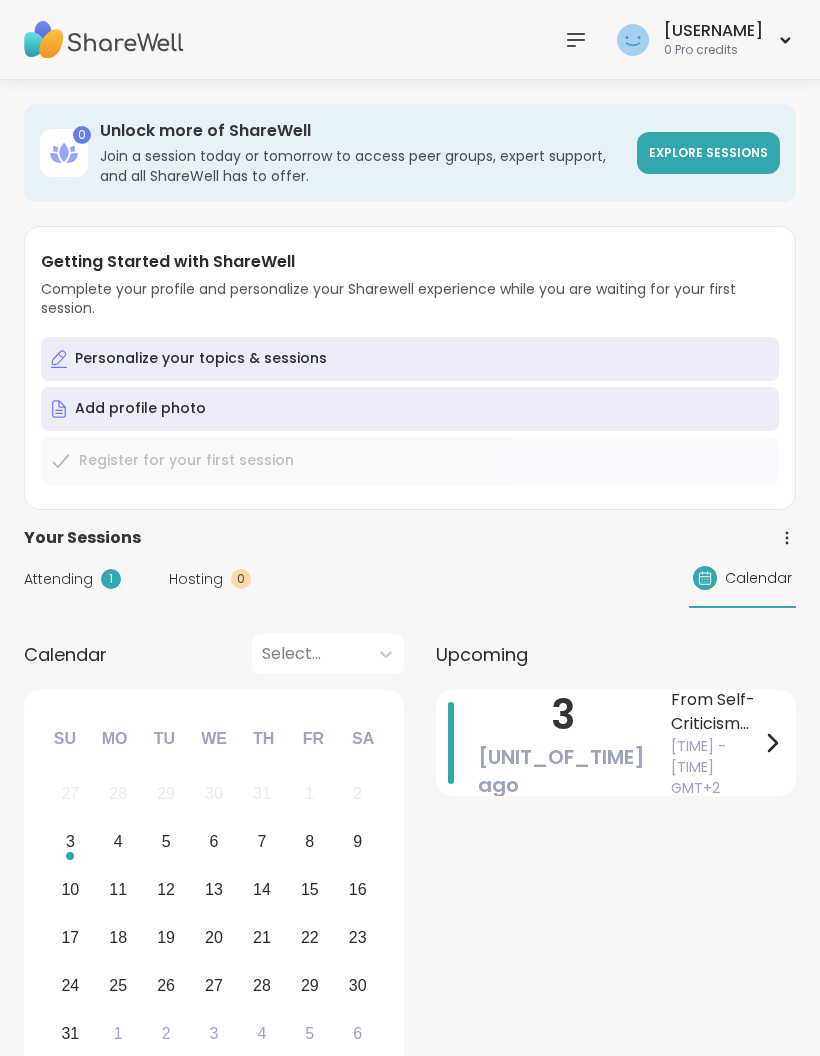 click on "From Self-Criticism to Self-Love" at bounding box center [715, 712] 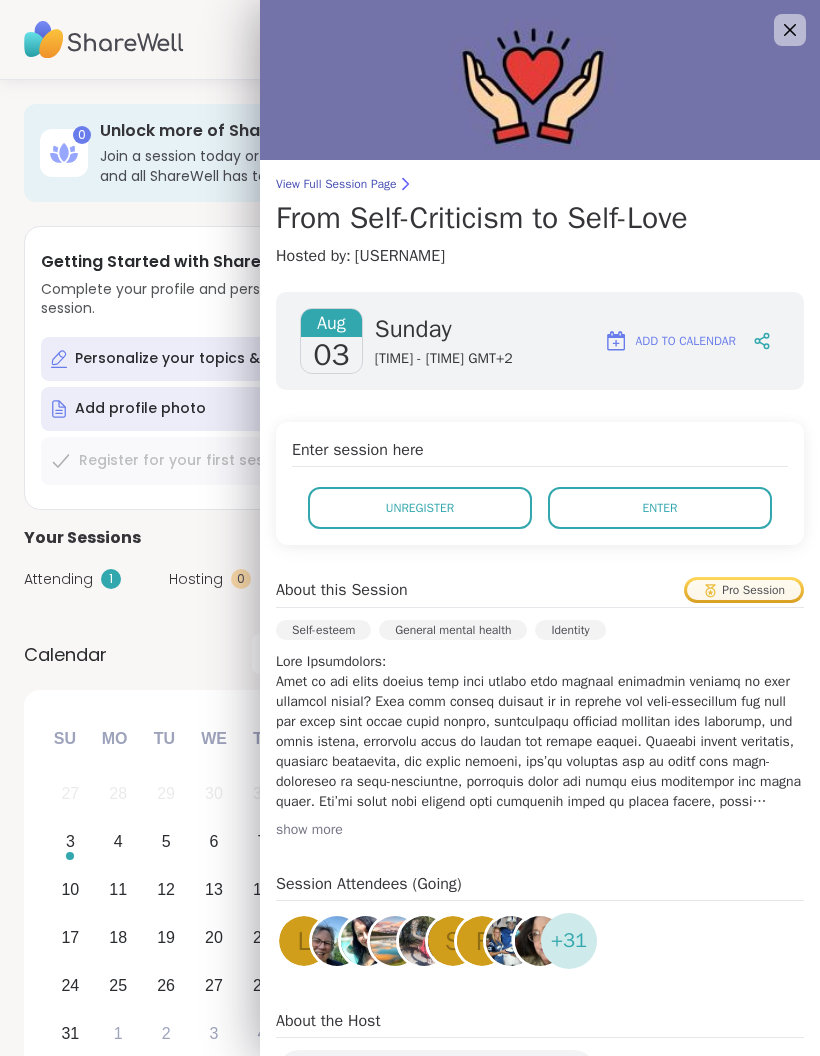 click on "Enter" at bounding box center (660, 508) 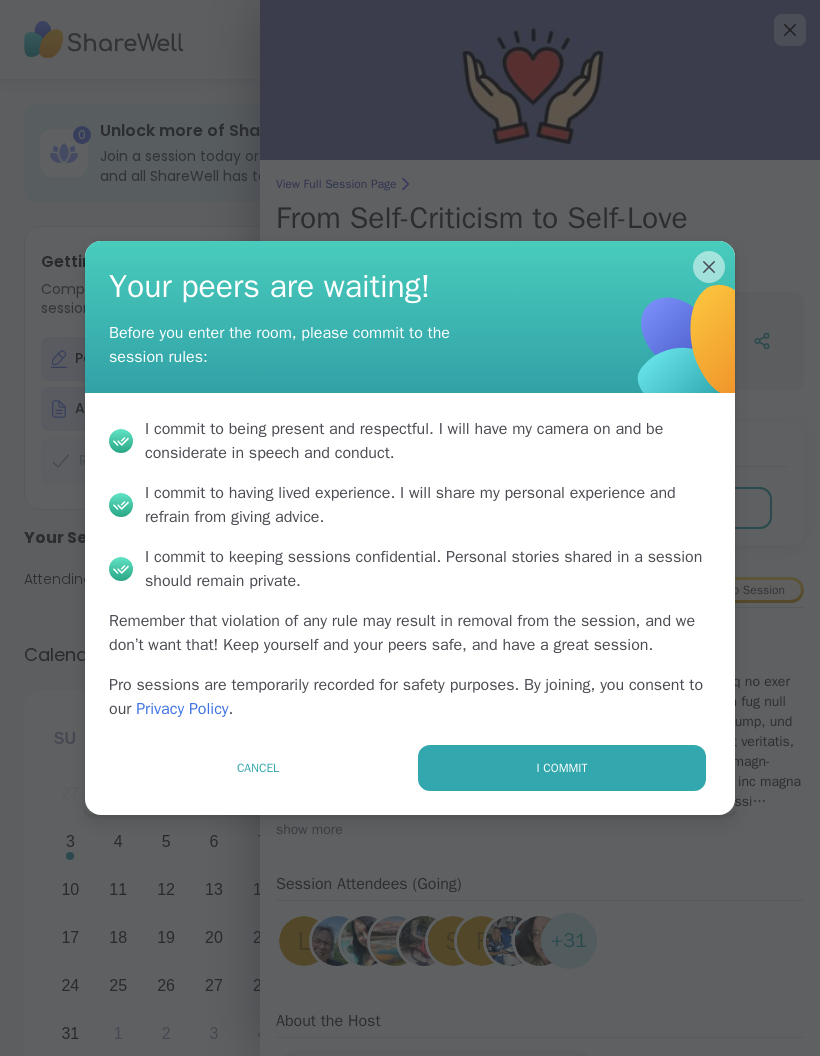 click on "I commit" at bounding box center [562, 768] 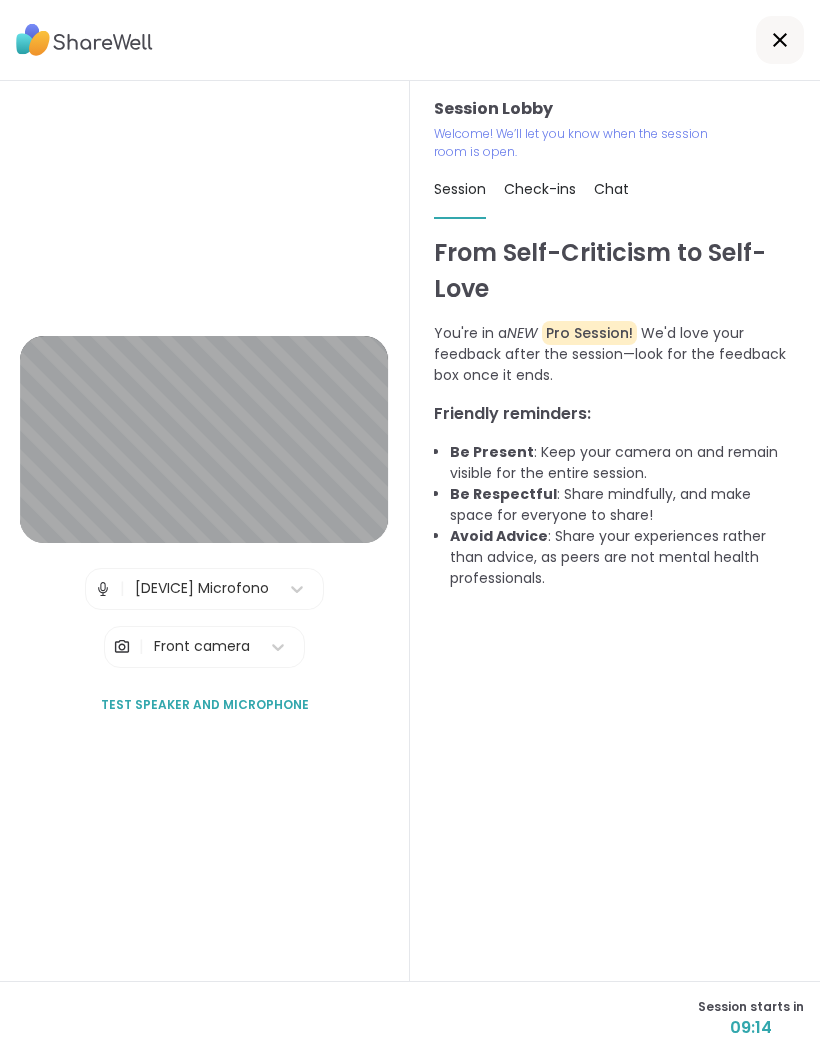 click on "Test speaker and microphone" at bounding box center (205, 705) 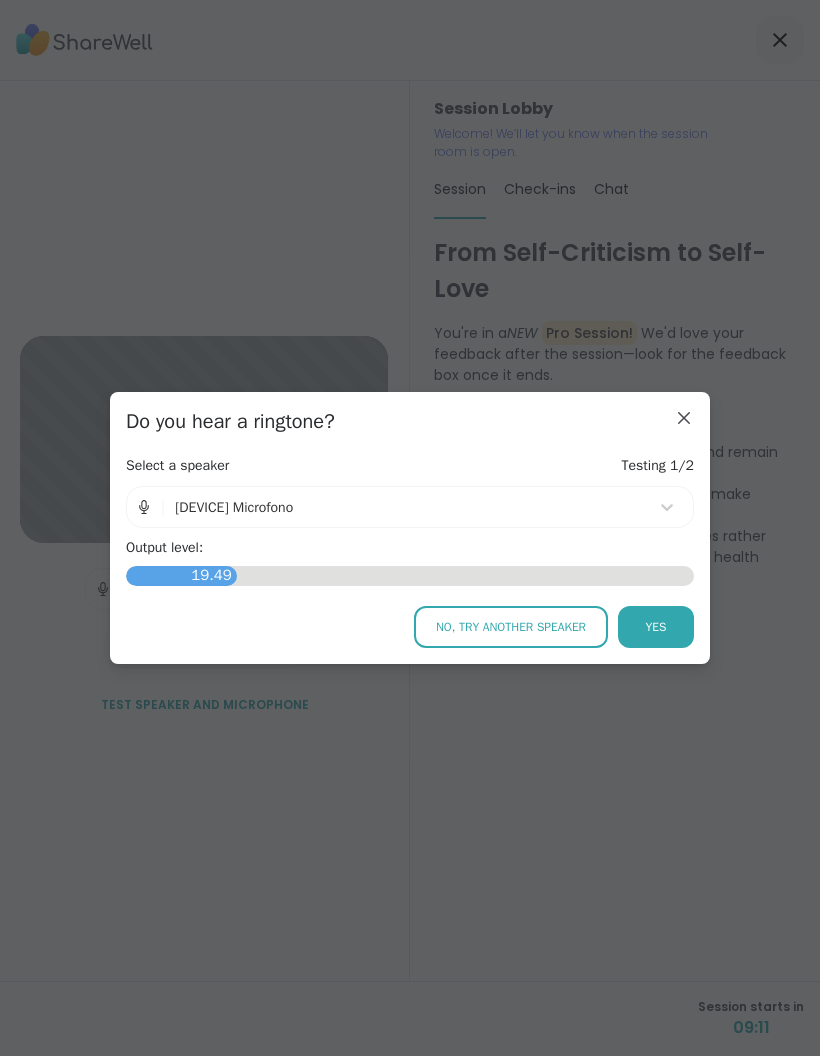 click on "Yes" at bounding box center [656, 627] 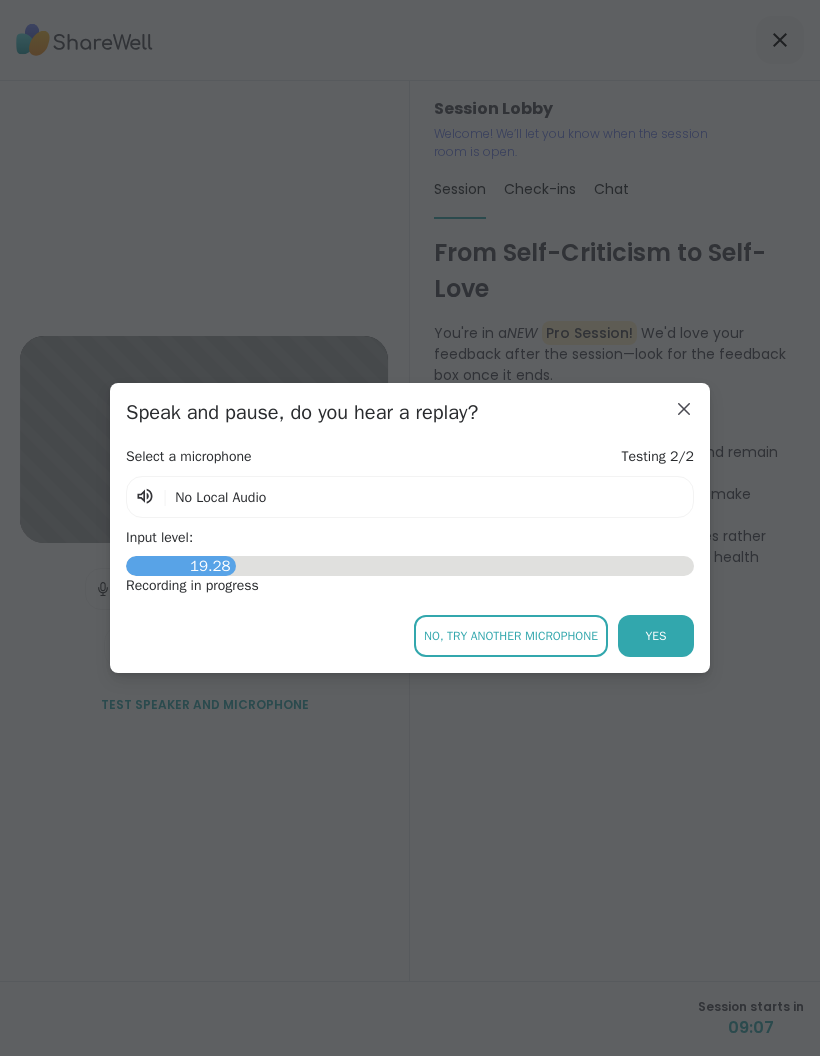 click on "Yes" at bounding box center (656, 636) 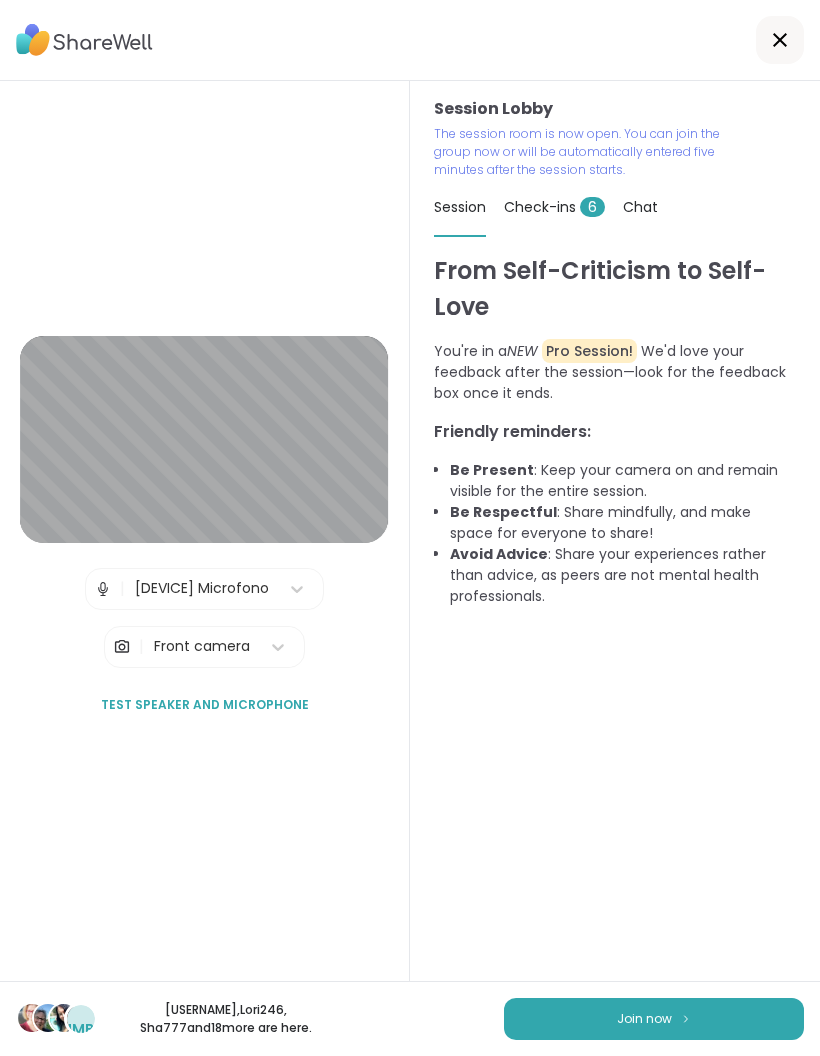 click on "From Self-Criticism to Self-Love You're in a  NEW   Pro Session!   We'd love your feedback after the session—look for the feedback box once it ends. Friendly reminders: Be Present : Keep your camera on and remain visible for the entire session. Be Respectful : Share mindfully, and make space for everyone to share! Avoid Advice : Share your experiences rather than advice, as peers are not mental health professionals." at bounding box center [615, 626] 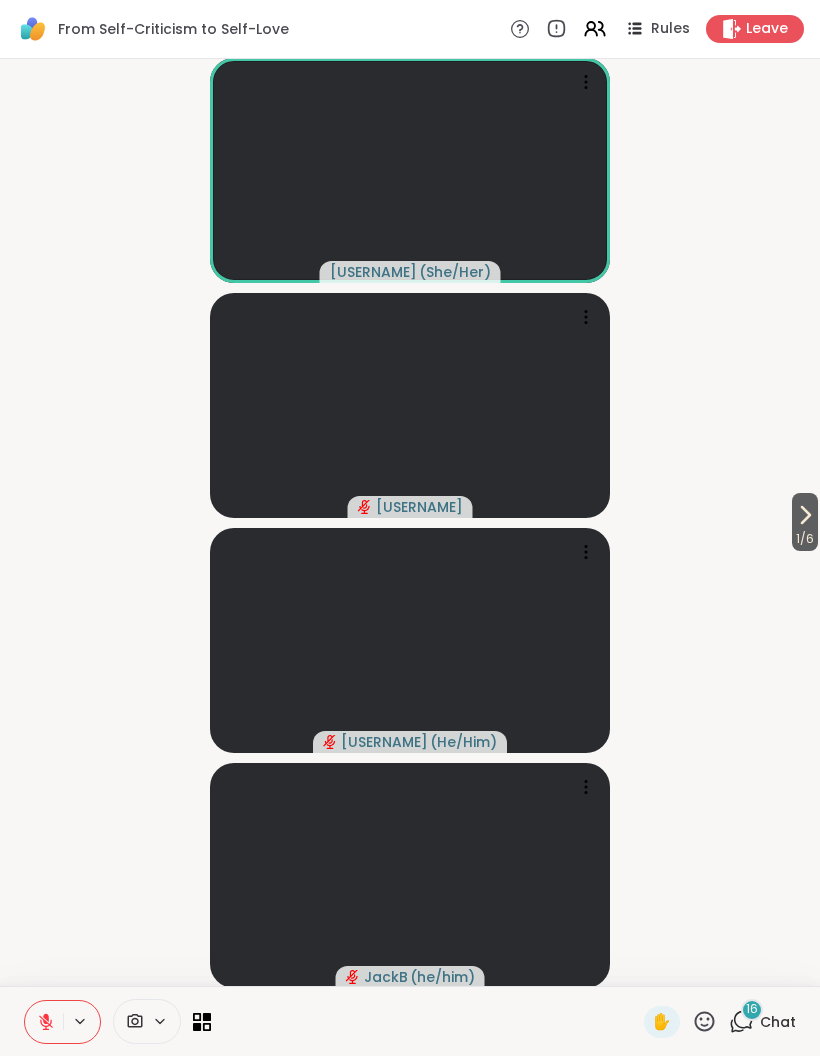 click on "16 Chat" at bounding box center (762, 1022) 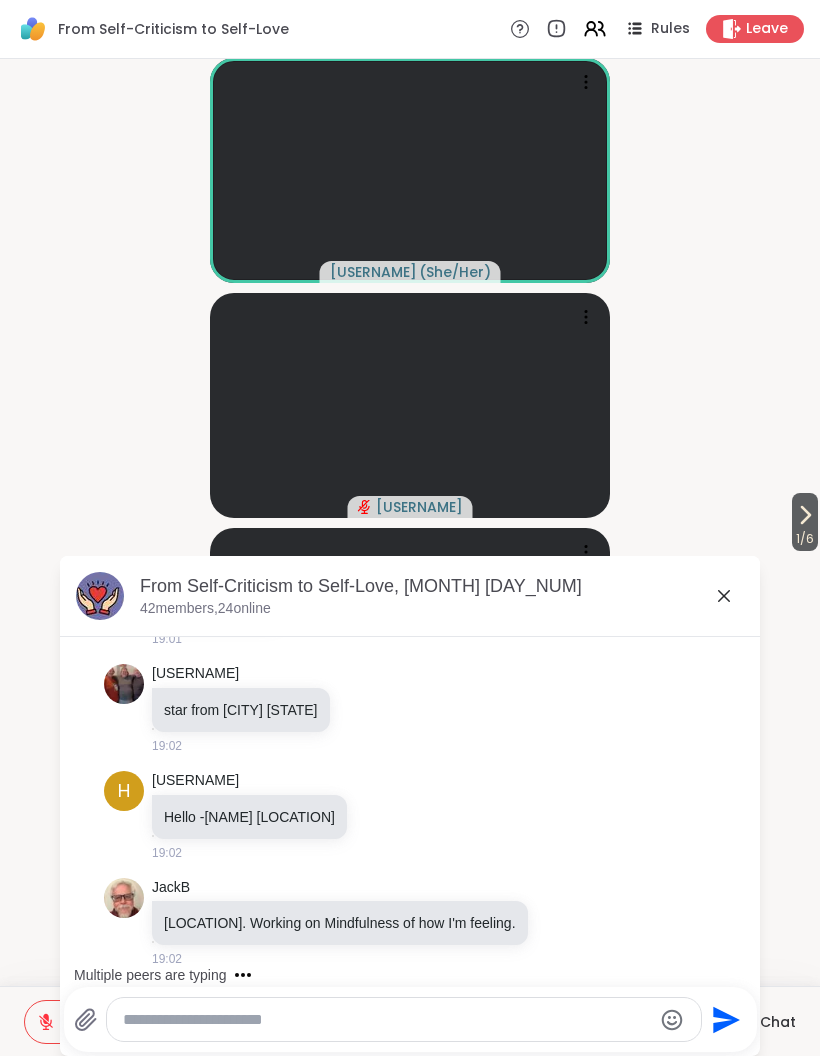 scroll, scrollTop: 2341, scrollLeft: 0, axis: vertical 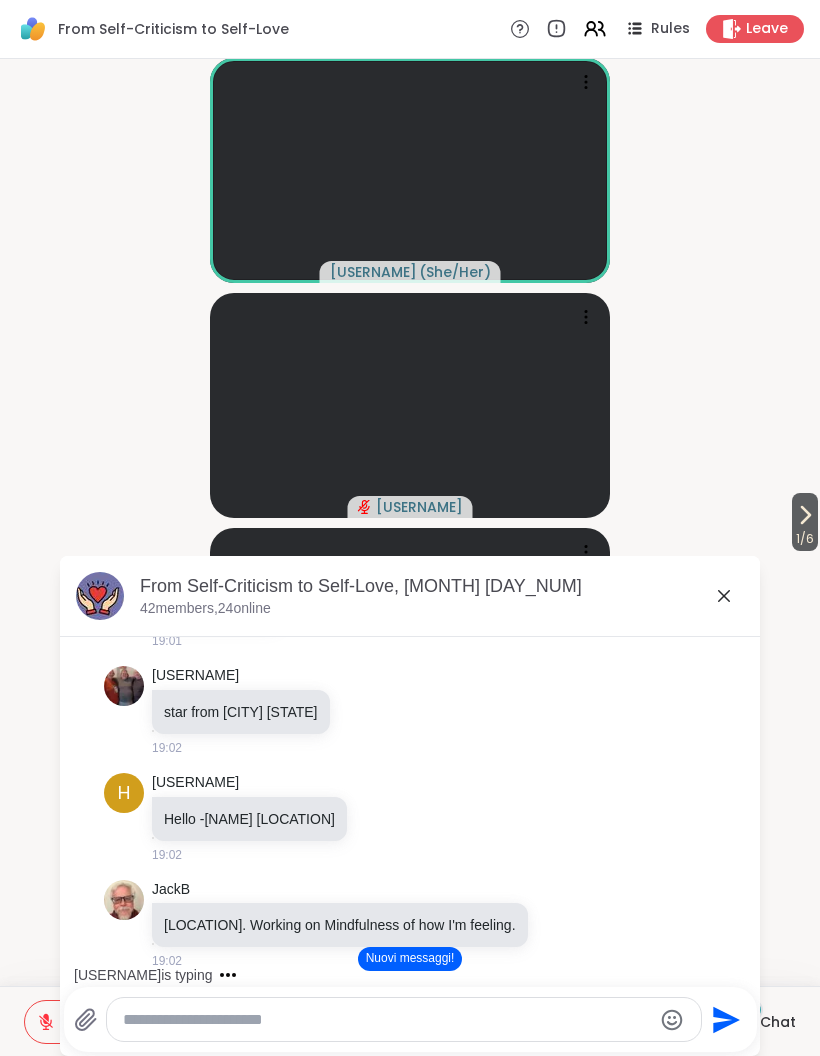 click at bounding box center (387, 1020) 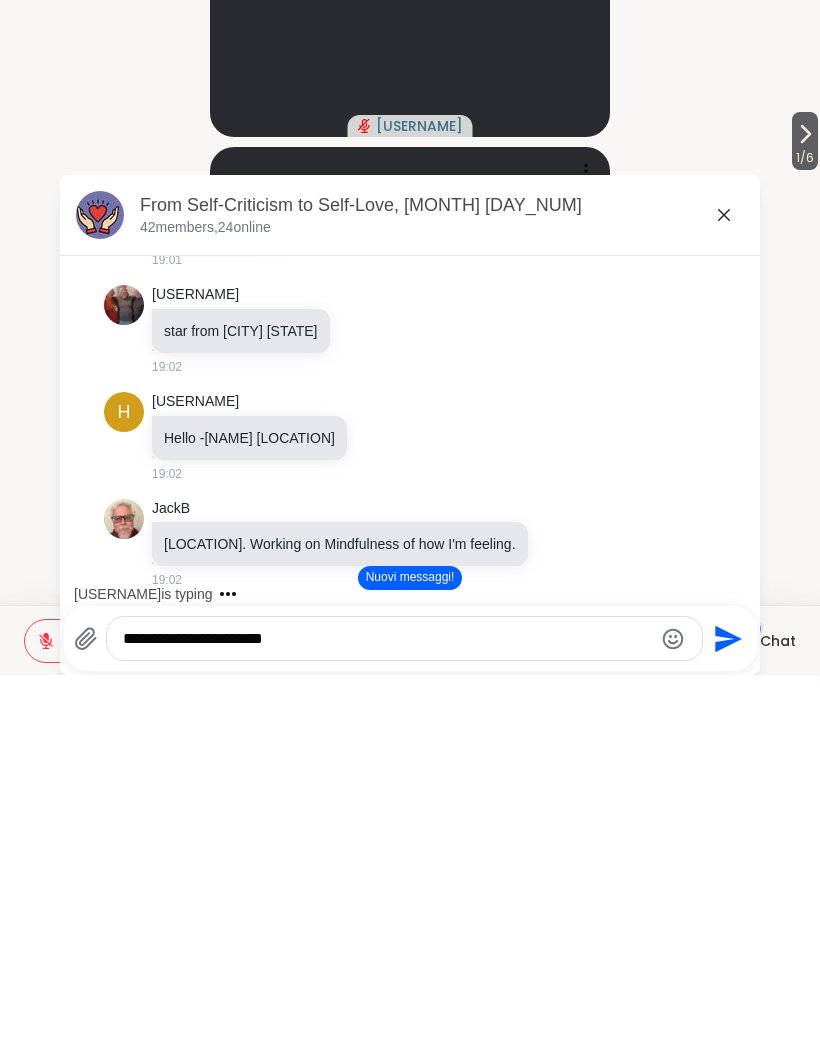 type on "**********" 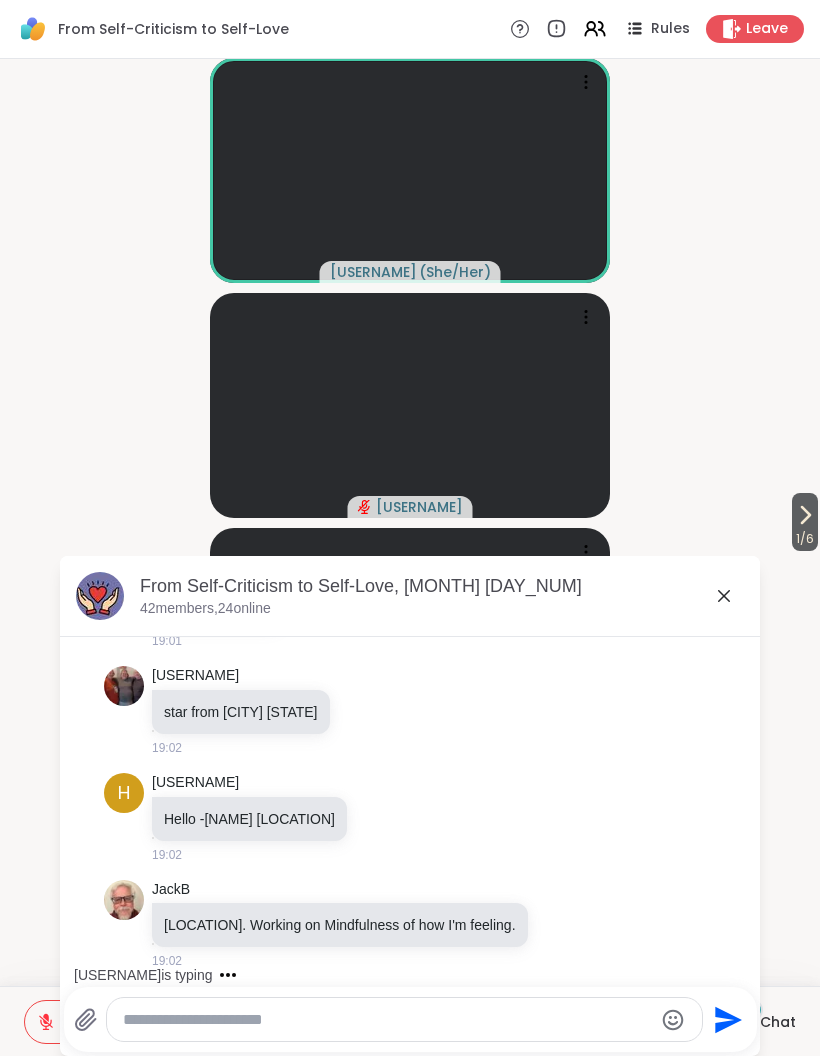 scroll, scrollTop: 3212, scrollLeft: 0, axis: vertical 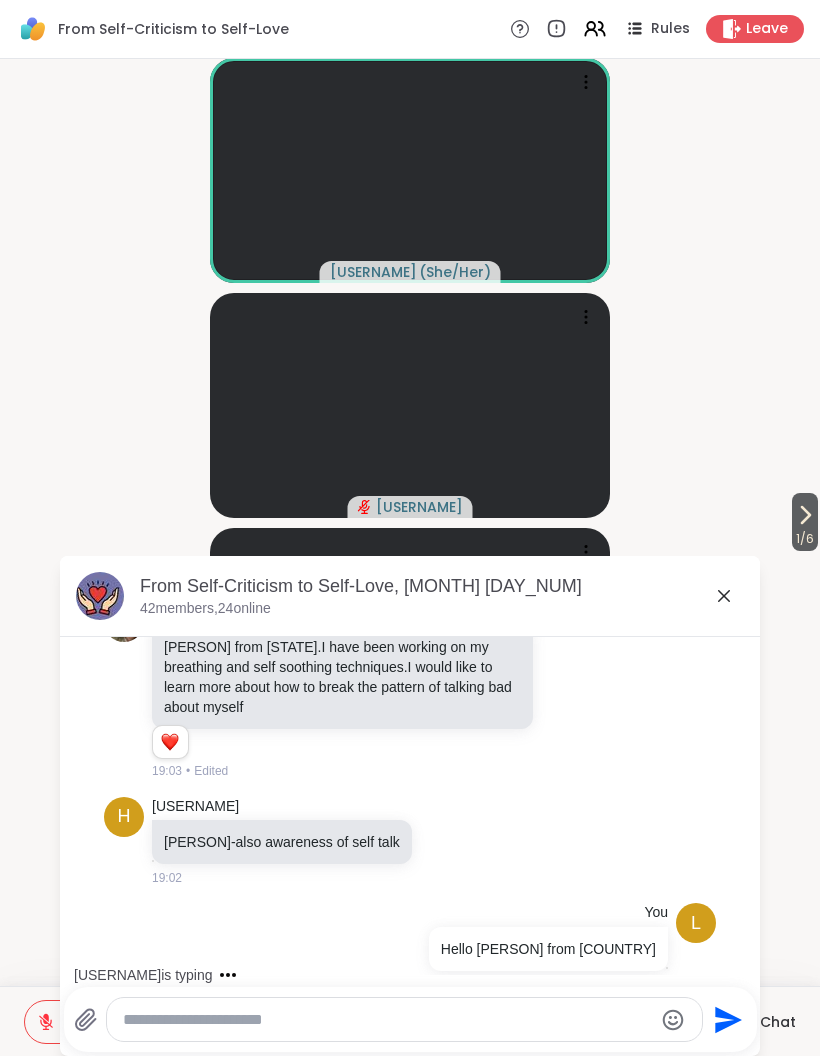click 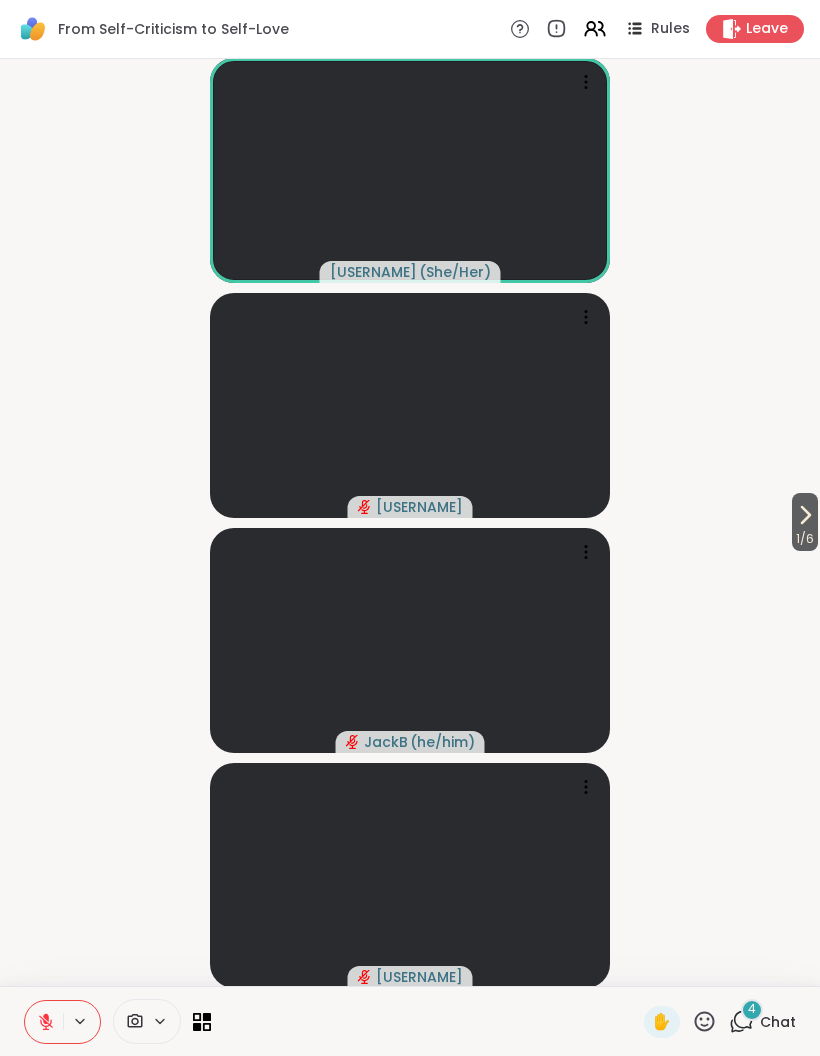 click 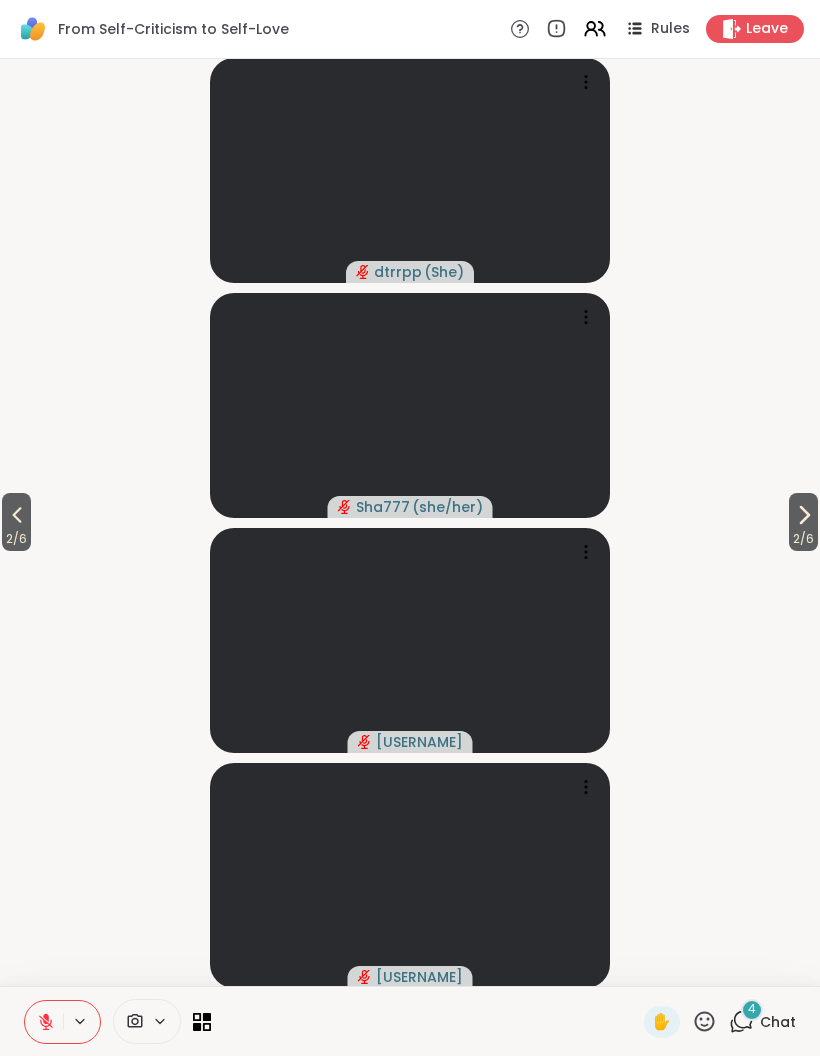 click 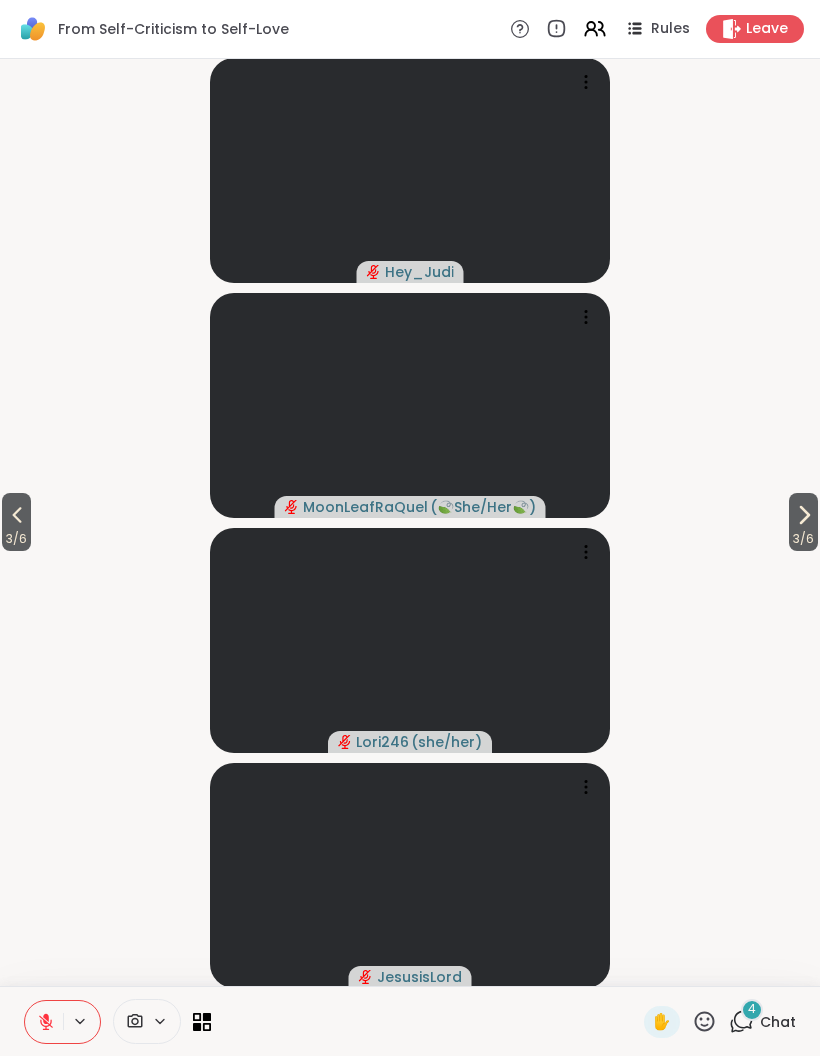 click 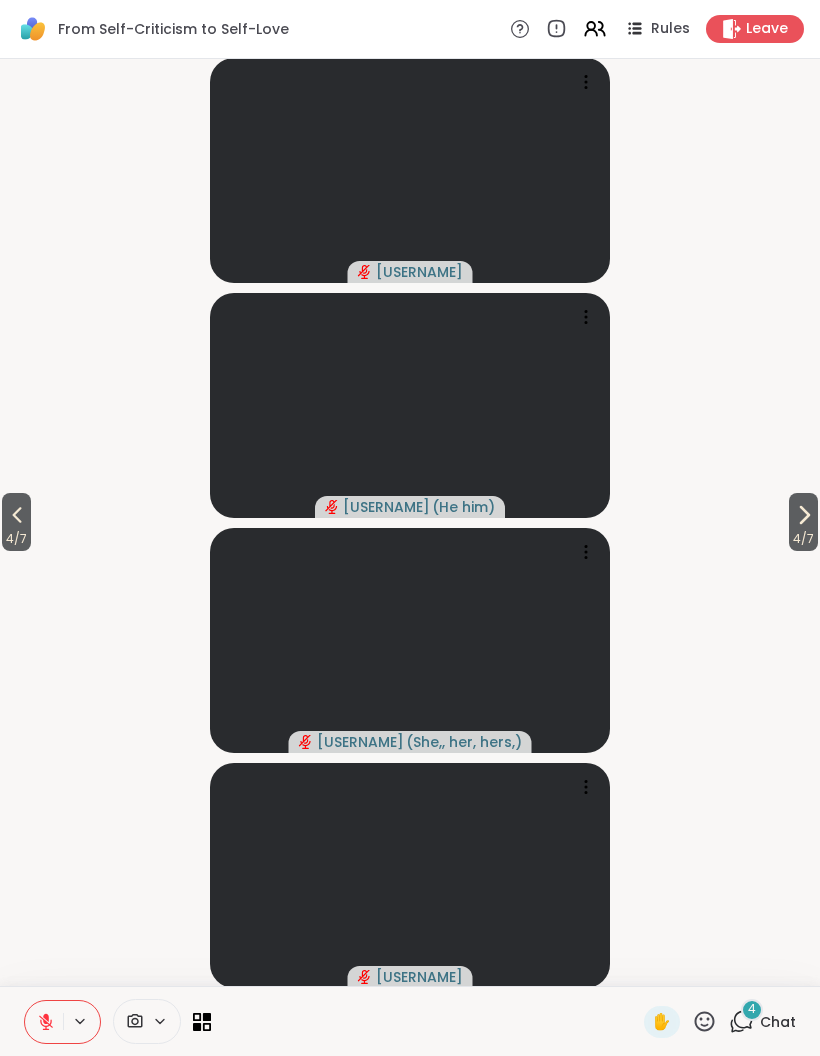 click 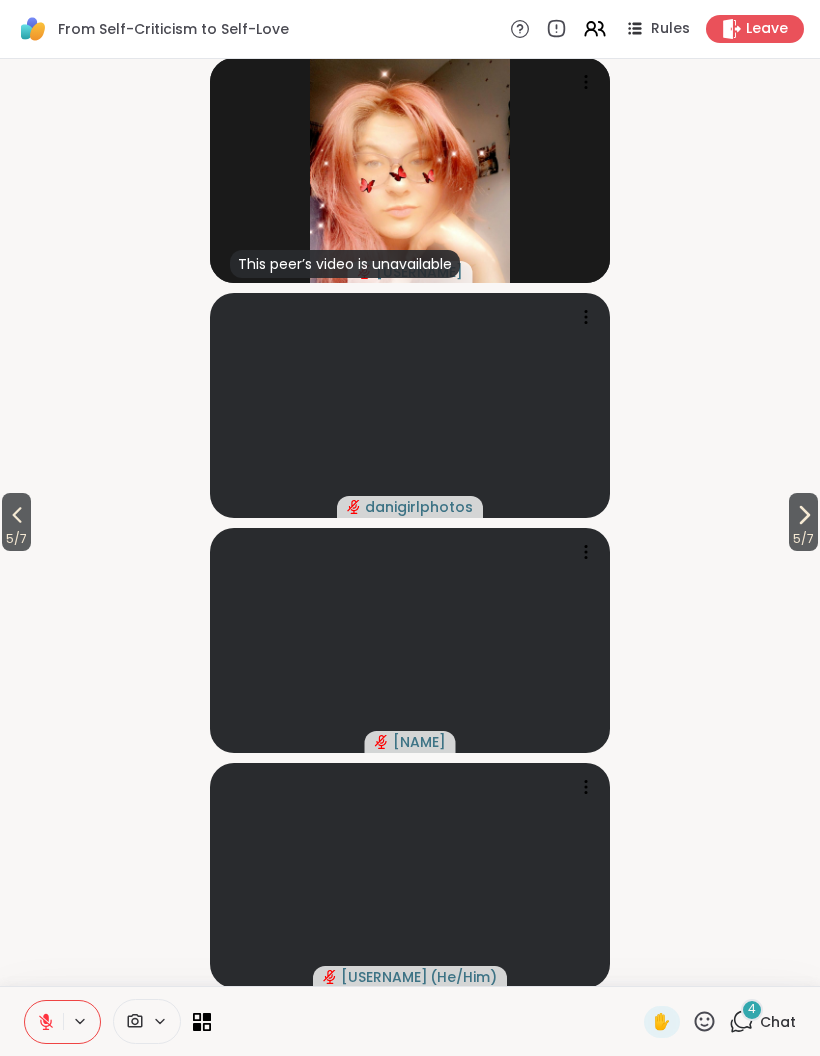 click 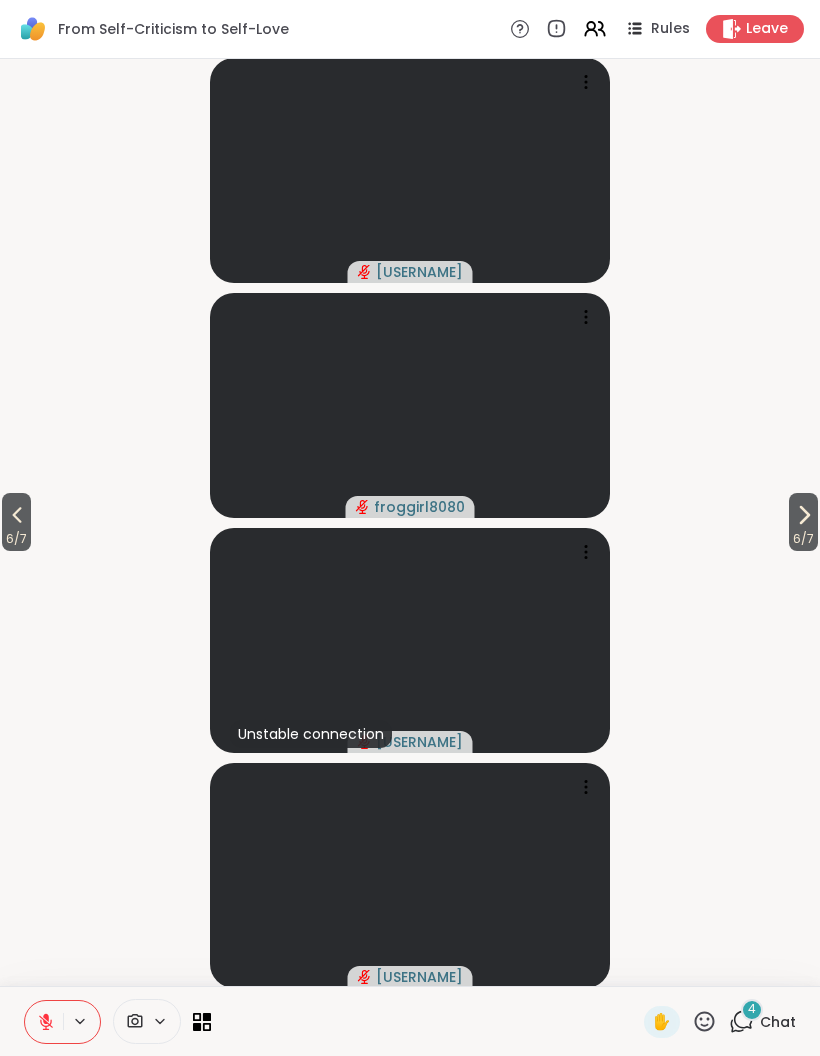 click on "6  /  7" at bounding box center [803, 522] 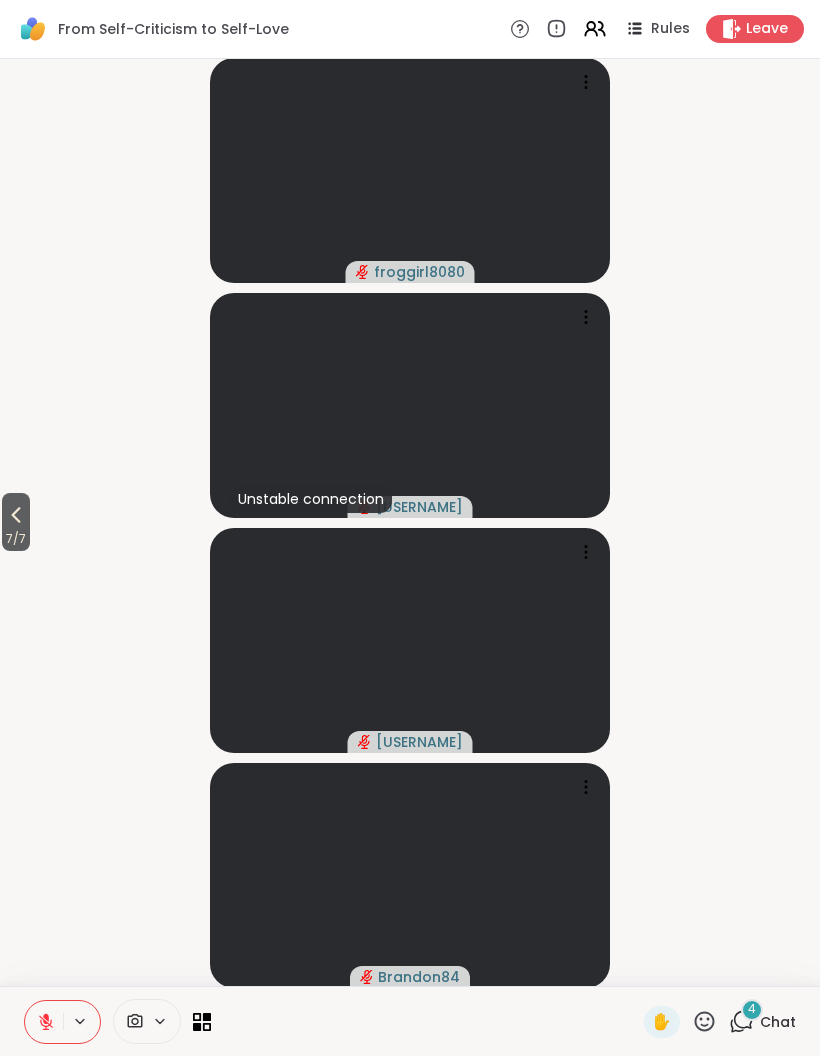 click on "7  /  7" at bounding box center [16, 539] 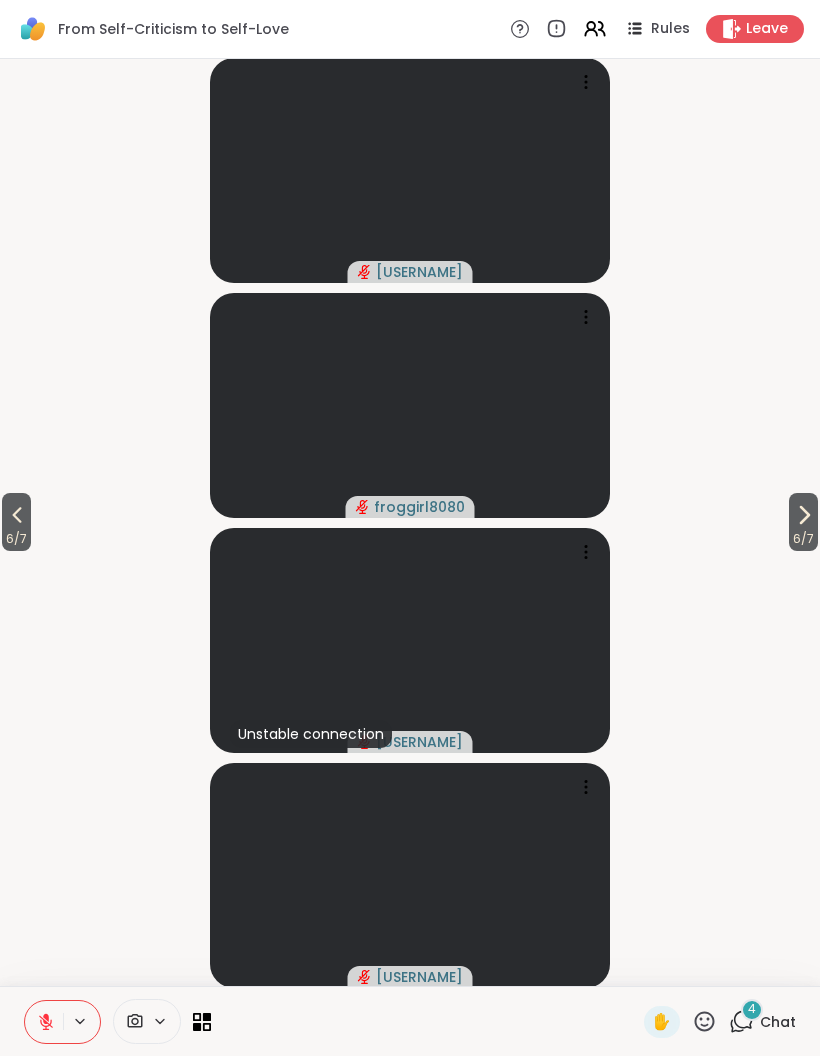 click on "6  /  7" at bounding box center [16, 539] 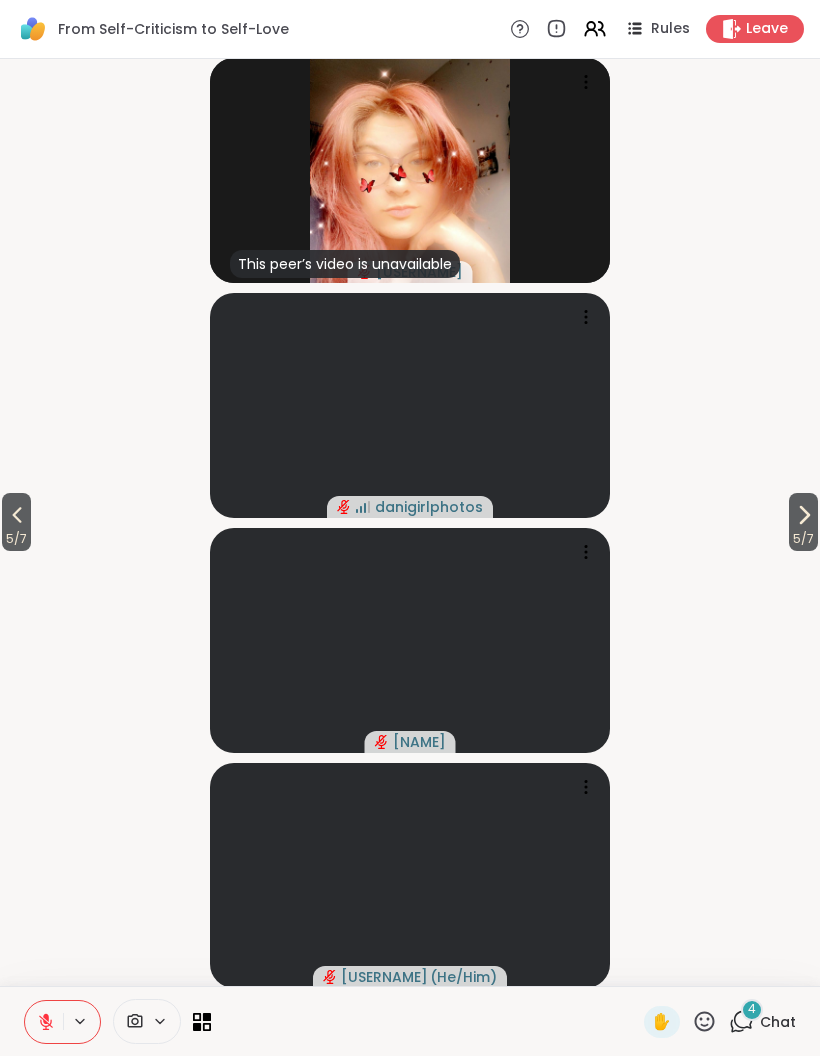 click on "5  /  7" at bounding box center (16, 539) 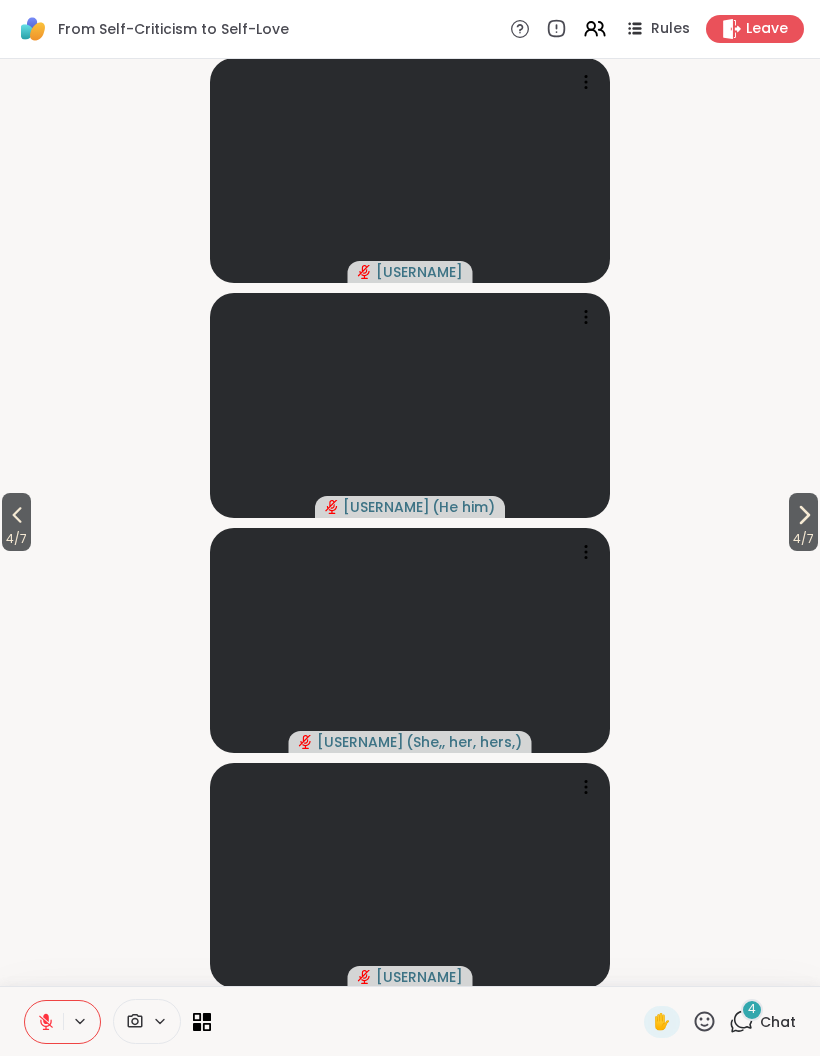 click 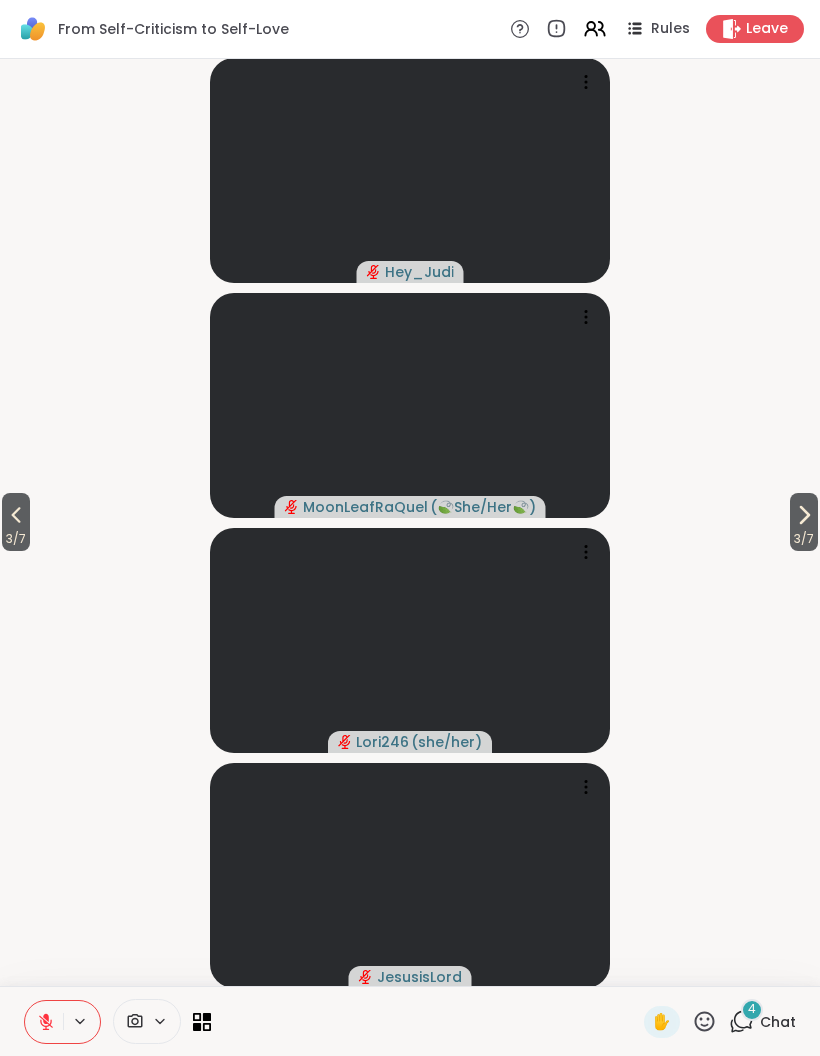 click 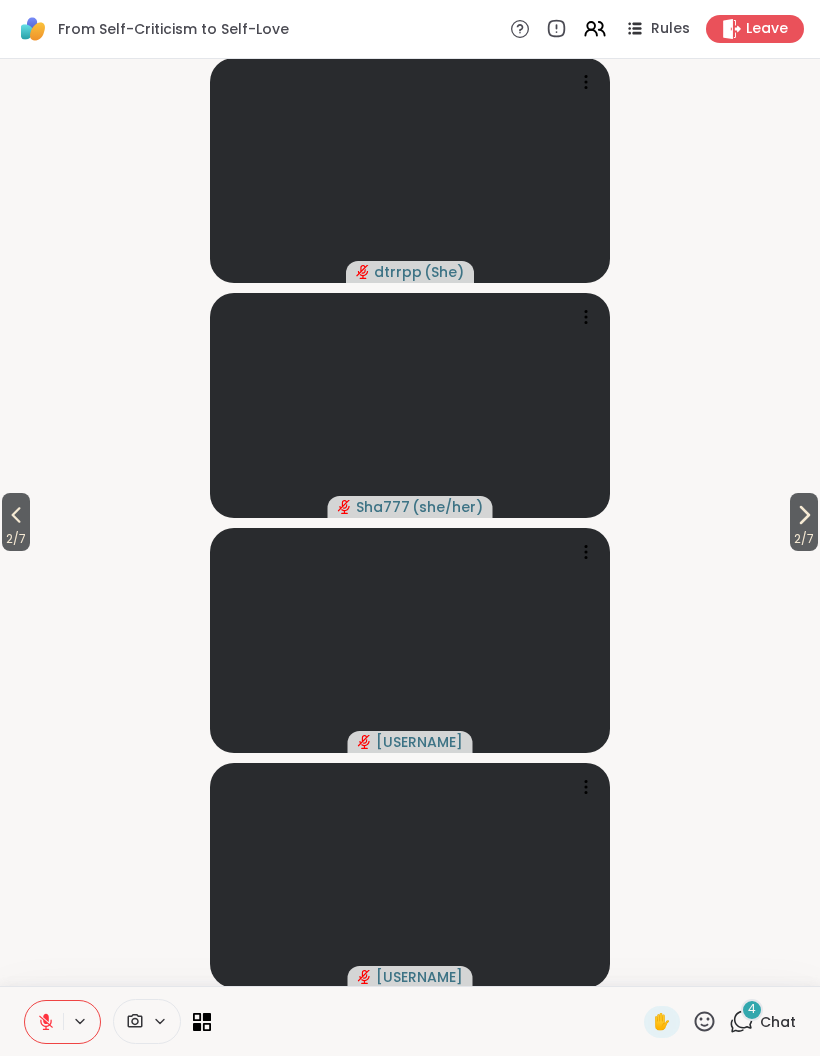 click on "2  /  7" at bounding box center [16, 539] 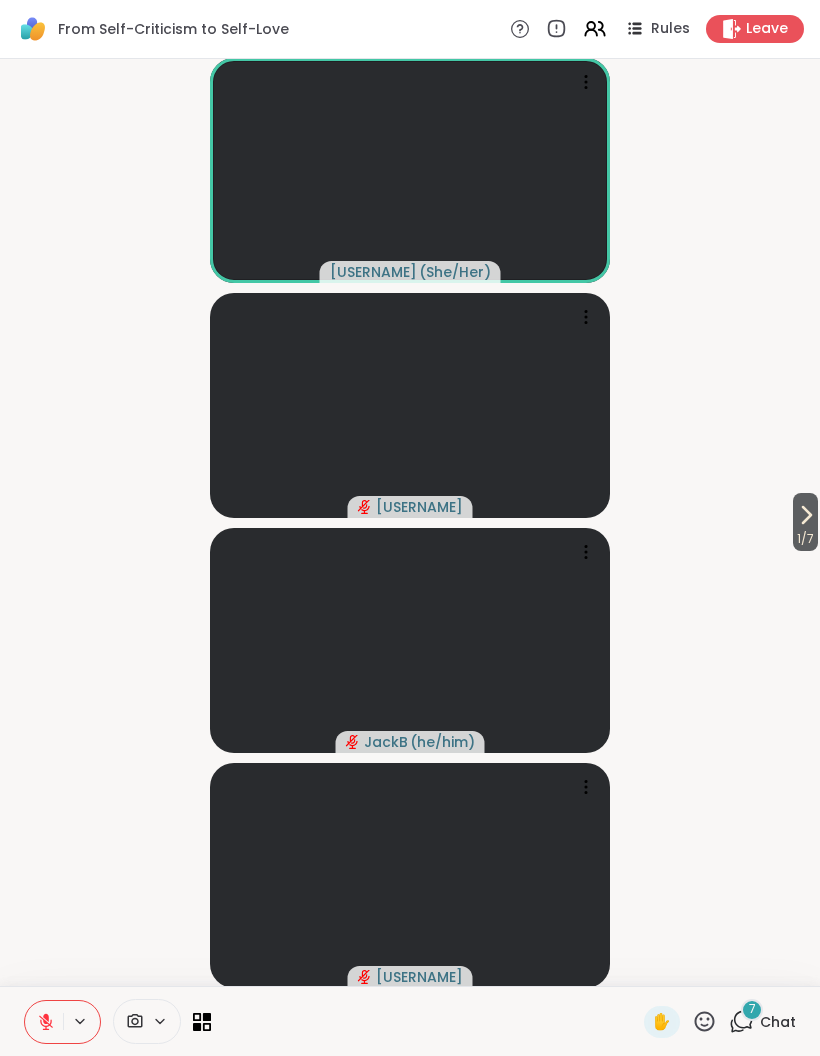 click on "Chat" at bounding box center [778, 1022] 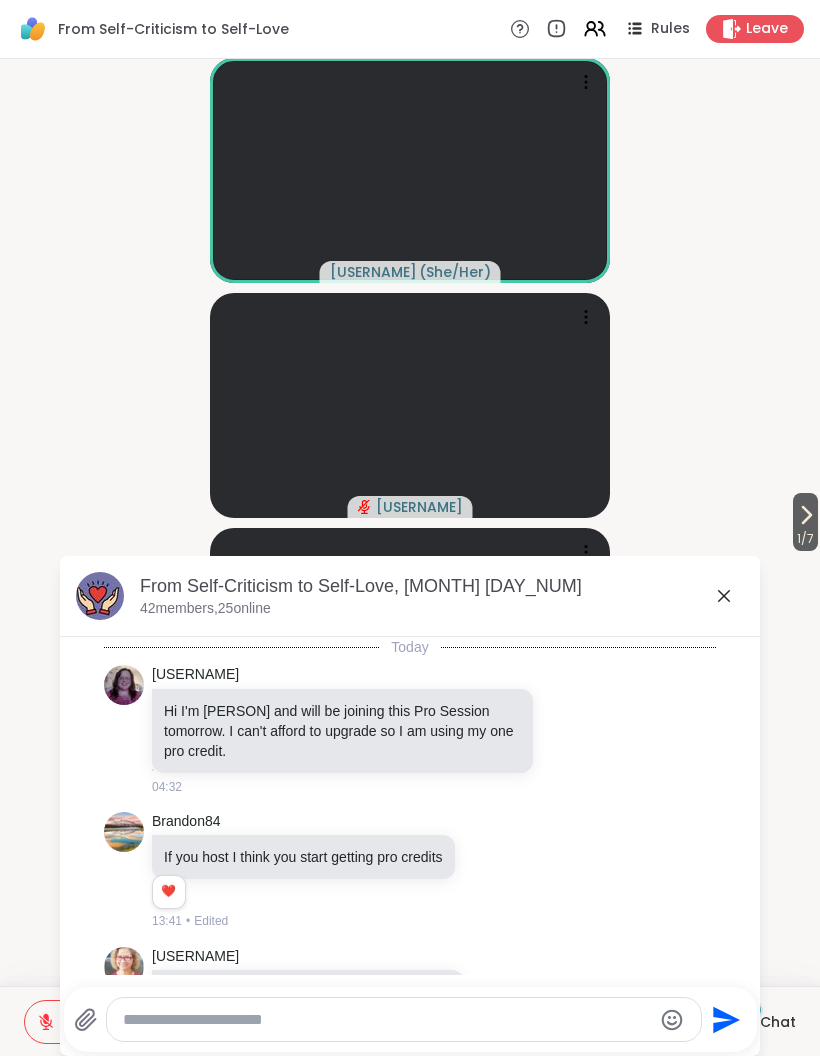 scroll, scrollTop: 4193, scrollLeft: 0, axis: vertical 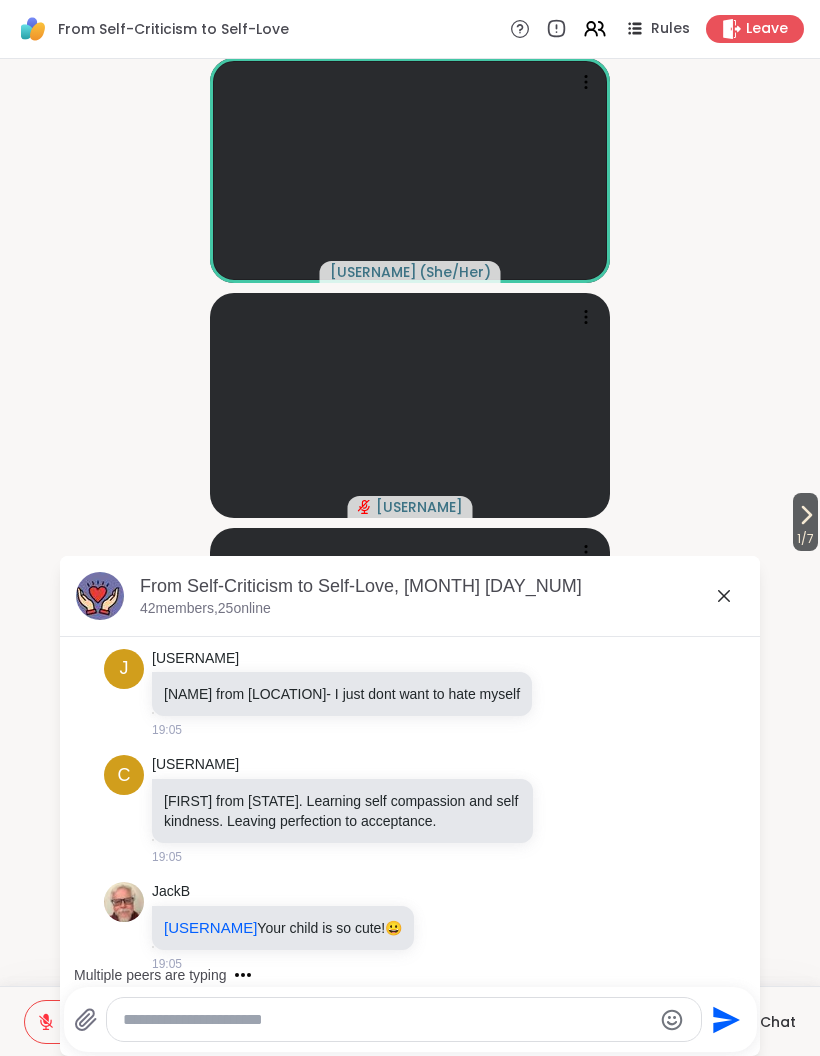 click 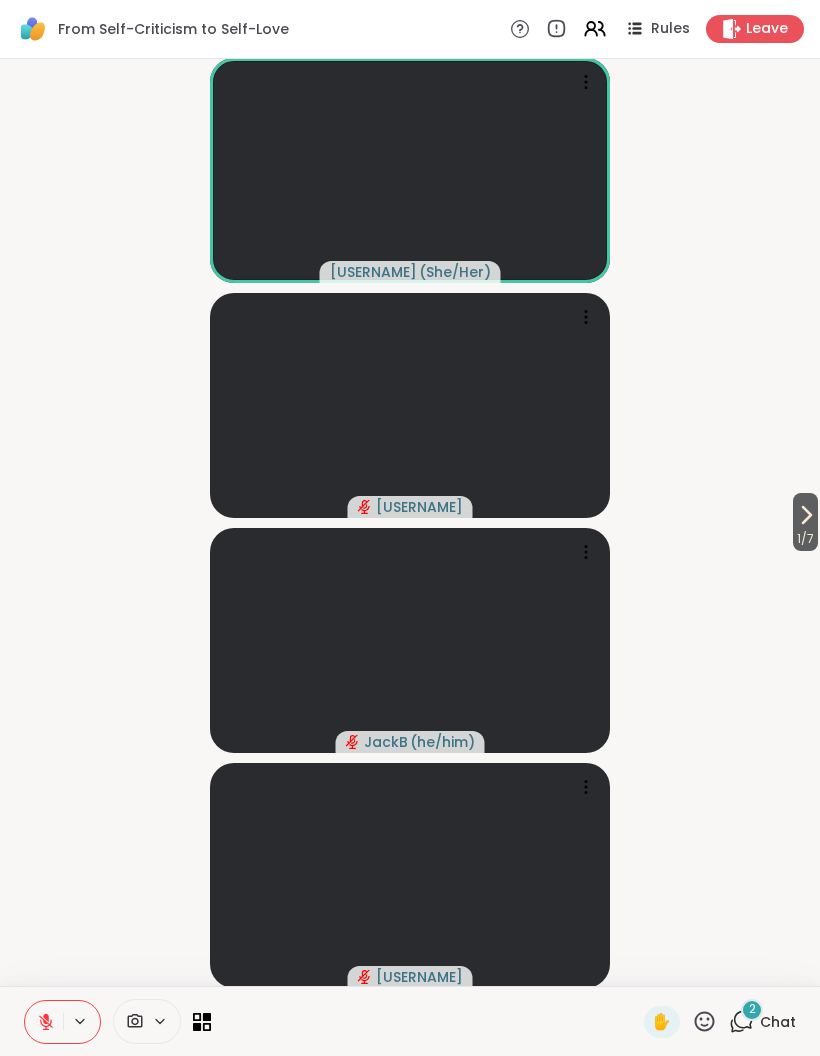 click on "2 Chat" at bounding box center [762, 1022] 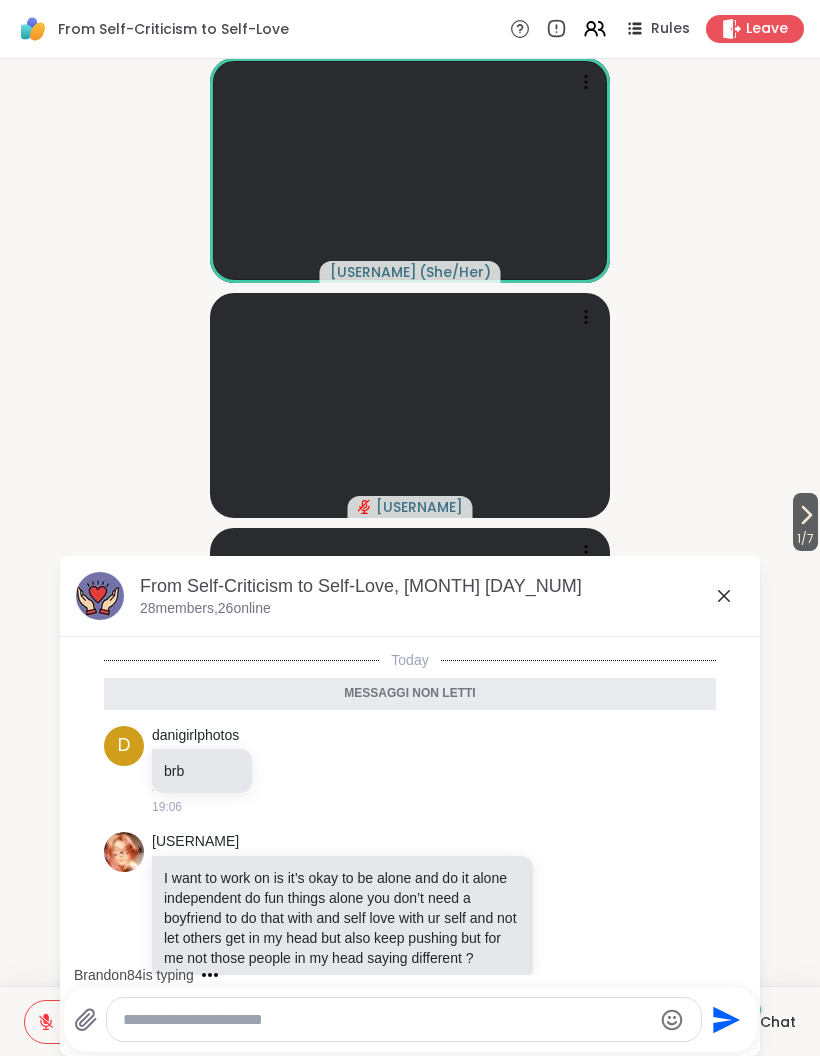 scroll, scrollTop: 4647, scrollLeft: 0, axis: vertical 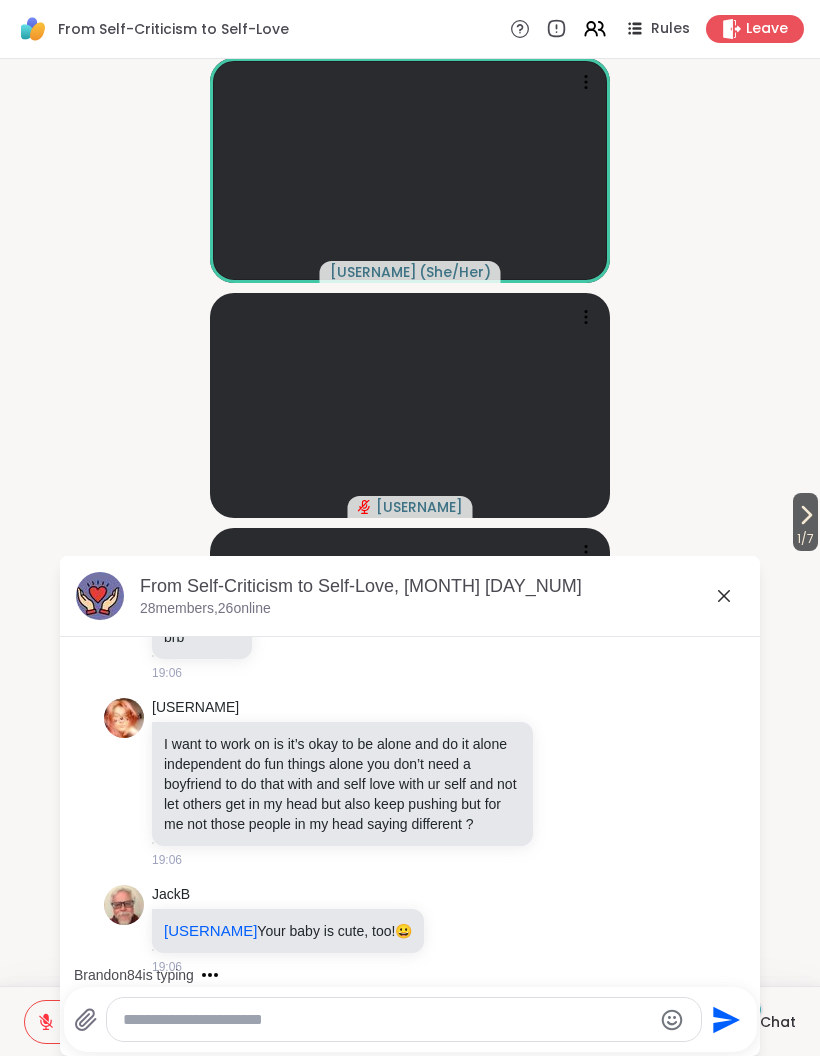 click 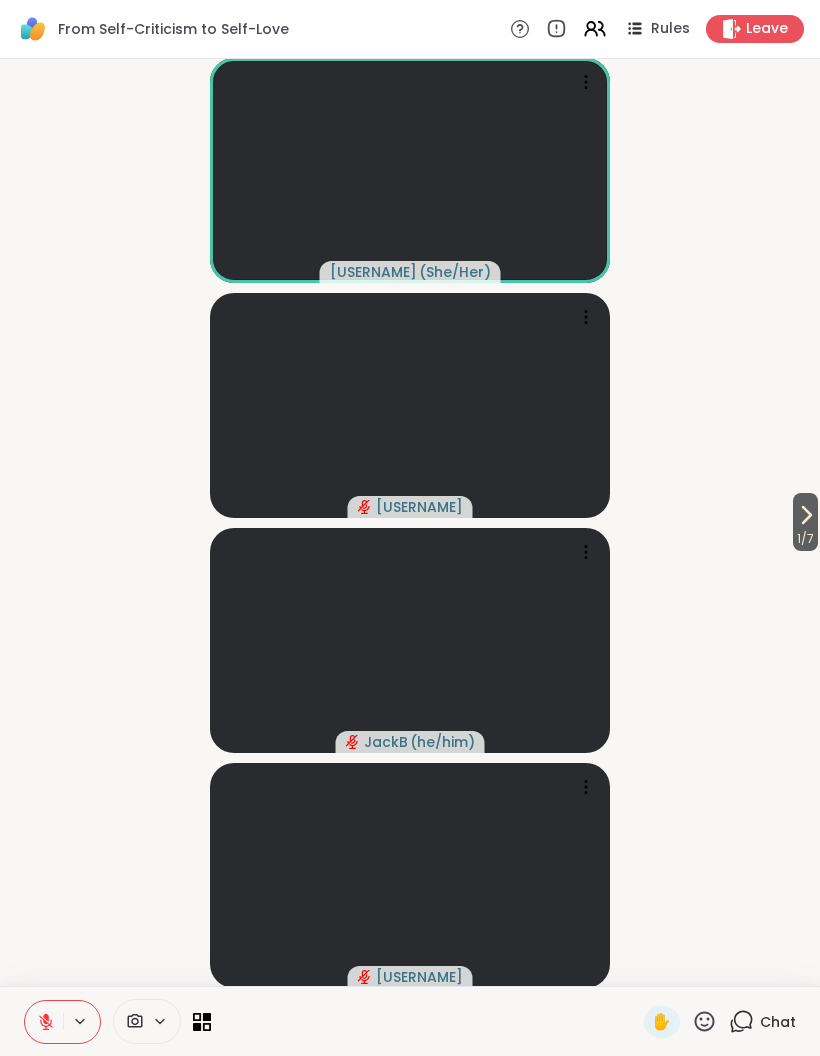 click 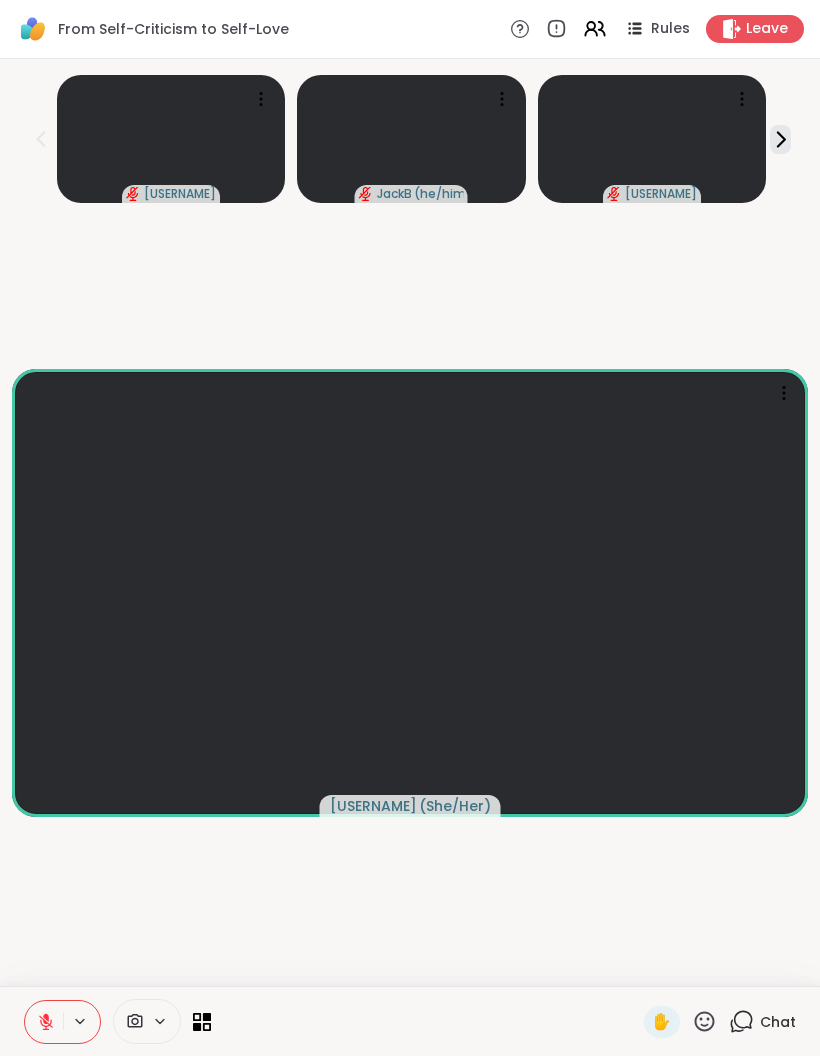 click 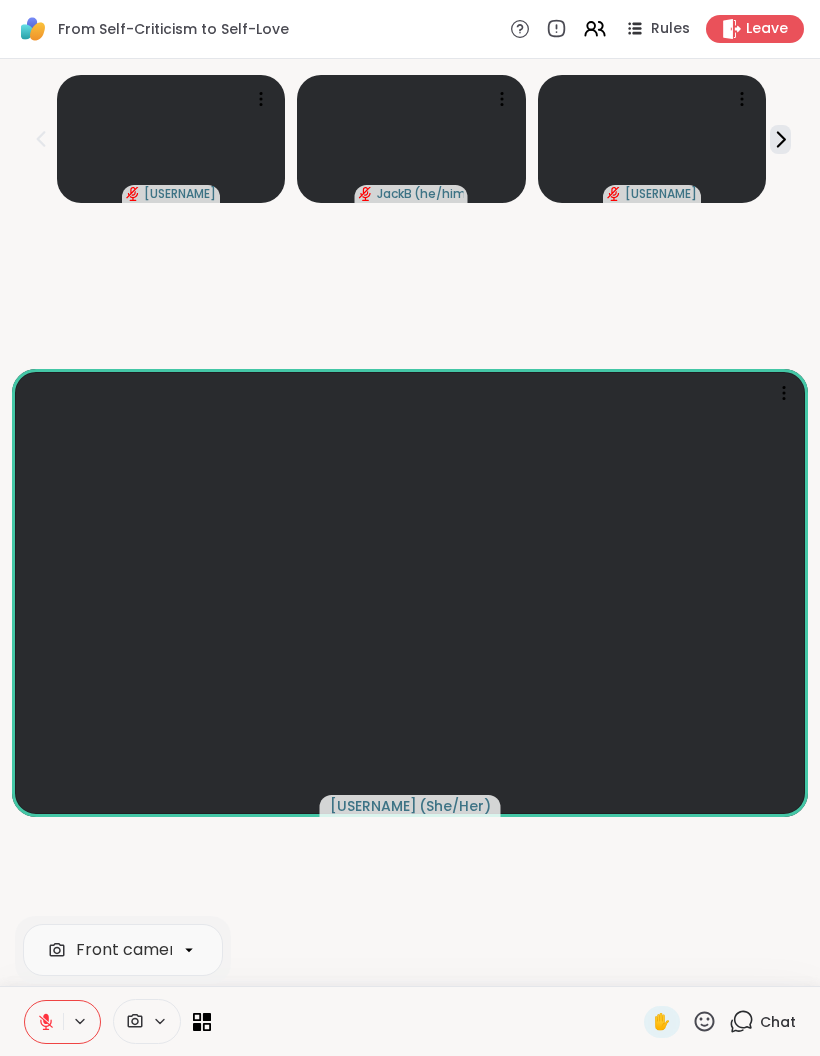 click at bounding box center (133, 1021) 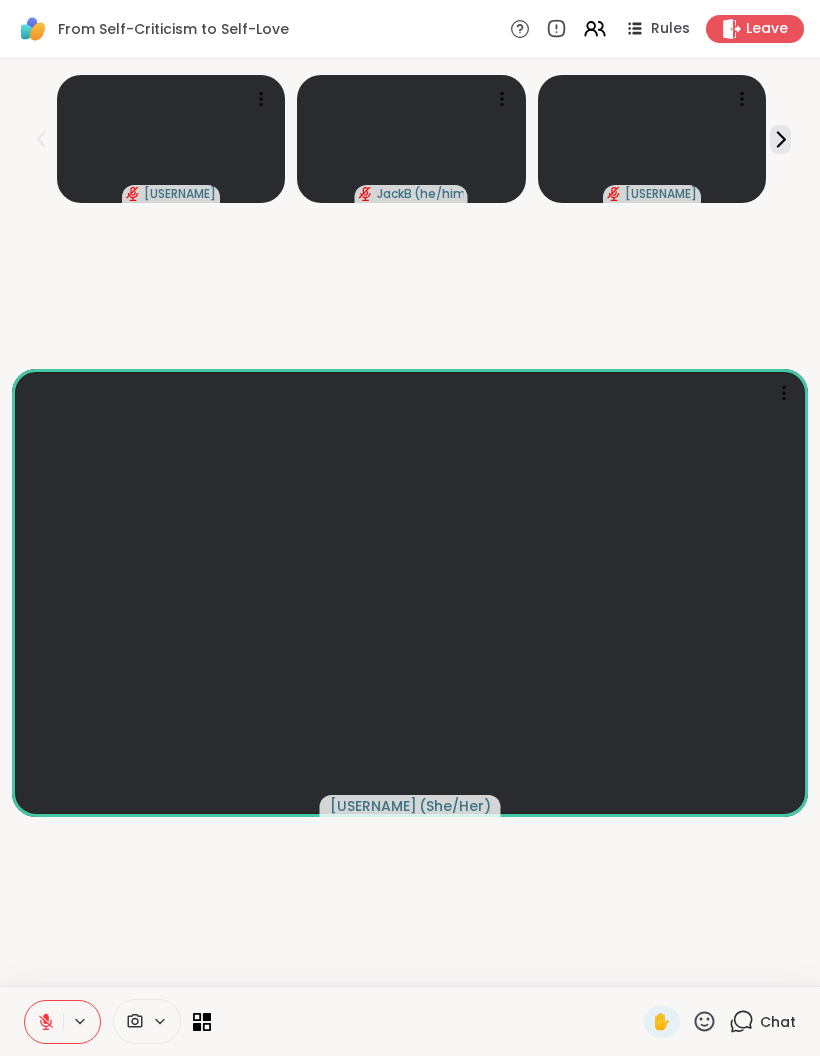 click at bounding box center (133, 1021) 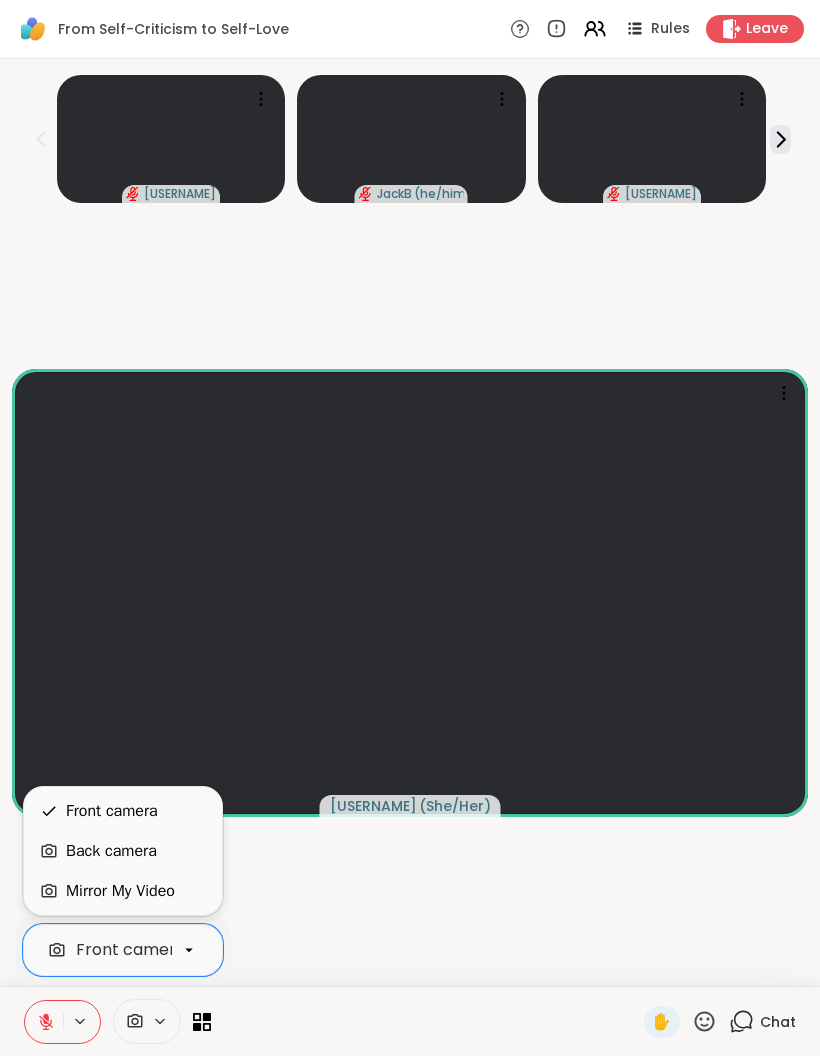 click 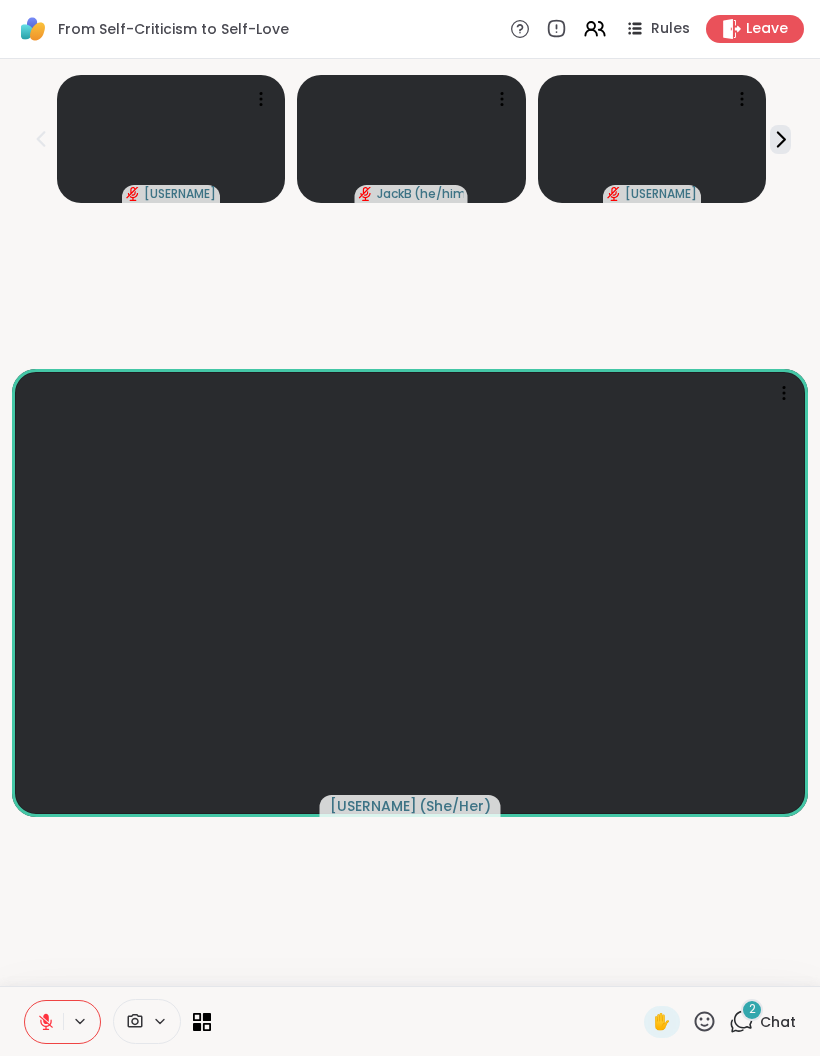 click 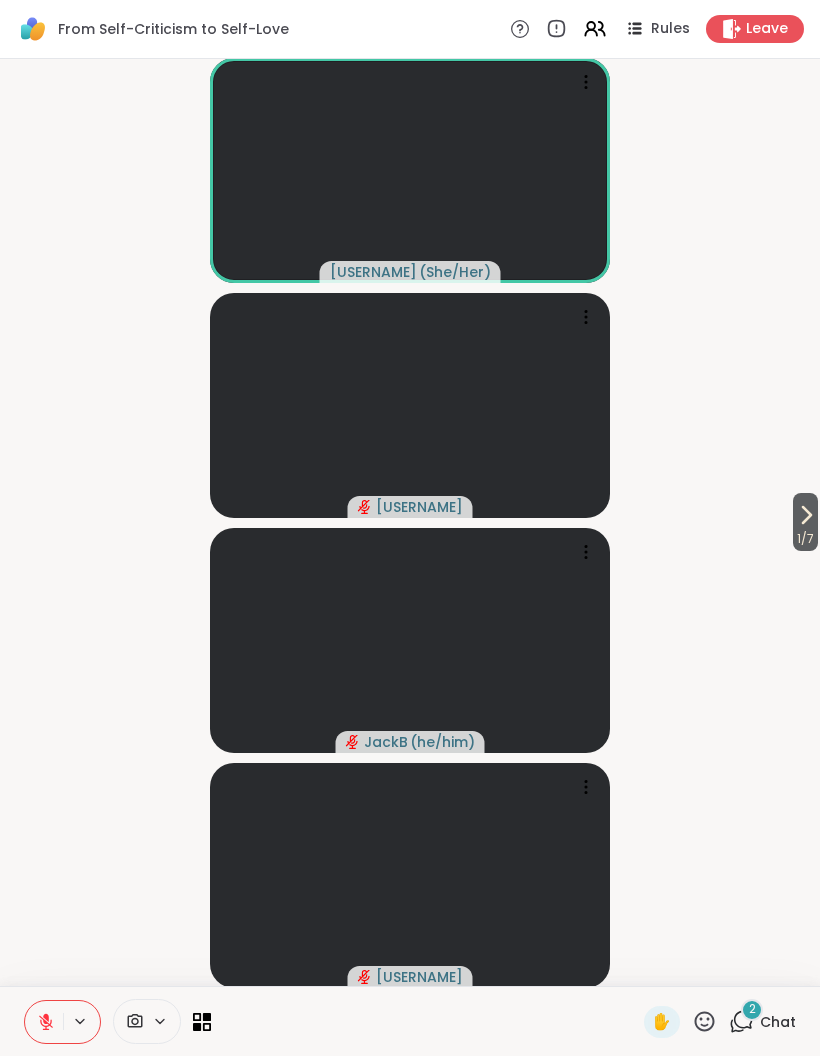 click at bounding box center (117, 1021) 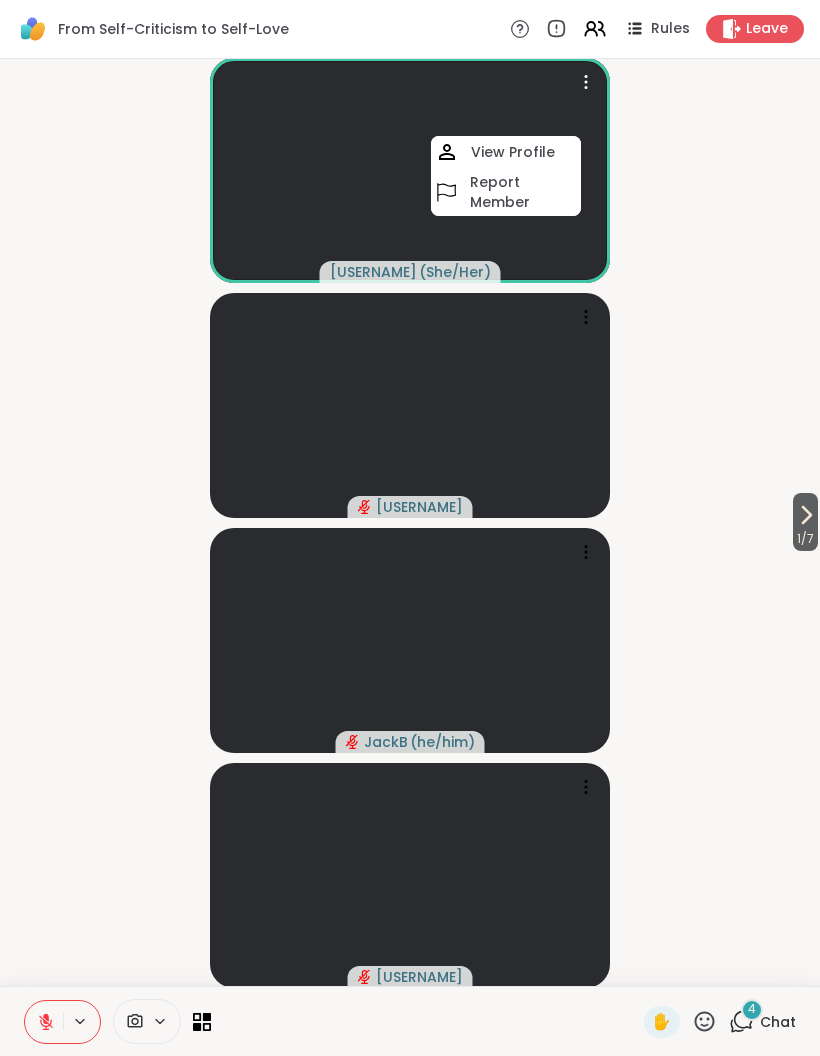 click at bounding box center (202, 1022) 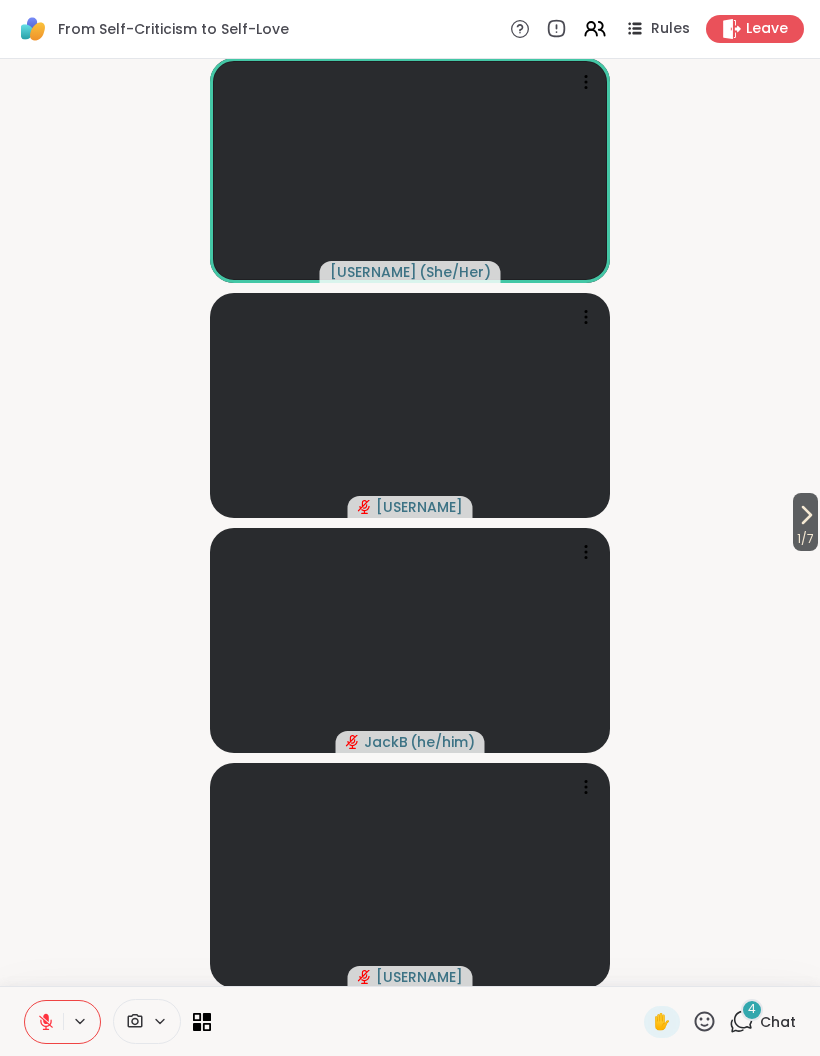 click at bounding box center [117, 1021] 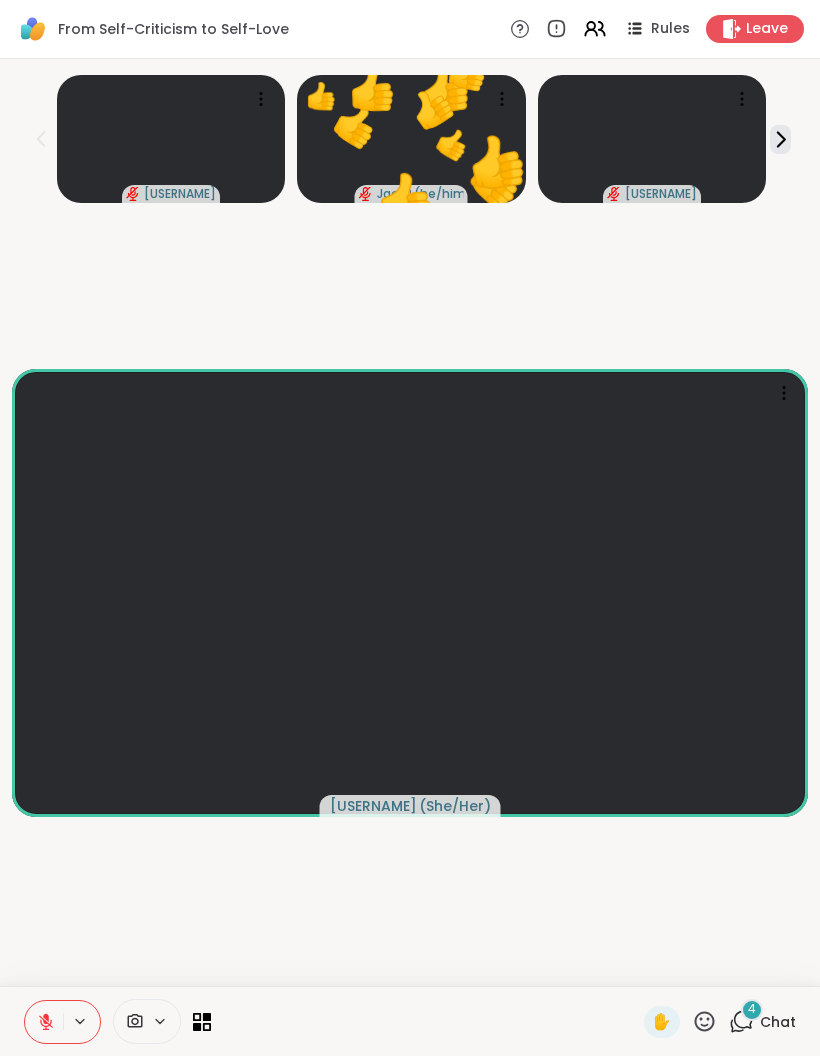 click on "4 Chat" at bounding box center [762, 1022] 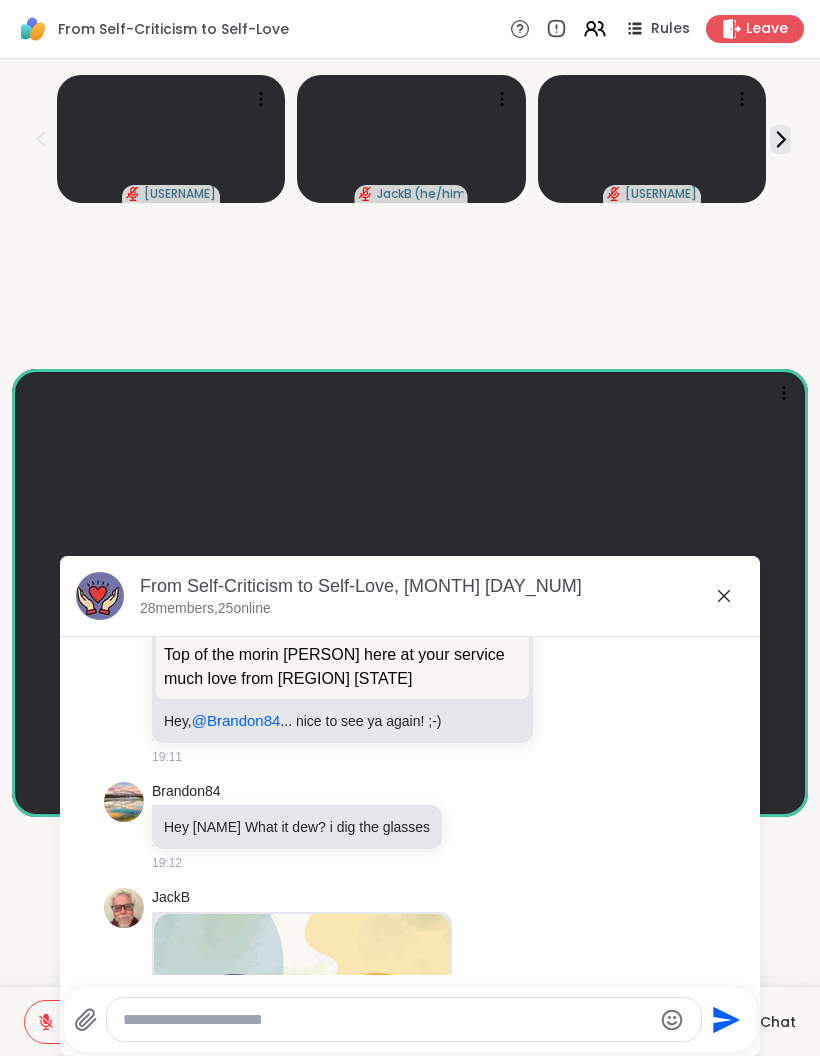 scroll, scrollTop: 5234, scrollLeft: 0, axis: vertical 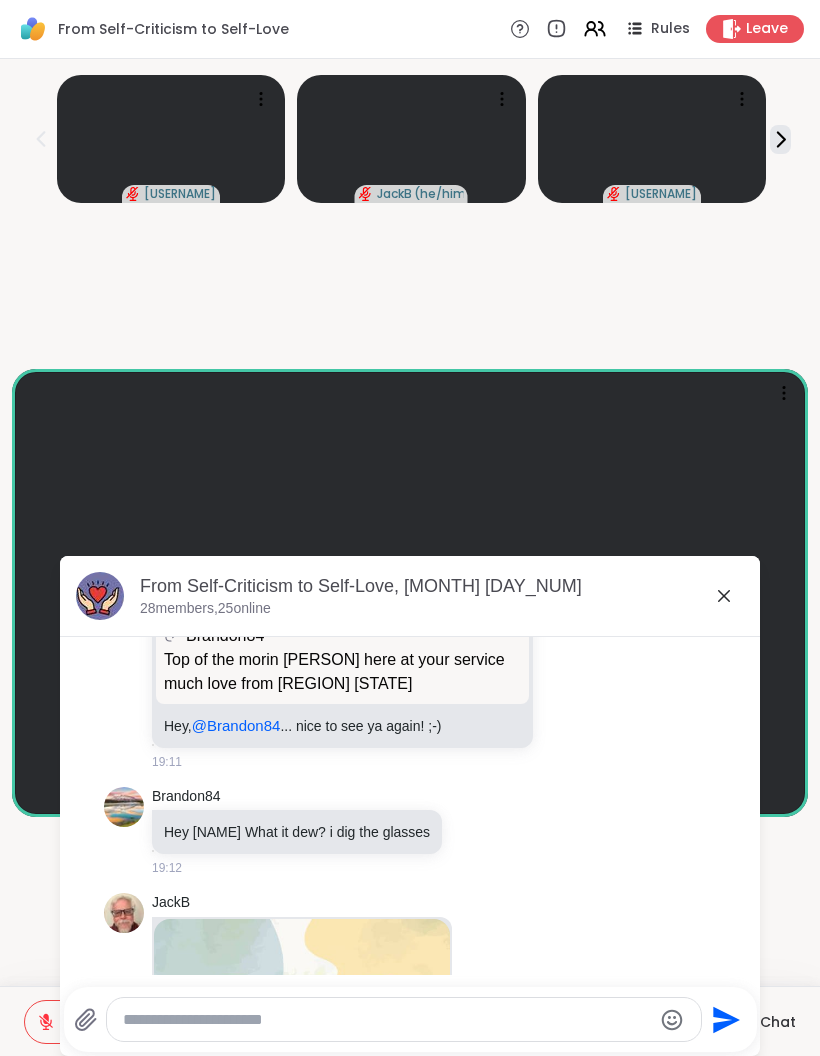 click 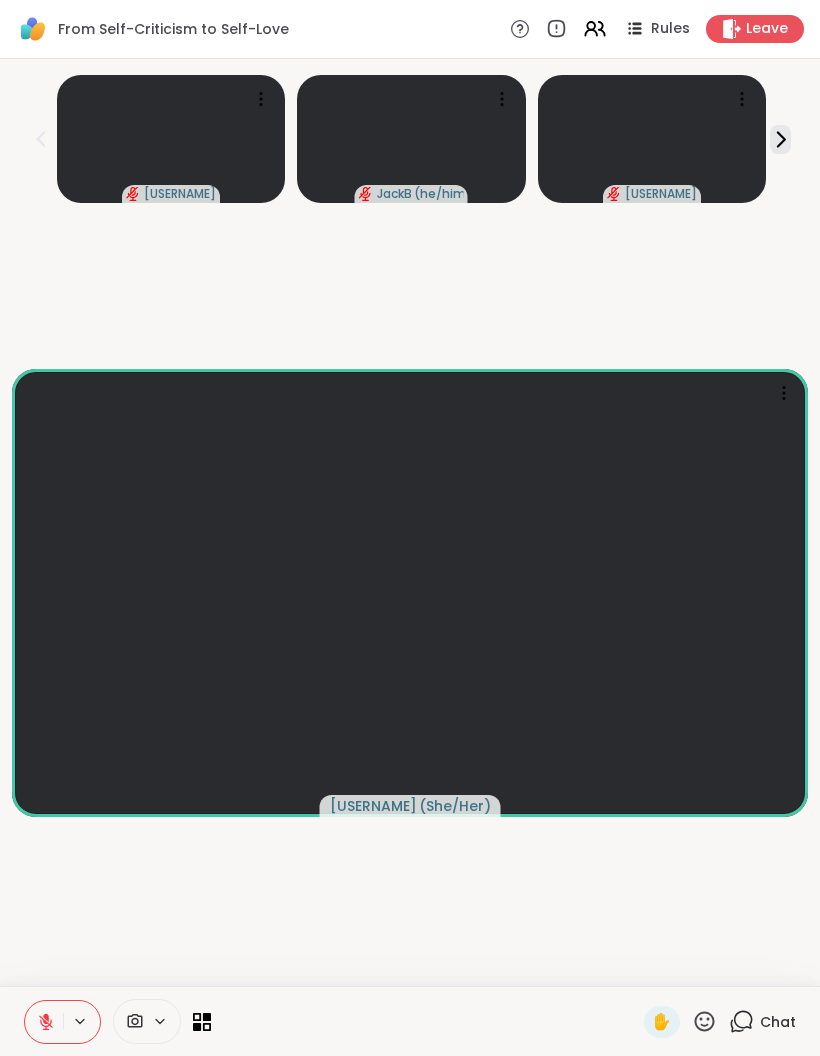 click on "Chat" at bounding box center [762, 1022] 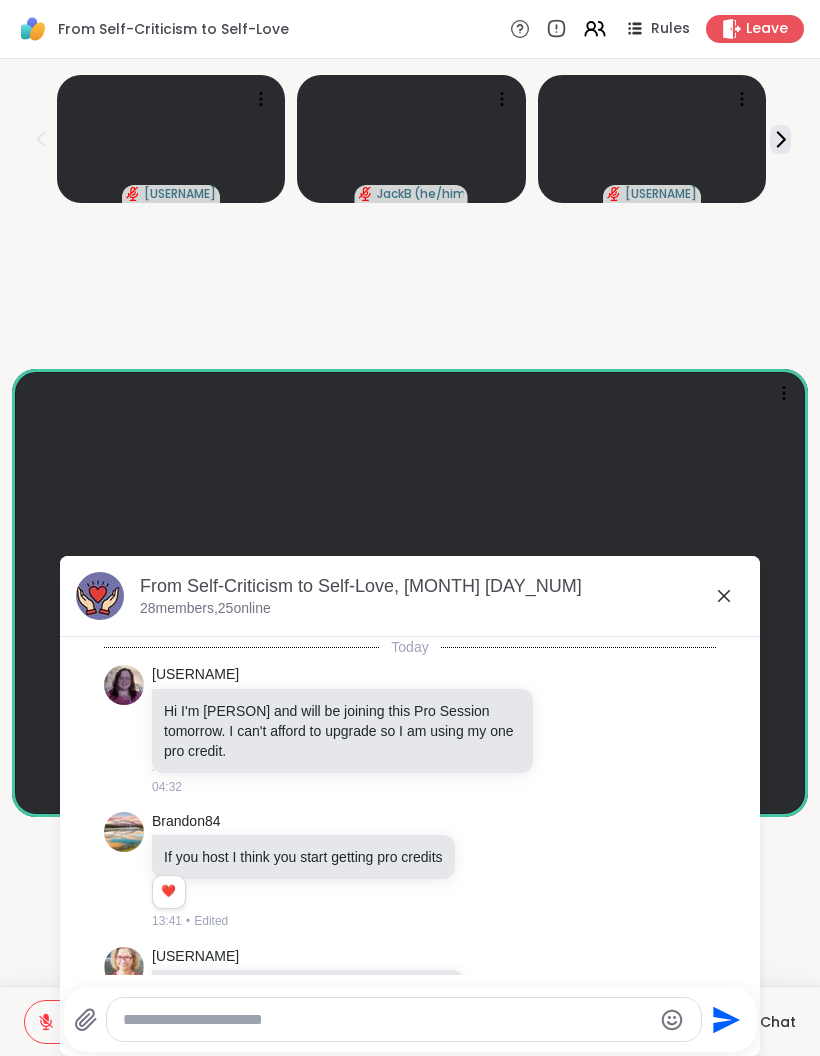 scroll, scrollTop: 5556, scrollLeft: 0, axis: vertical 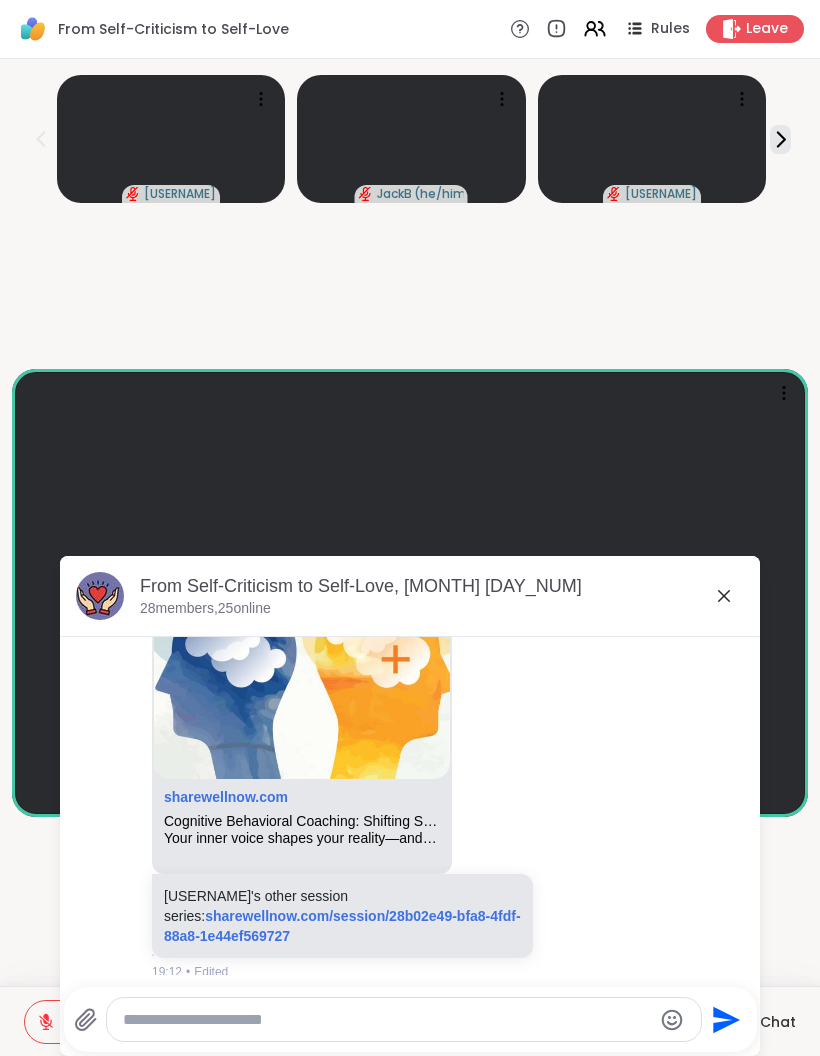 click on "From Self-Criticism to Self-Love, Aug 03" at bounding box center (442, 586) 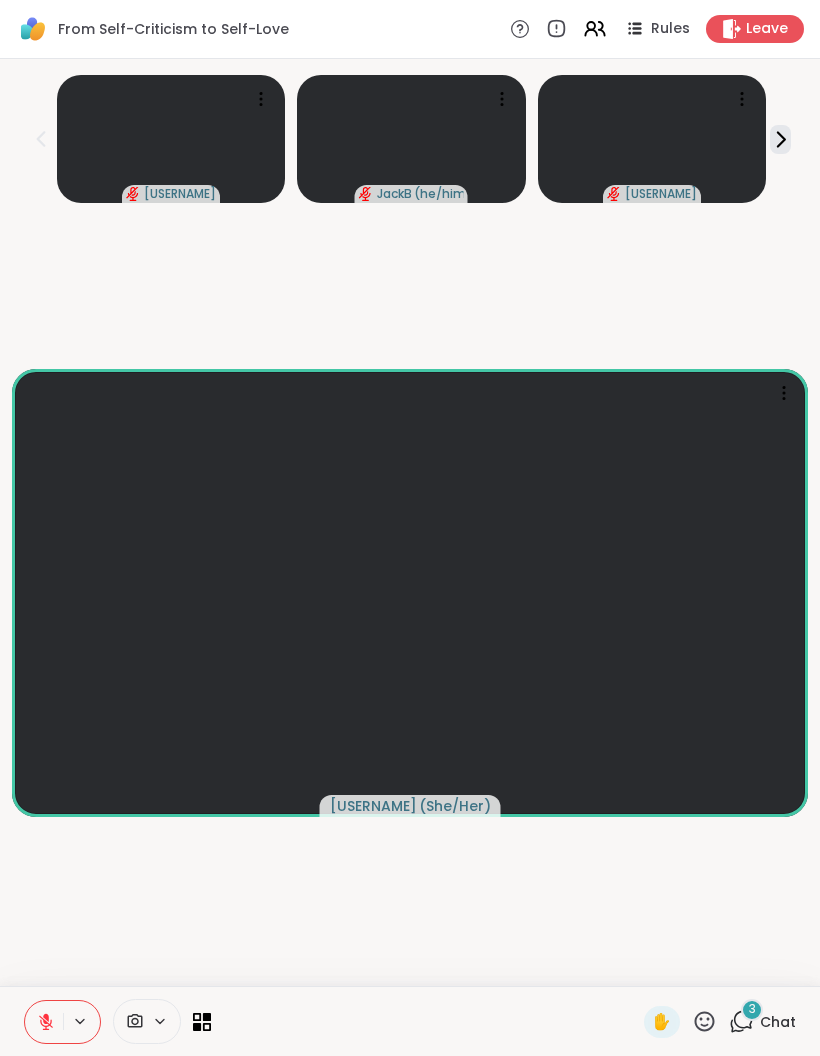 click on "Chat" at bounding box center [778, 1022] 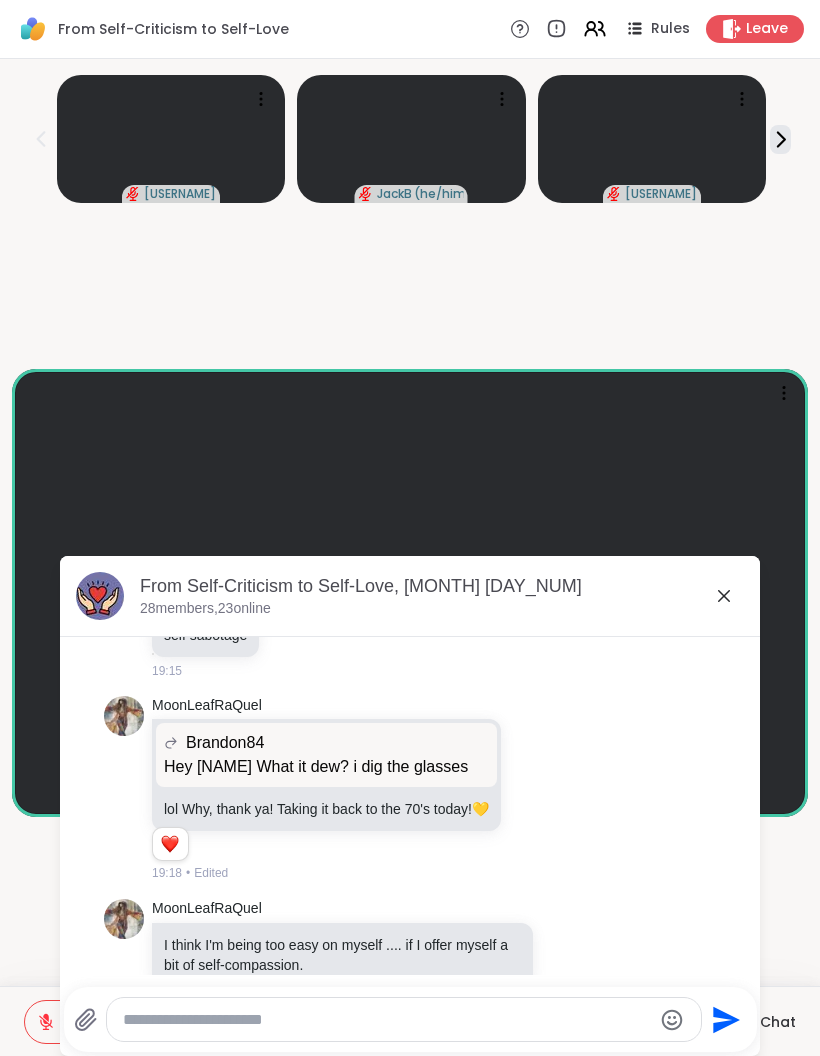 scroll, scrollTop: 6113, scrollLeft: 0, axis: vertical 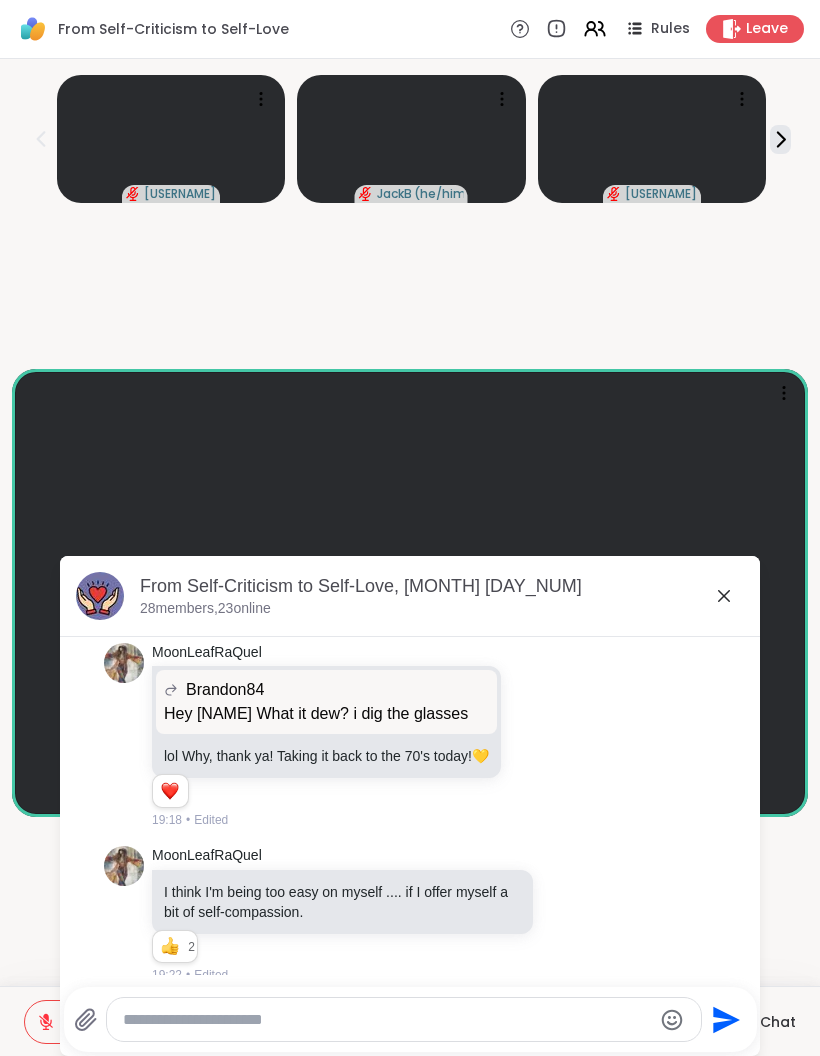 click 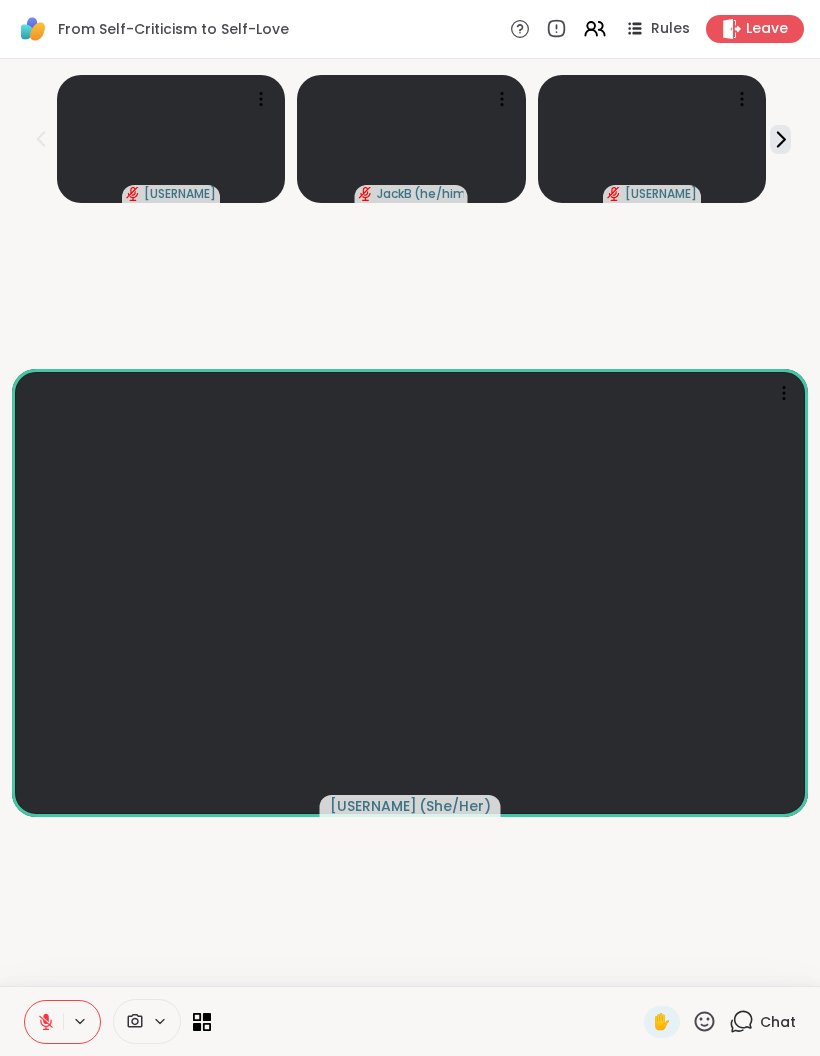 click at bounding box center [147, 1021] 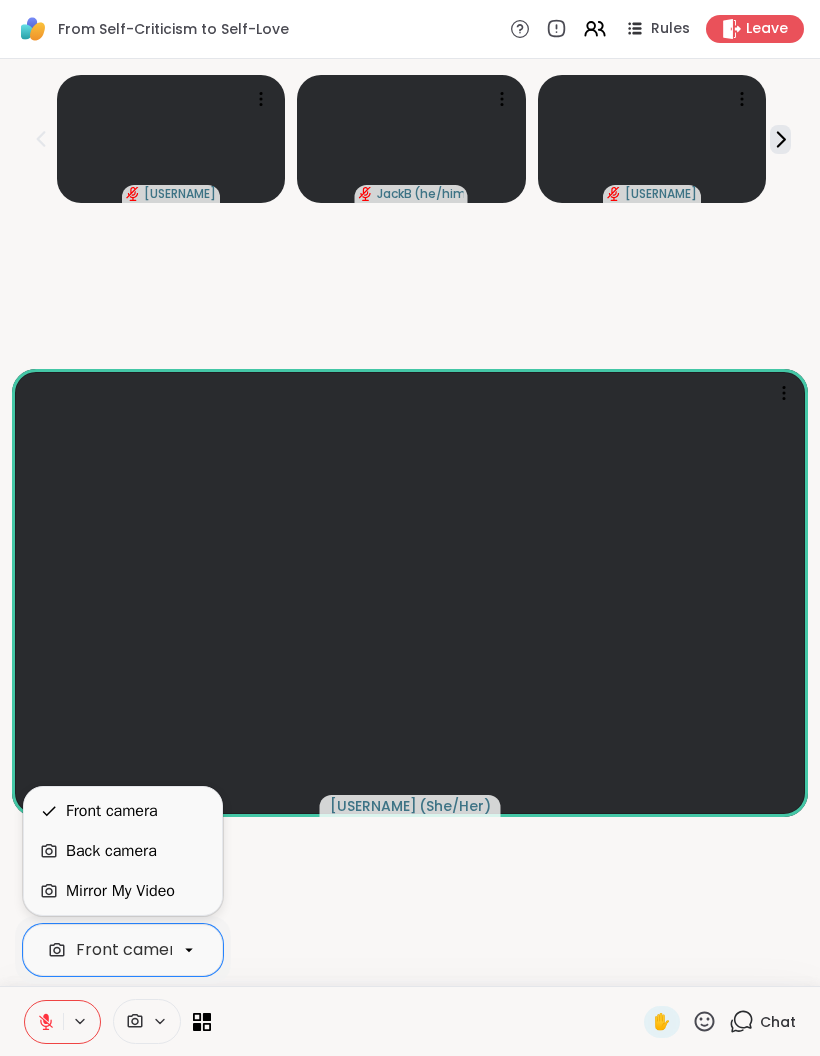 click on "Fausta ( She/Her )" at bounding box center (410, 592) 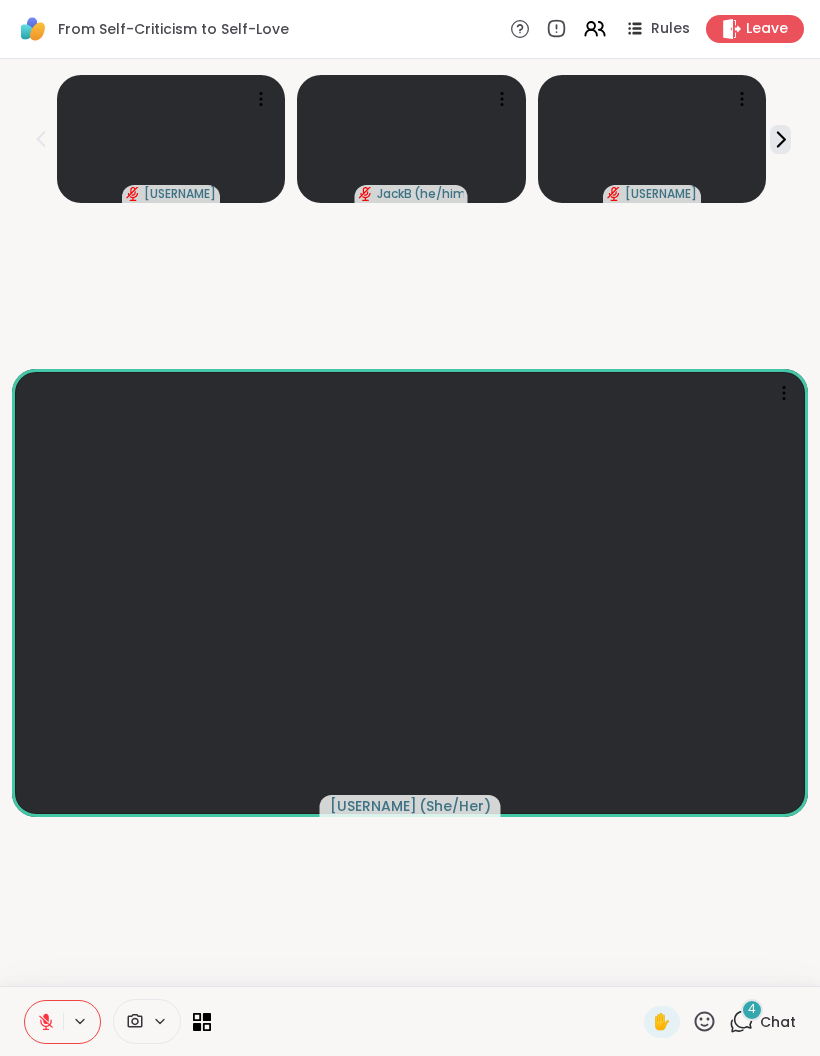 click on "4" at bounding box center [752, 1009] 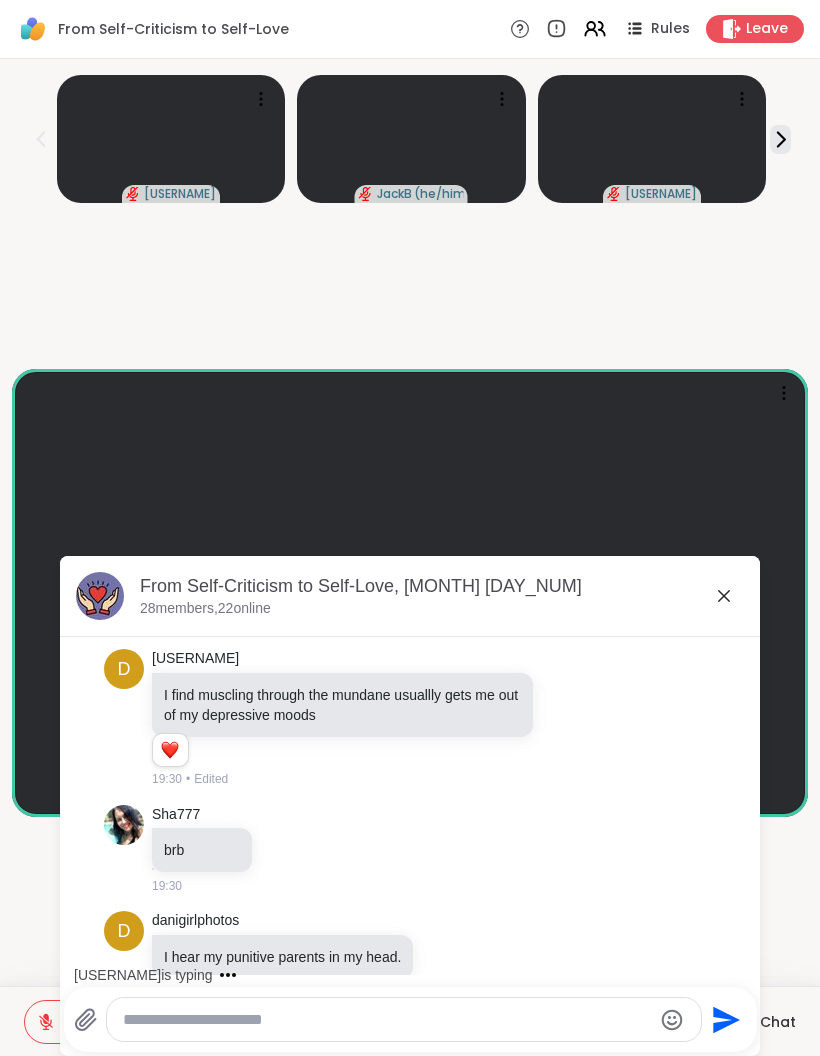 scroll, scrollTop: 6759, scrollLeft: 0, axis: vertical 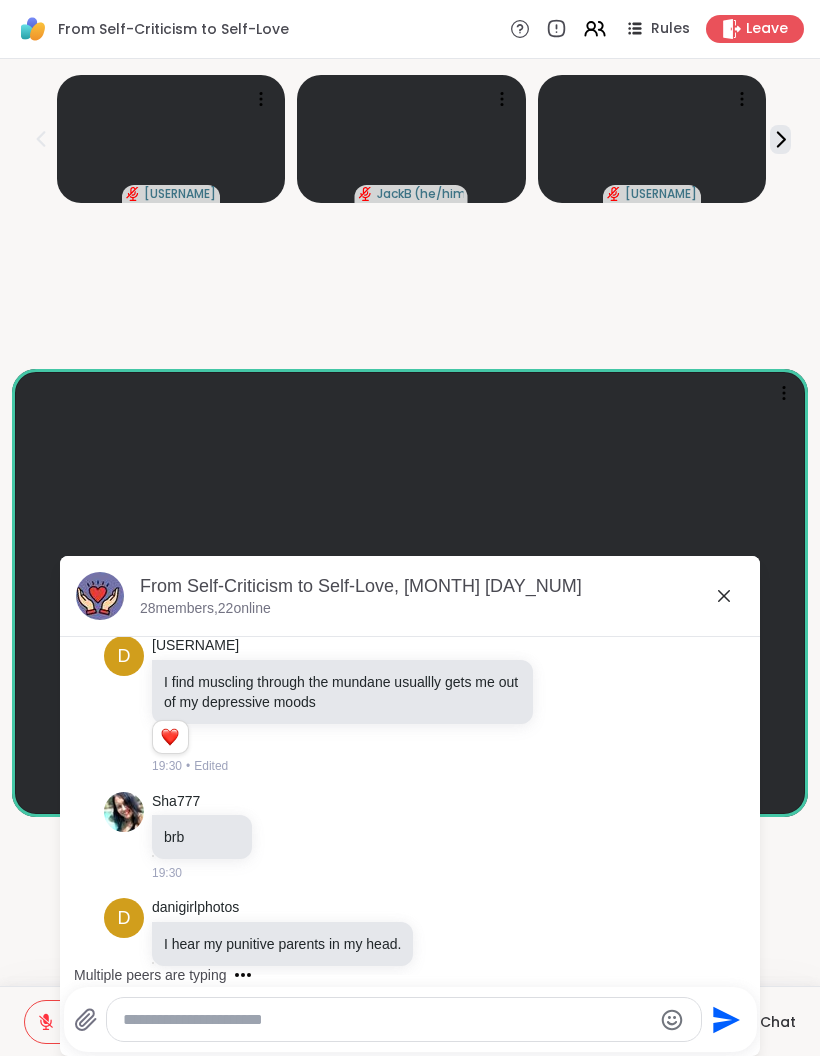click 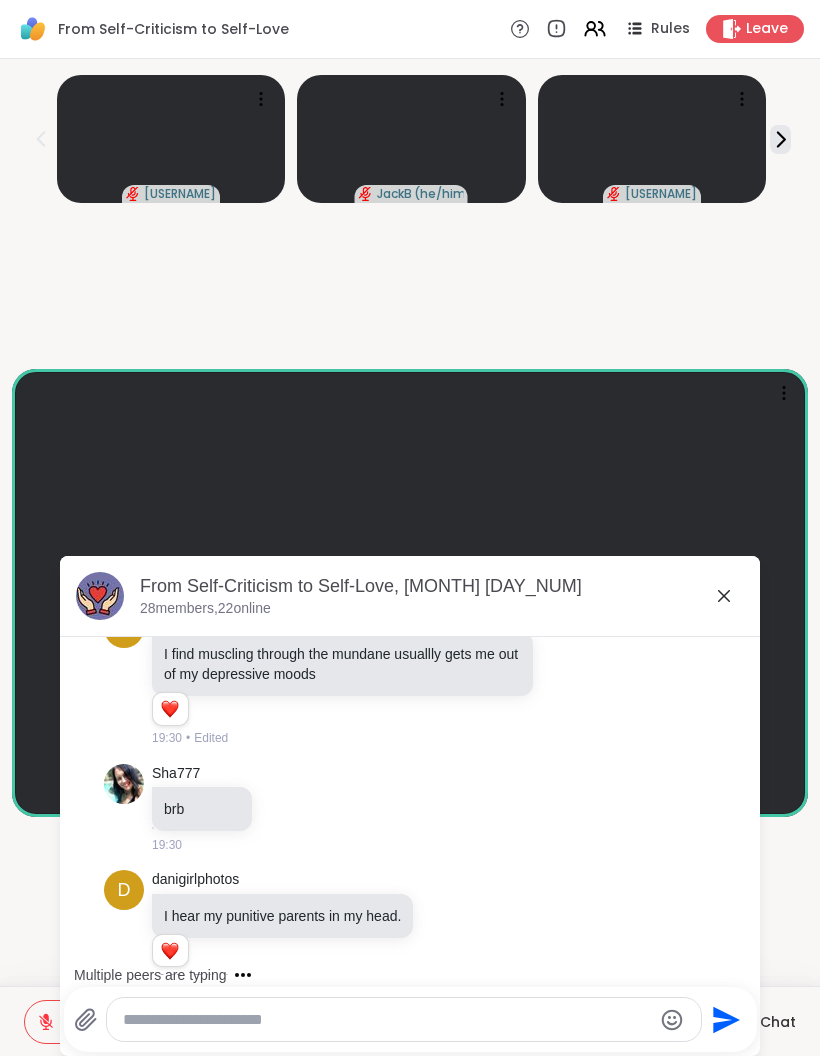 click 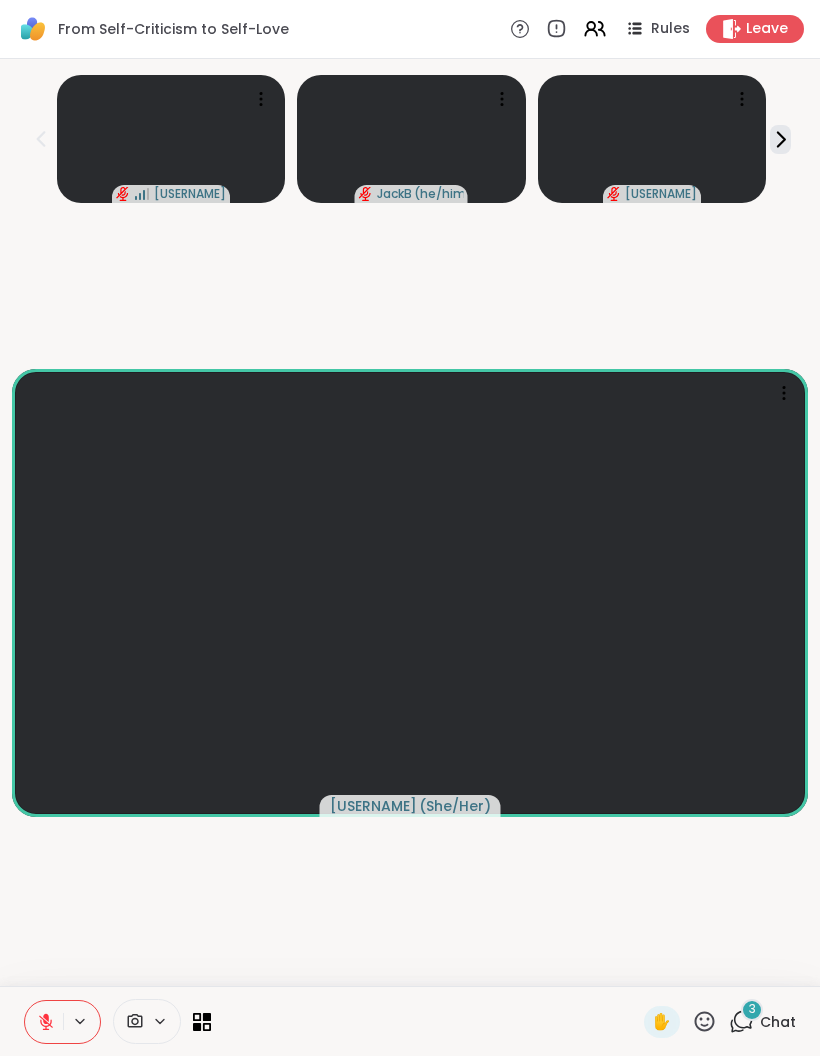 click on "Chat" at bounding box center [778, 1022] 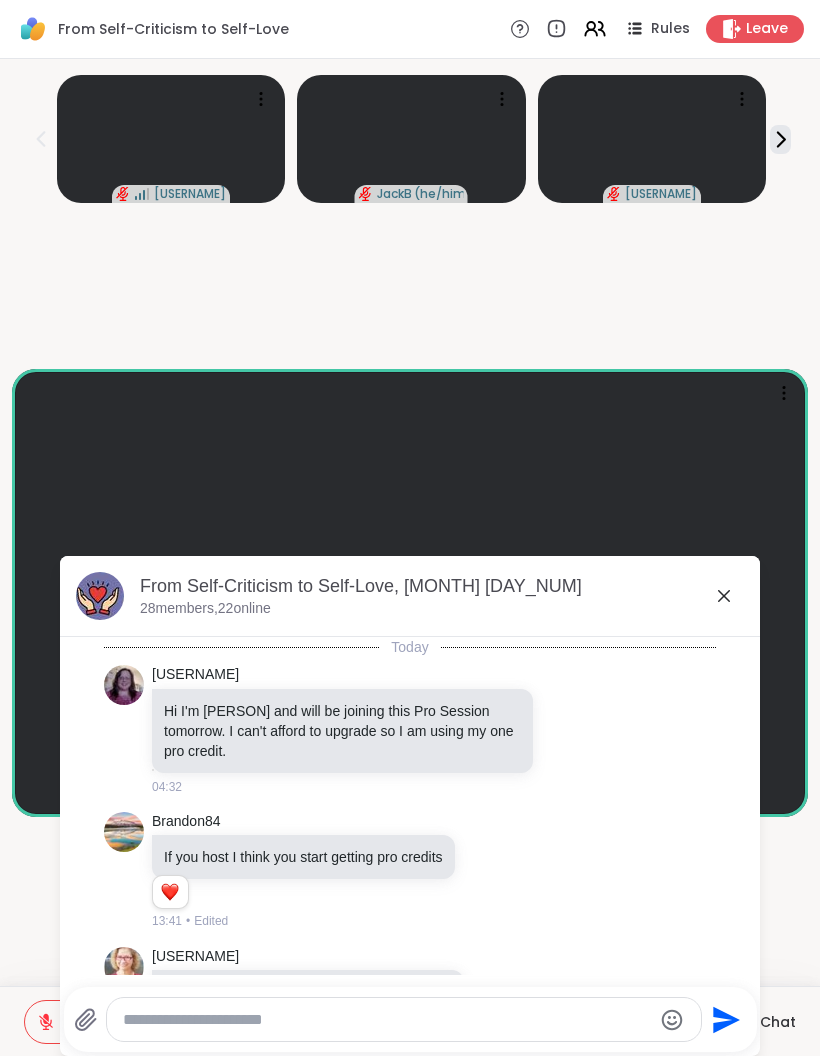 scroll, scrollTop: 7269, scrollLeft: 0, axis: vertical 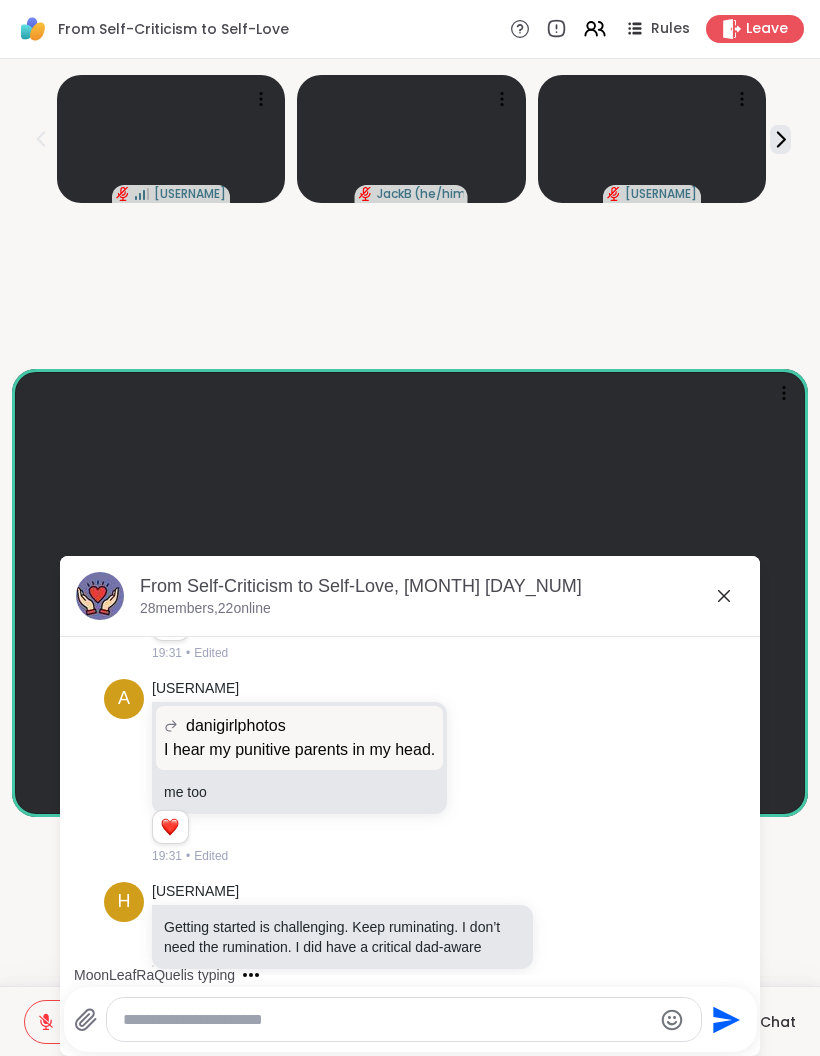 click 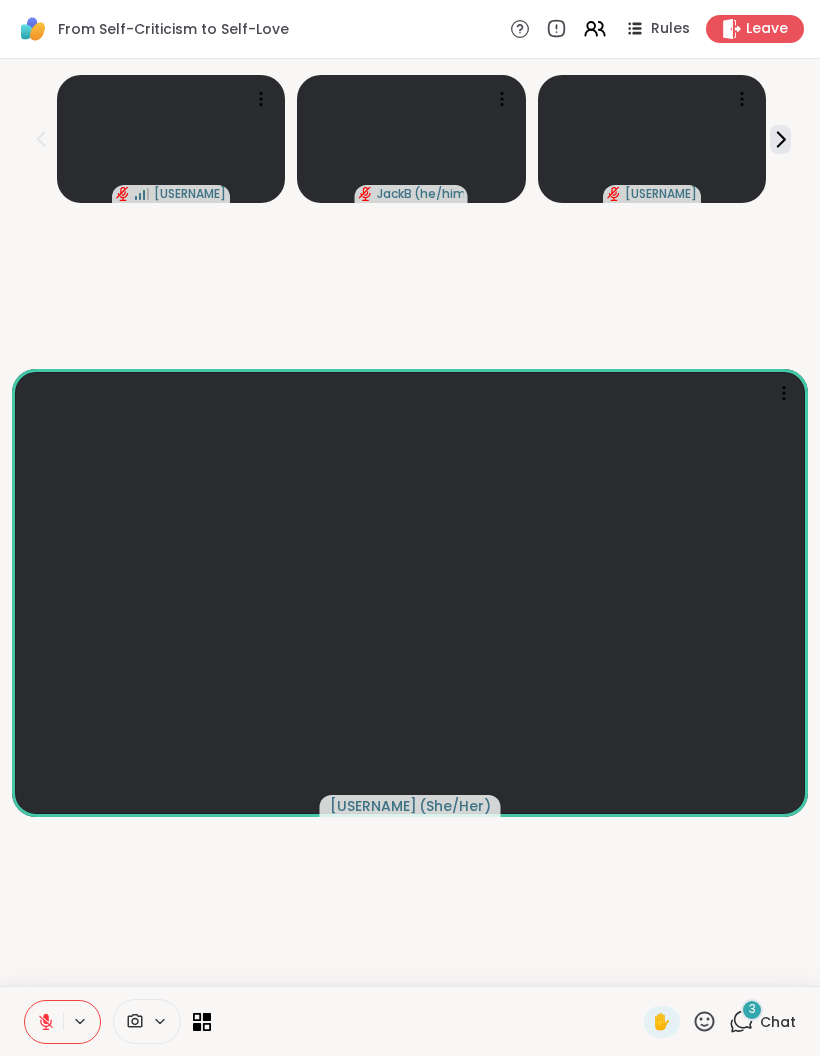 click on "✋ 3 Chat" at bounding box center [410, 1021] 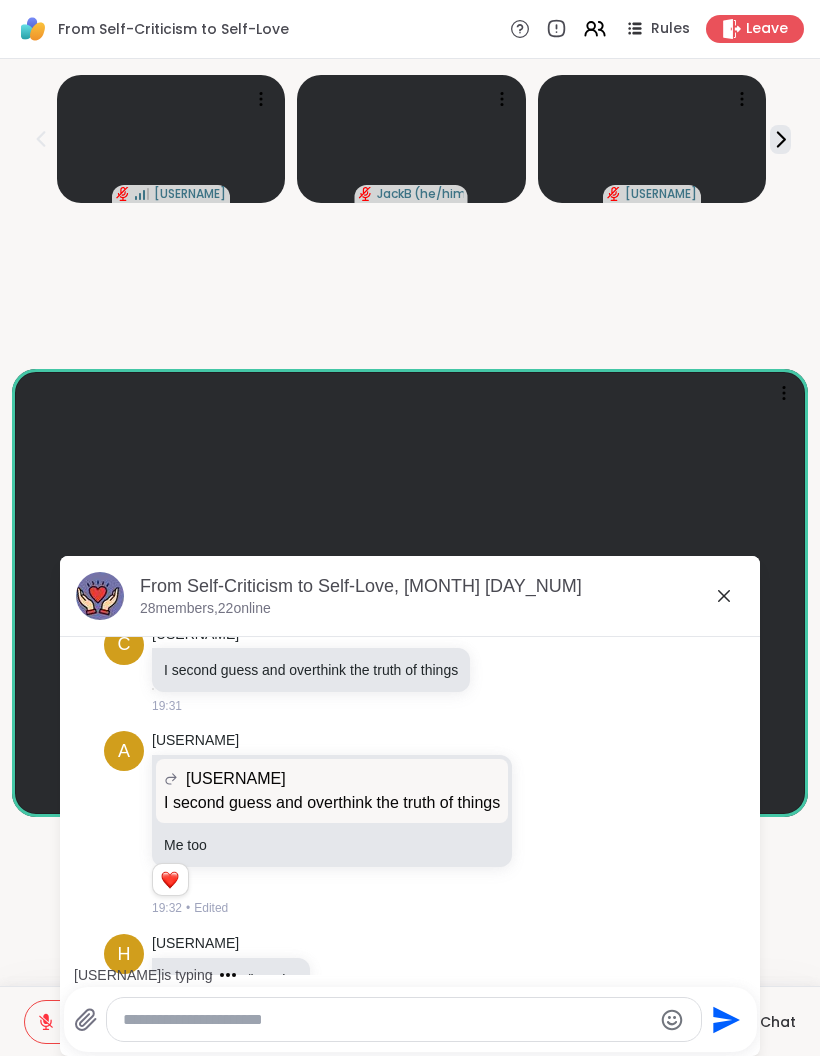 scroll, scrollTop: 7838, scrollLeft: 0, axis: vertical 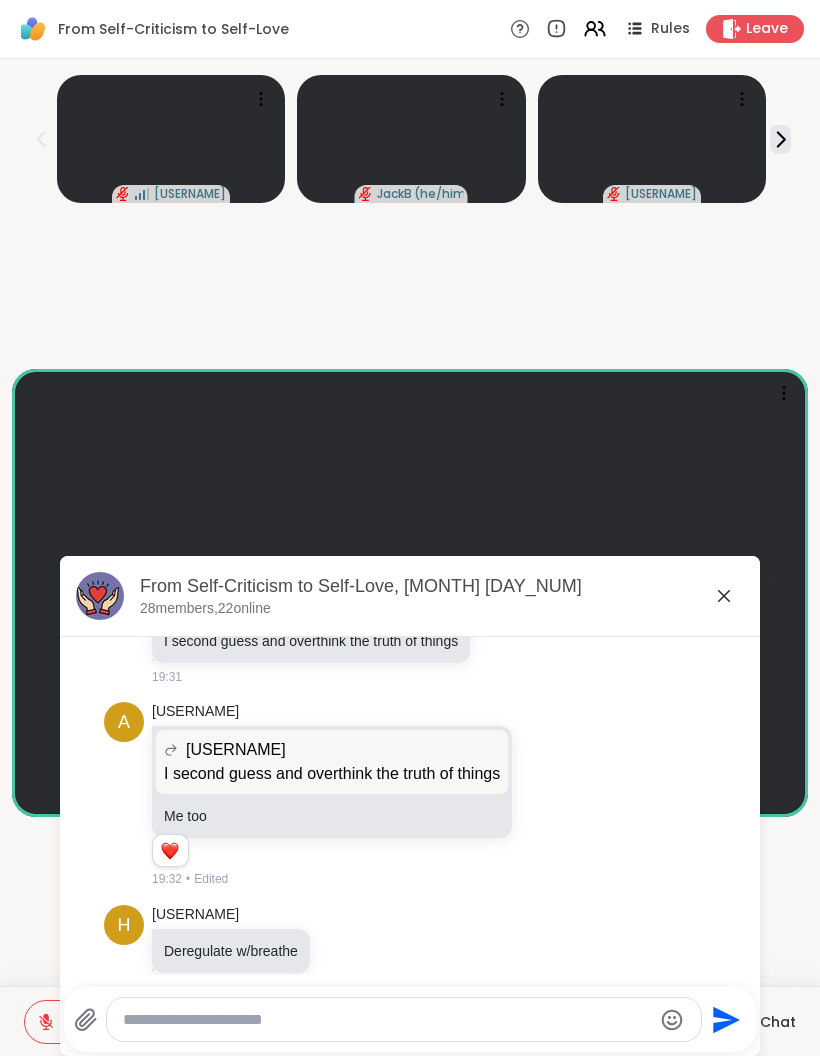 click 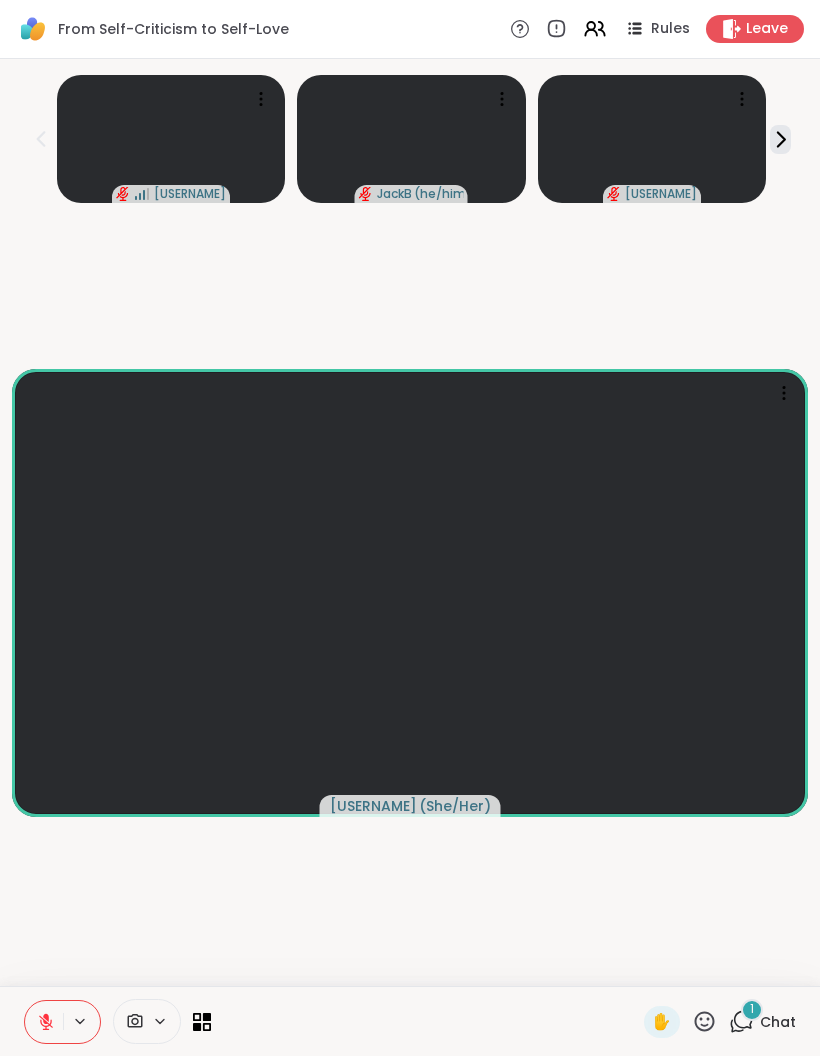 click on "1 Chat" at bounding box center [762, 1022] 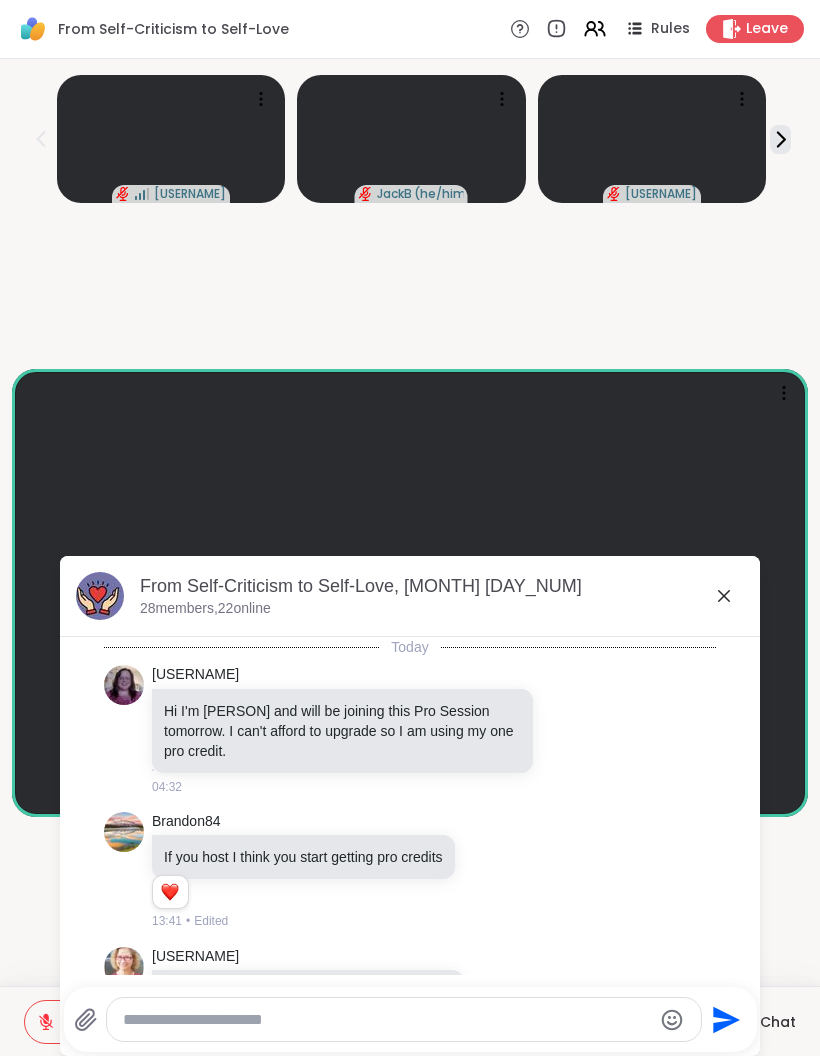 scroll, scrollTop: 8087, scrollLeft: 0, axis: vertical 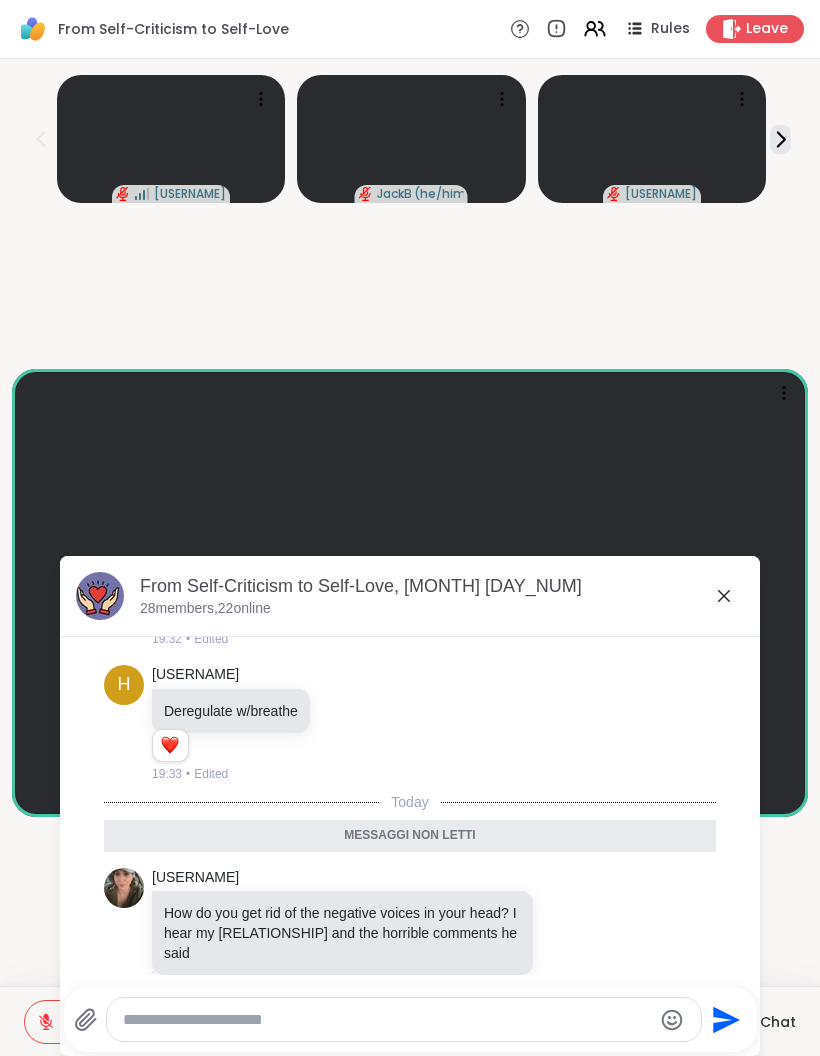 click 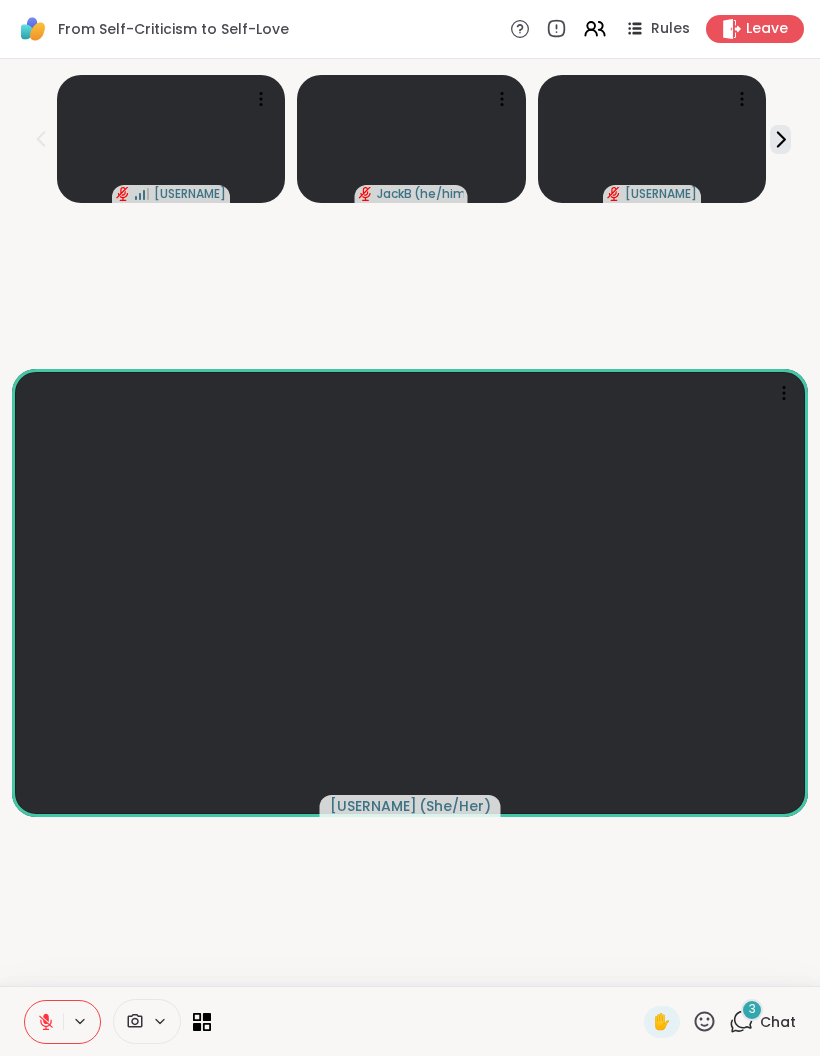 click on "3" at bounding box center [752, 1009] 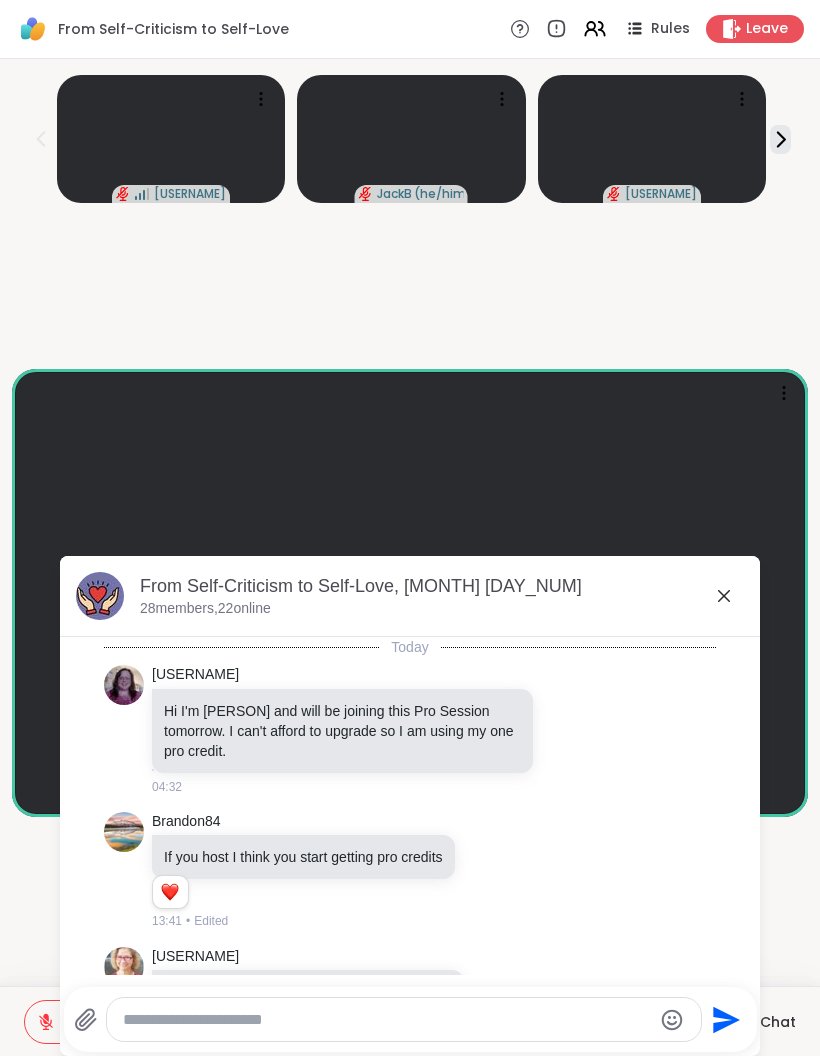 scroll, scrollTop: 8697, scrollLeft: 0, axis: vertical 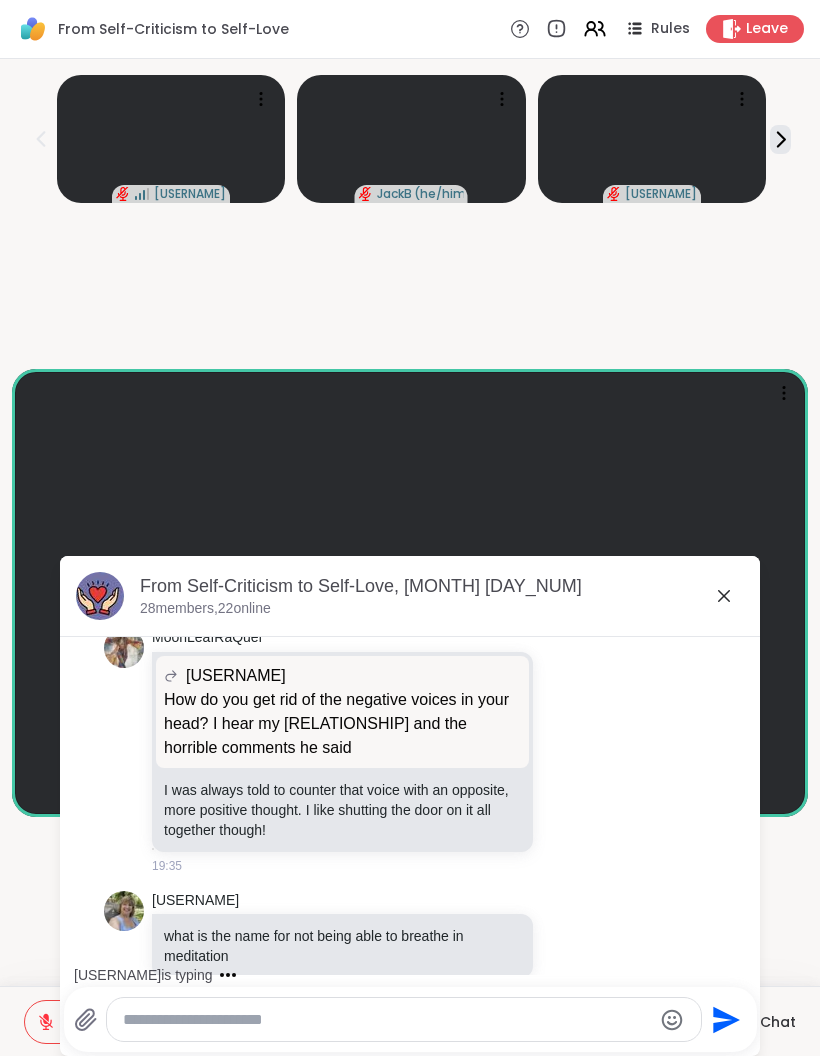 click at bounding box center (387, 1020) 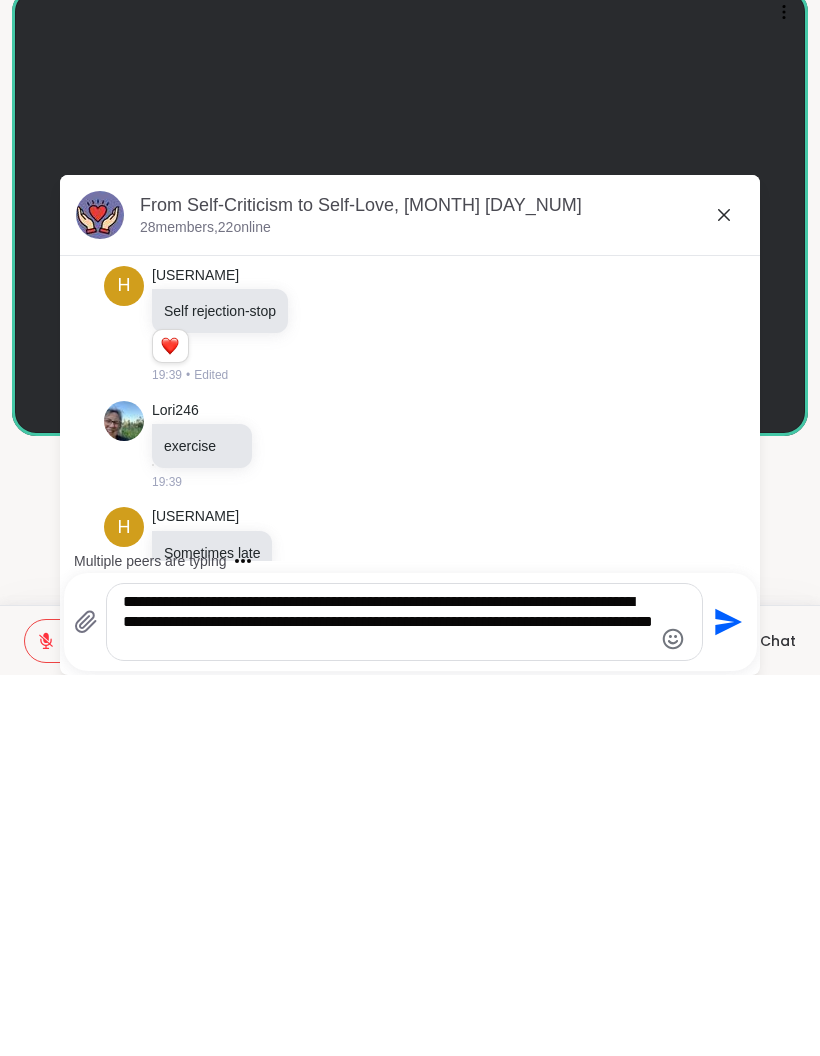 scroll, scrollTop: 10669, scrollLeft: 0, axis: vertical 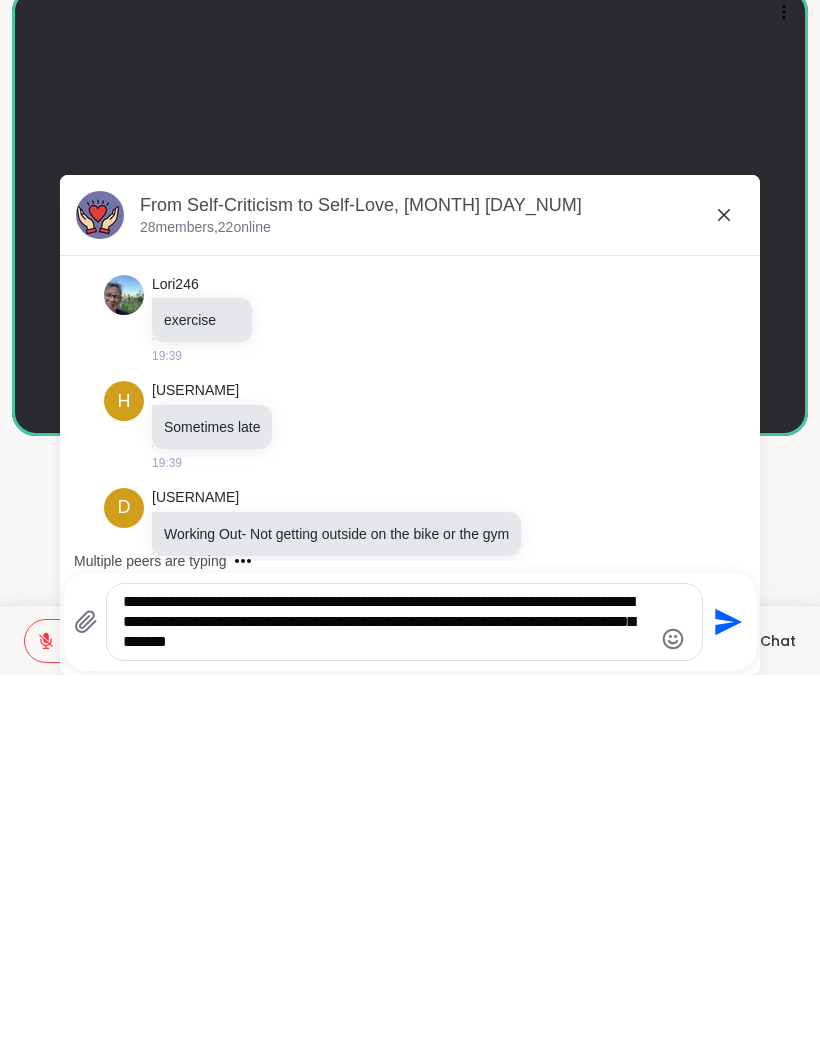 type on "**********" 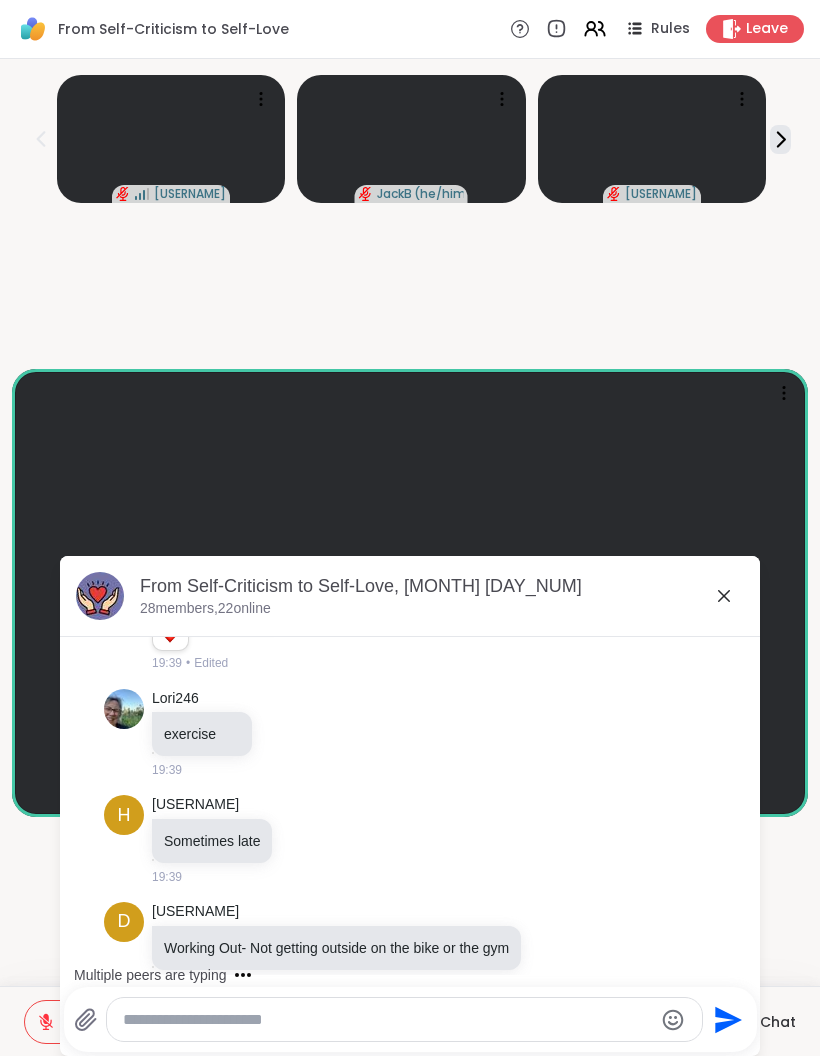 scroll, scrollTop: 10802, scrollLeft: 0, axis: vertical 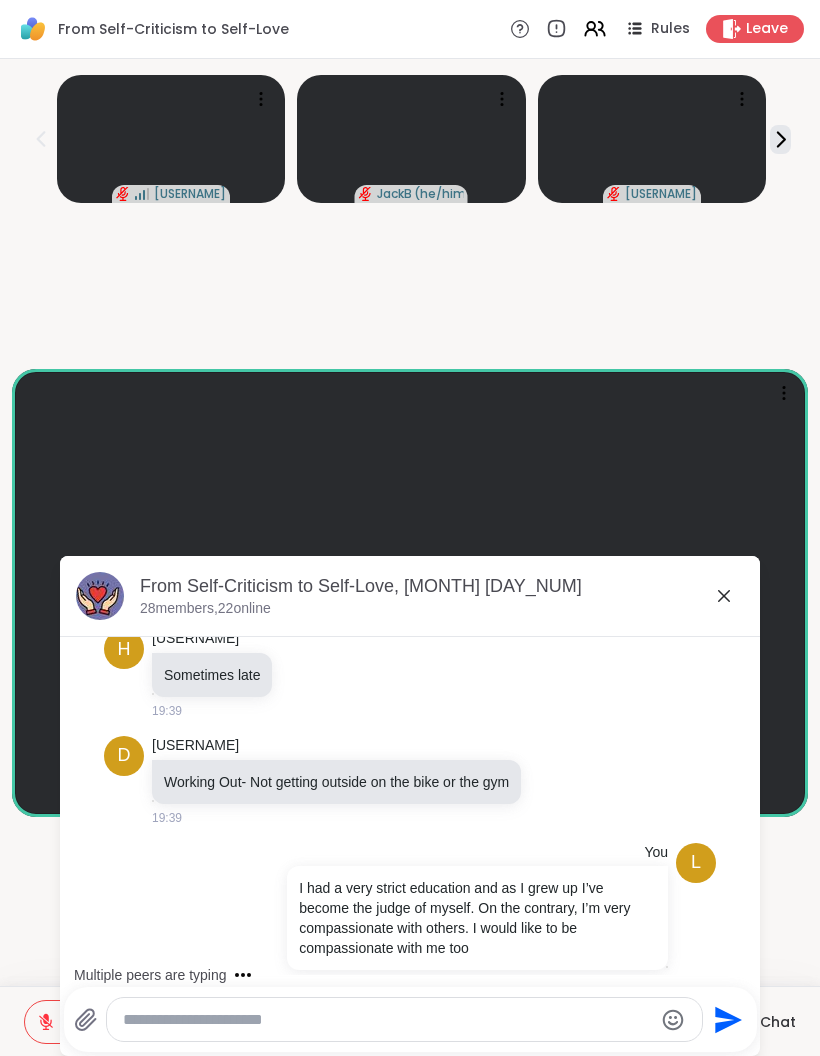 click 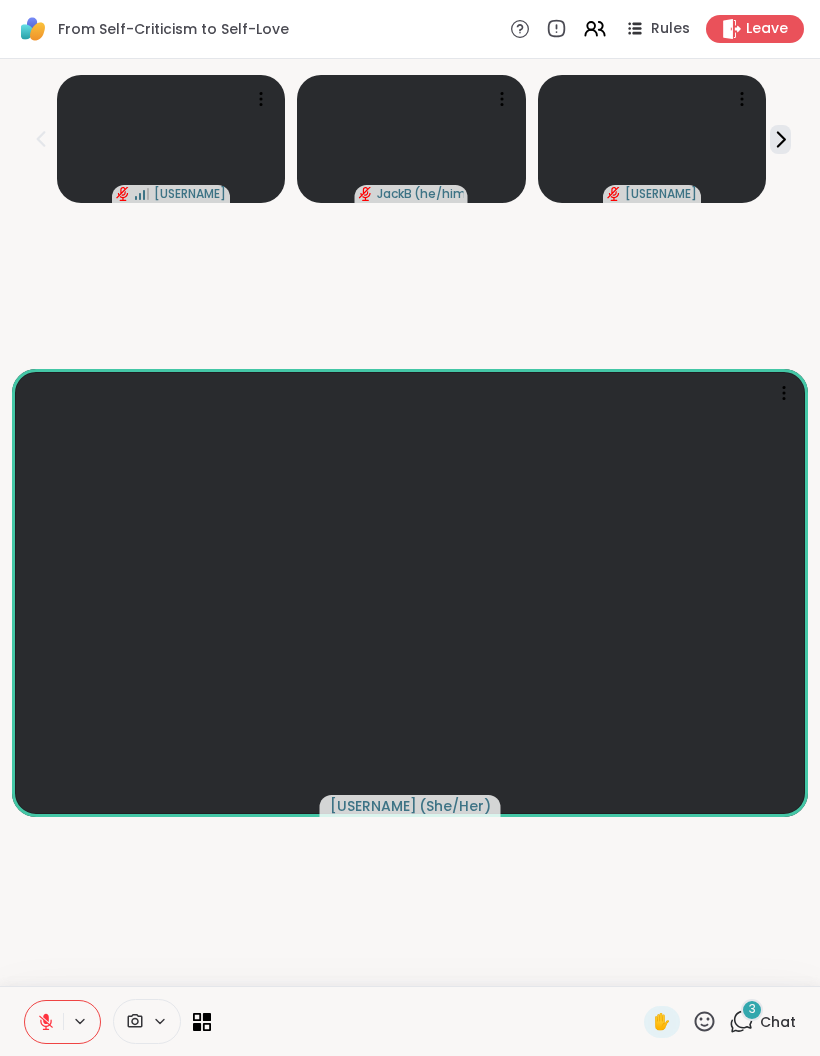 click on "Chat" at bounding box center [778, 1022] 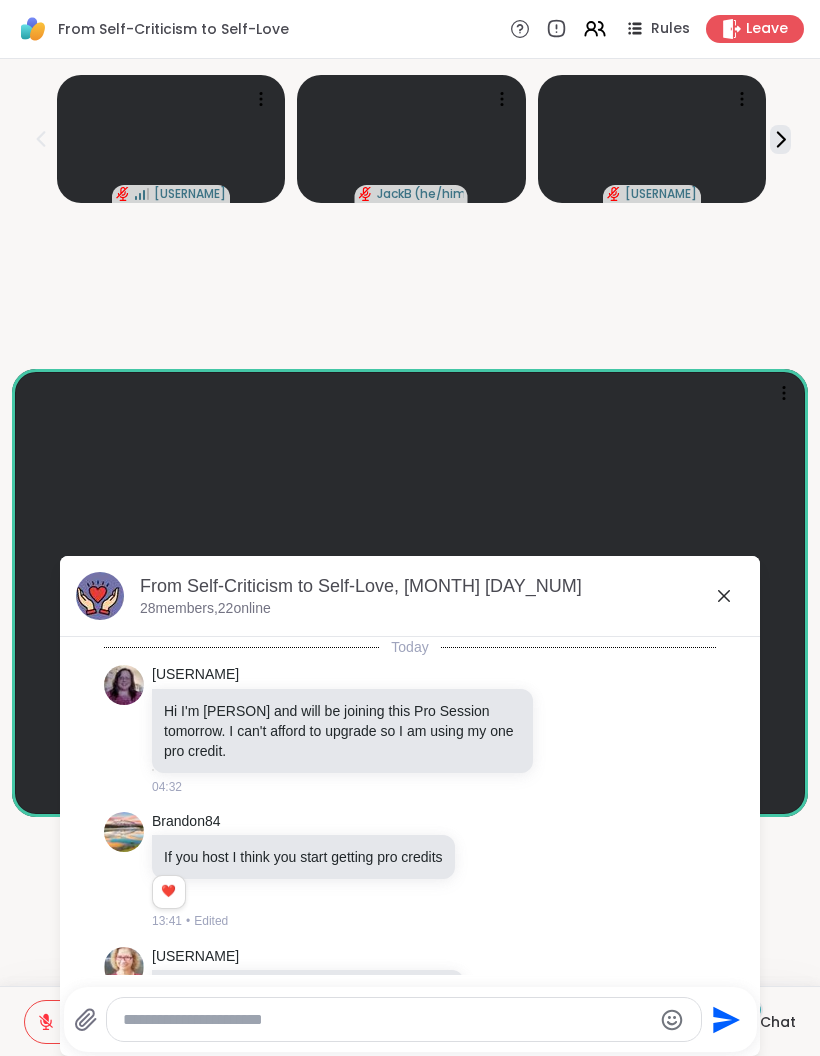 scroll, scrollTop: 11223, scrollLeft: 0, axis: vertical 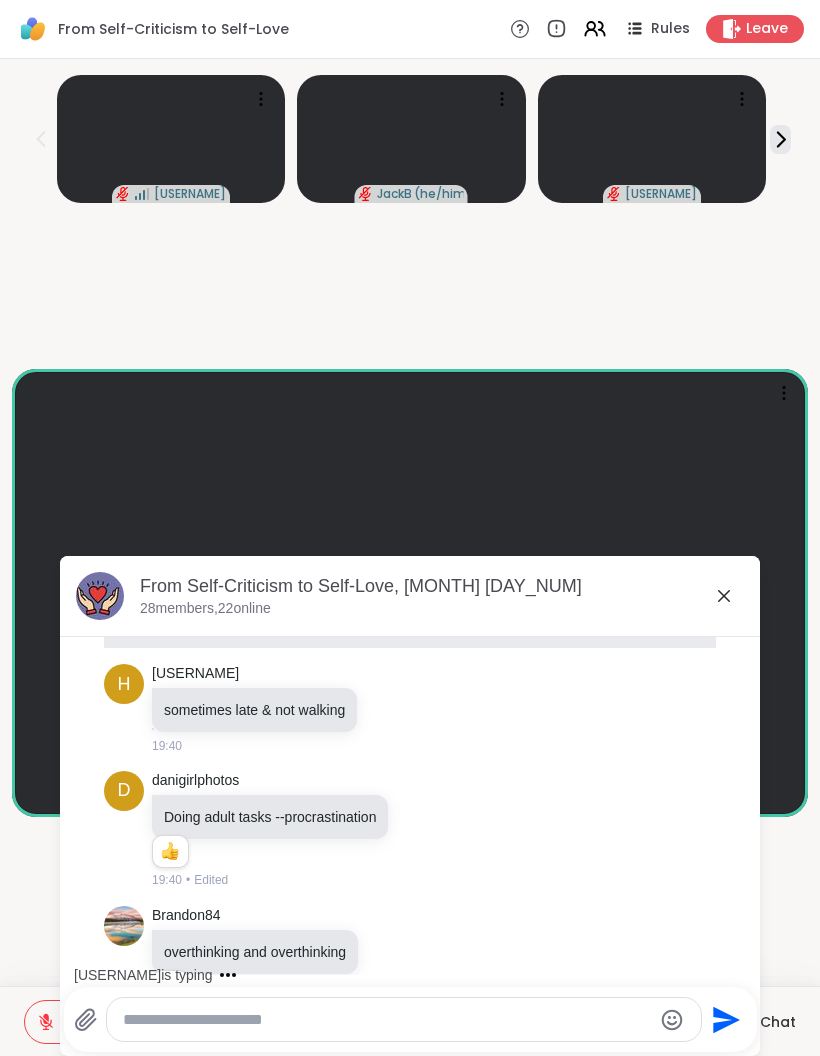 click 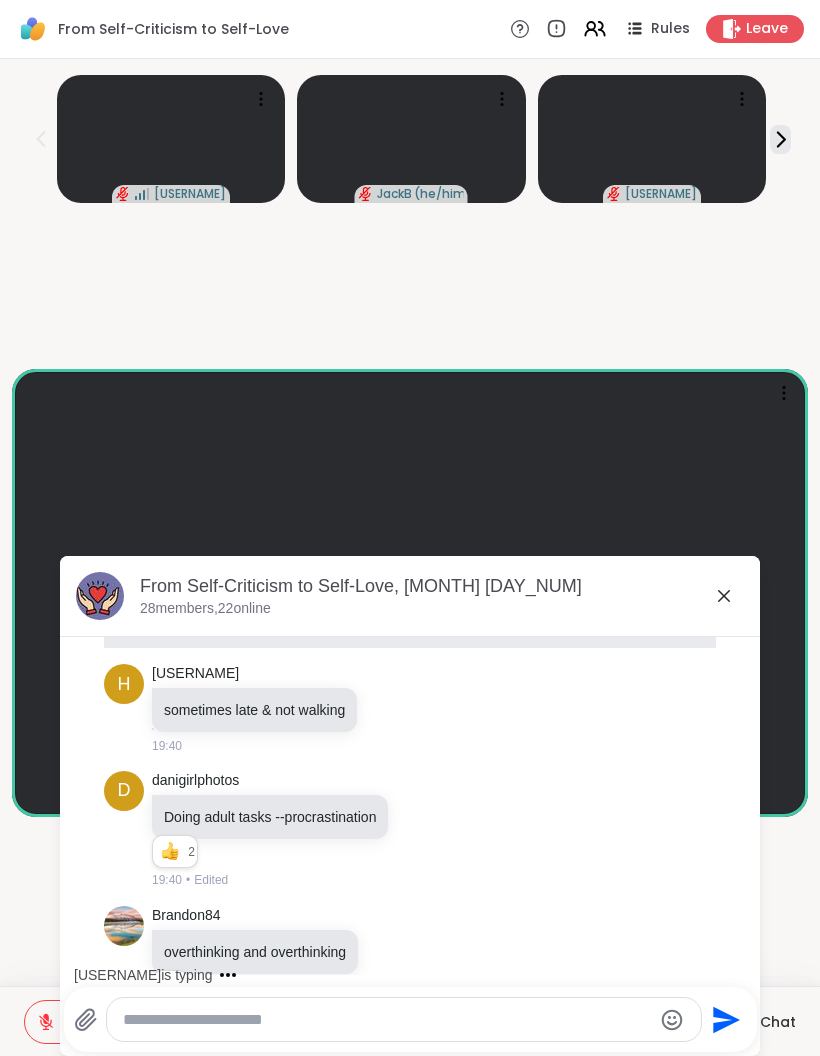 scroll, scrollTop: 11251, scrollLeft: 0, axis: vertical 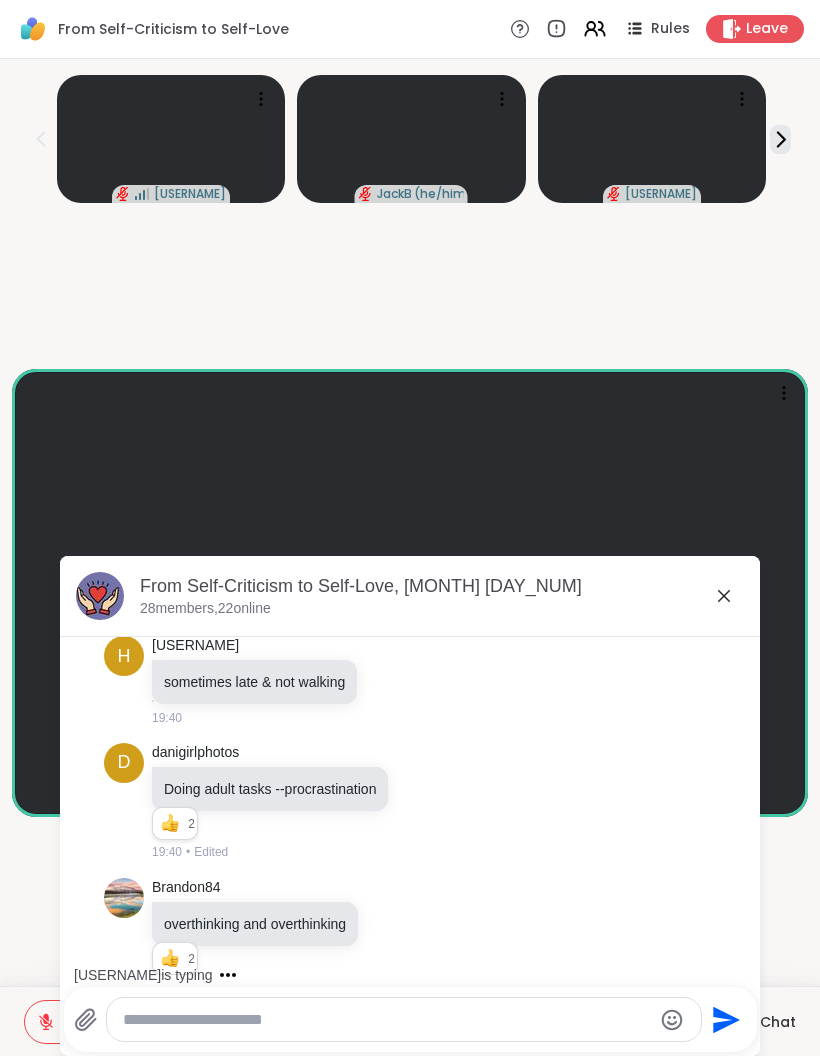 click 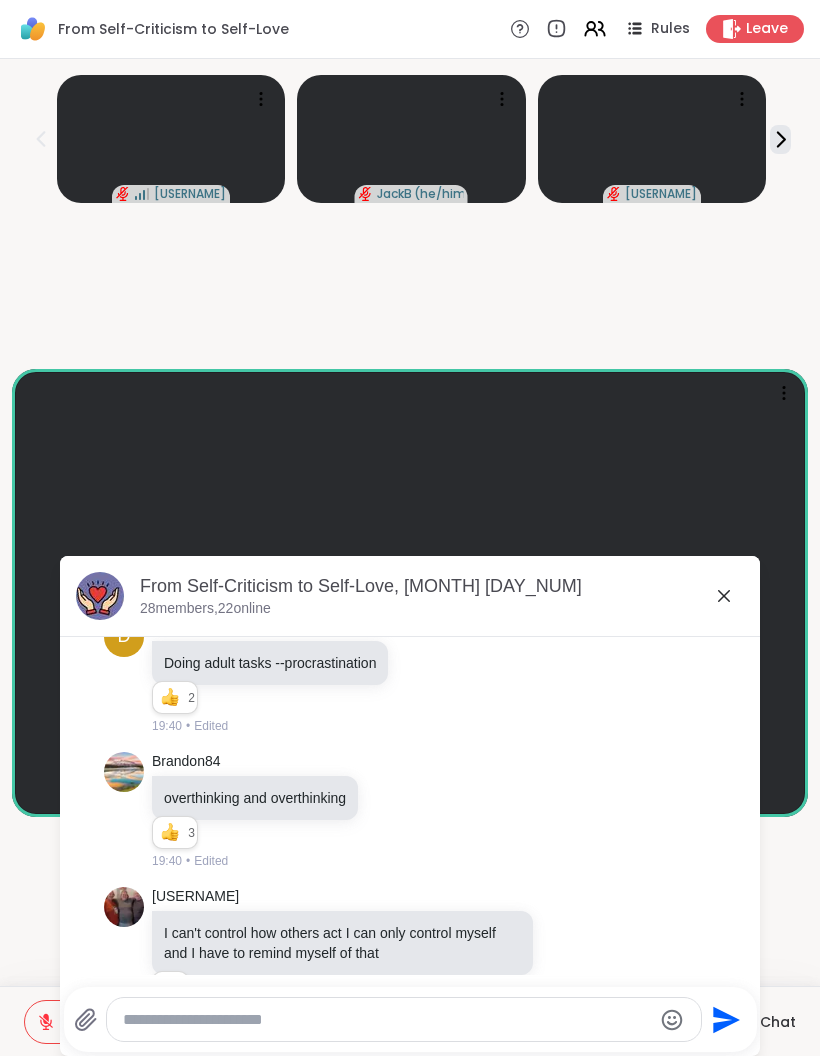 scroll, scrollTop: 11386, scrollLeft: 0, axis: vertical 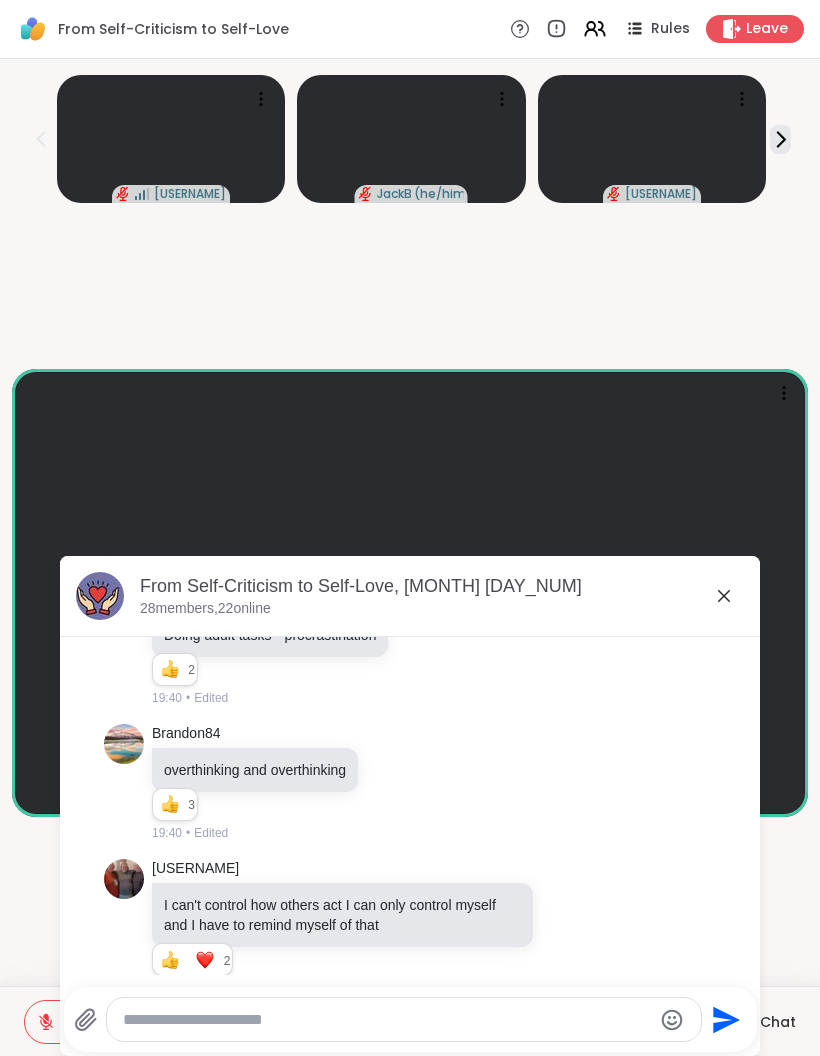 click 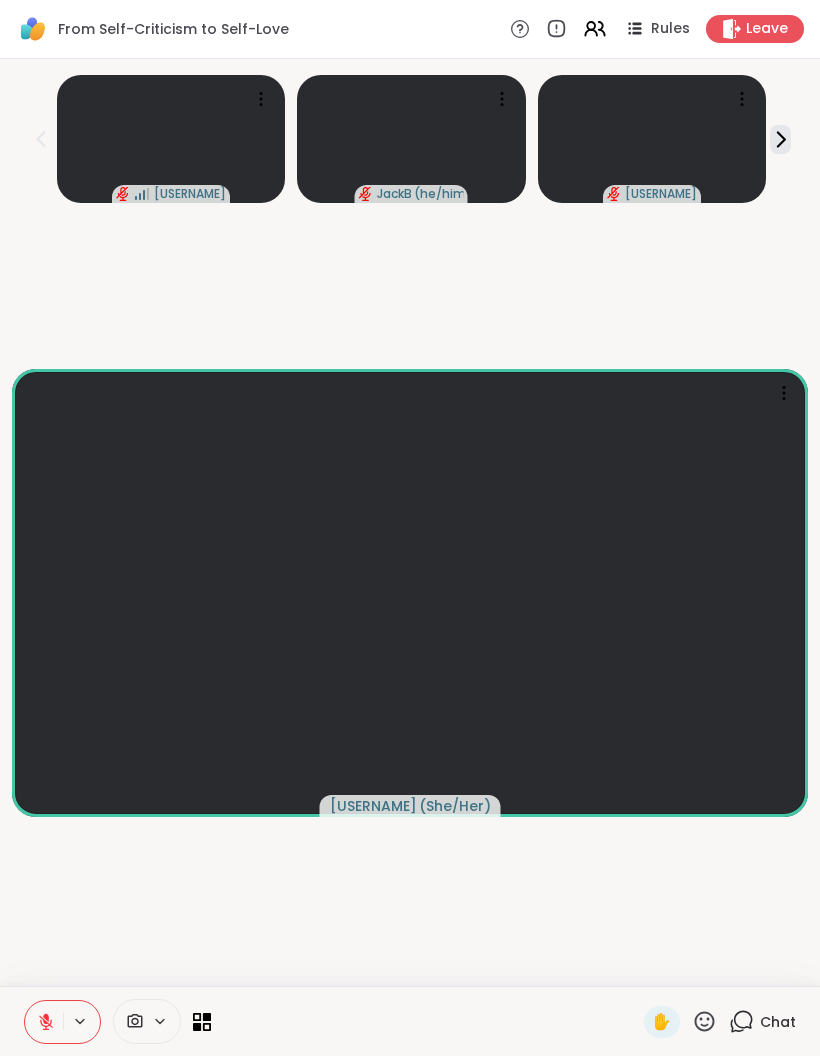 click on "Chat" at bounding box center (762, 1022) 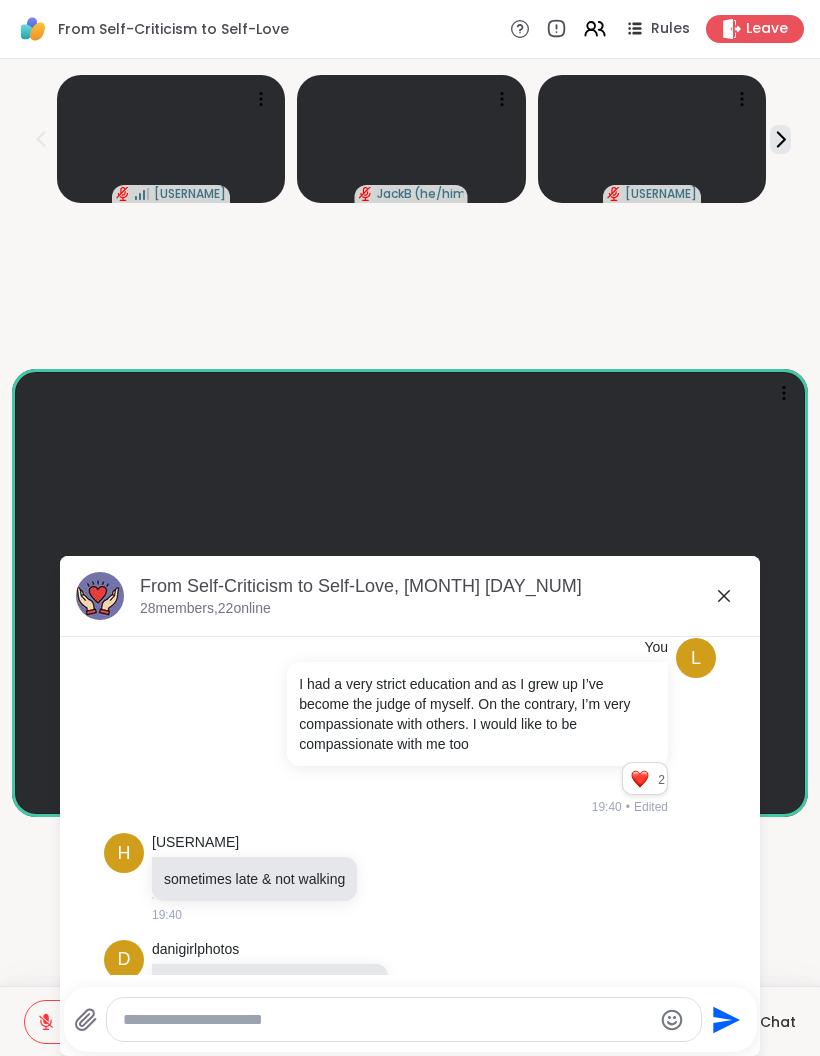 scroll, scrollTop: 10976, scrollLeft: 0, axis: vertical 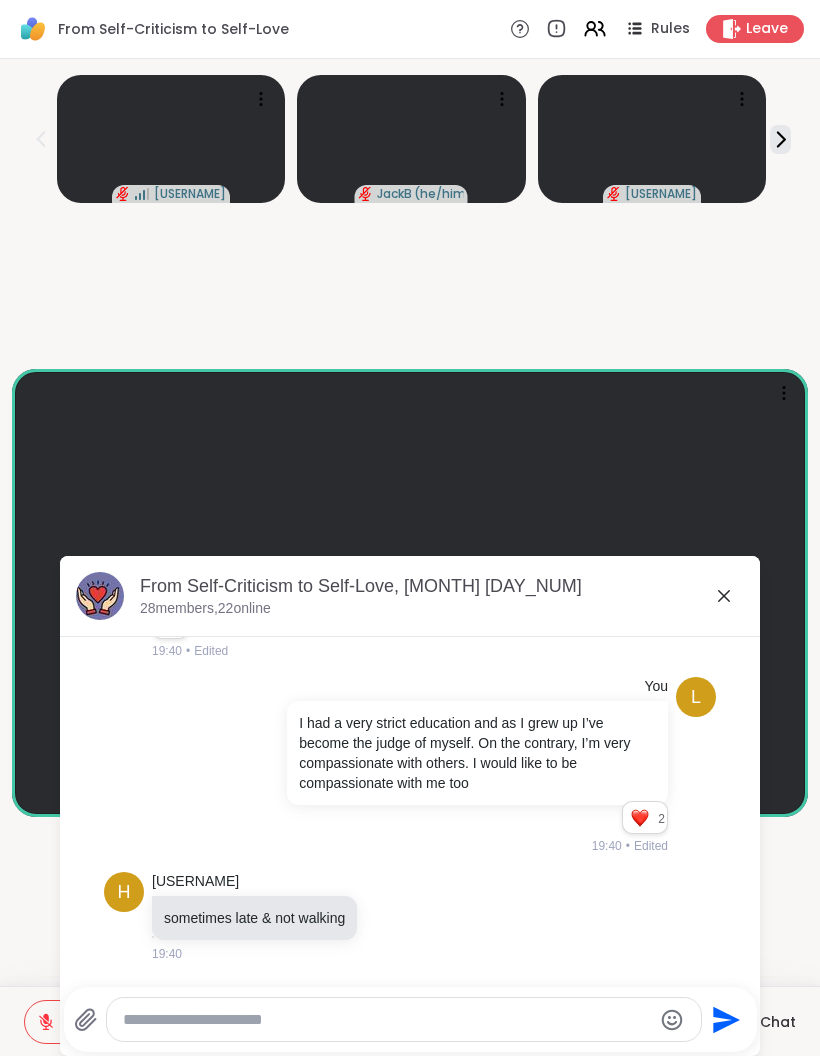 click 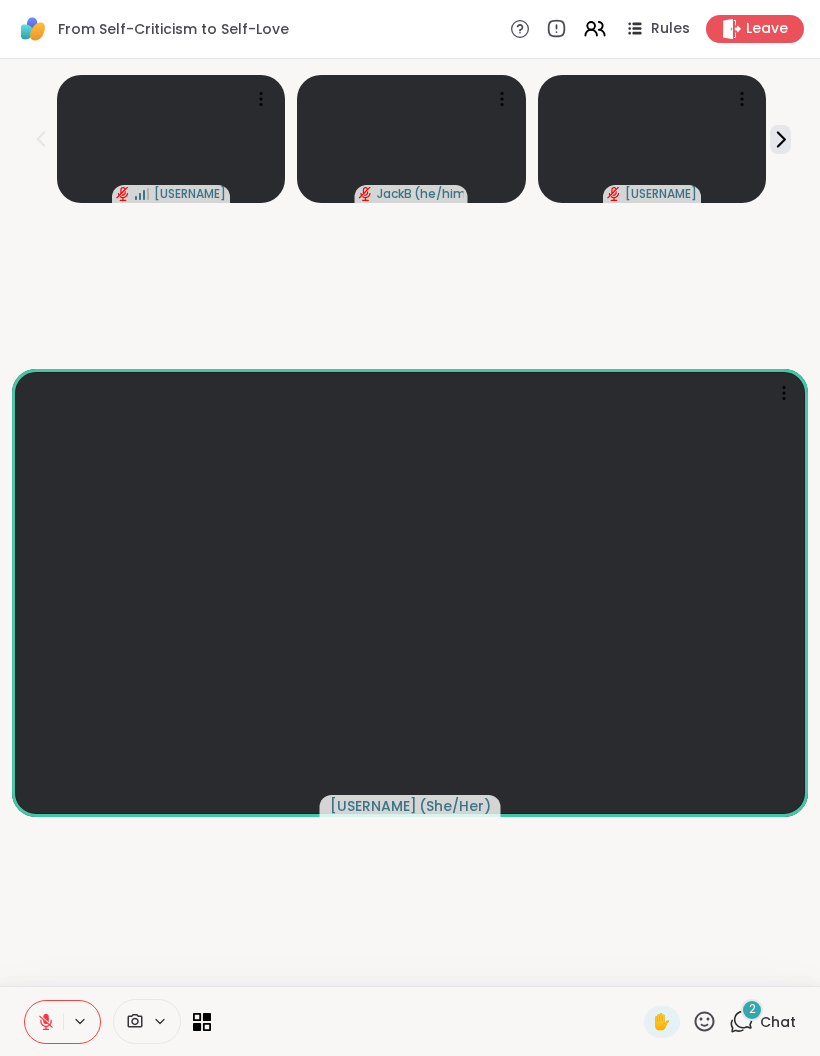 click on "2 Chat" at bounding box center [762, 1022] 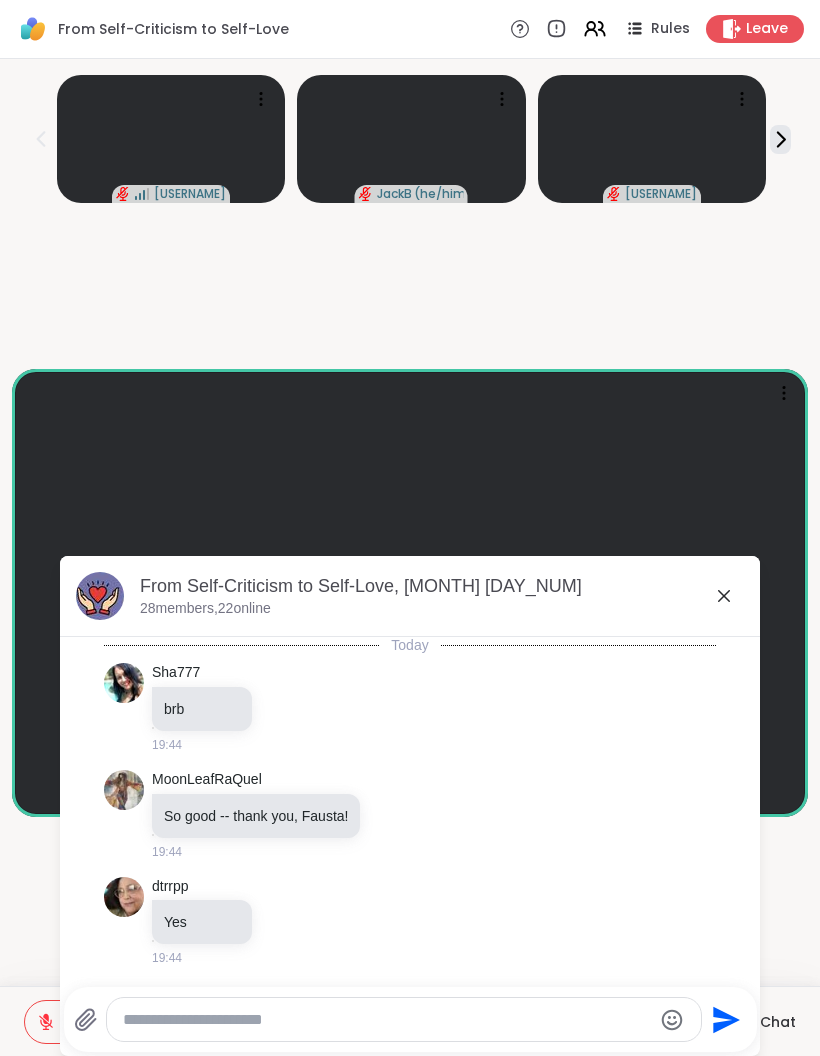 scroll, scrollTop: 11704, scrollLeft: 0, axis: vertical 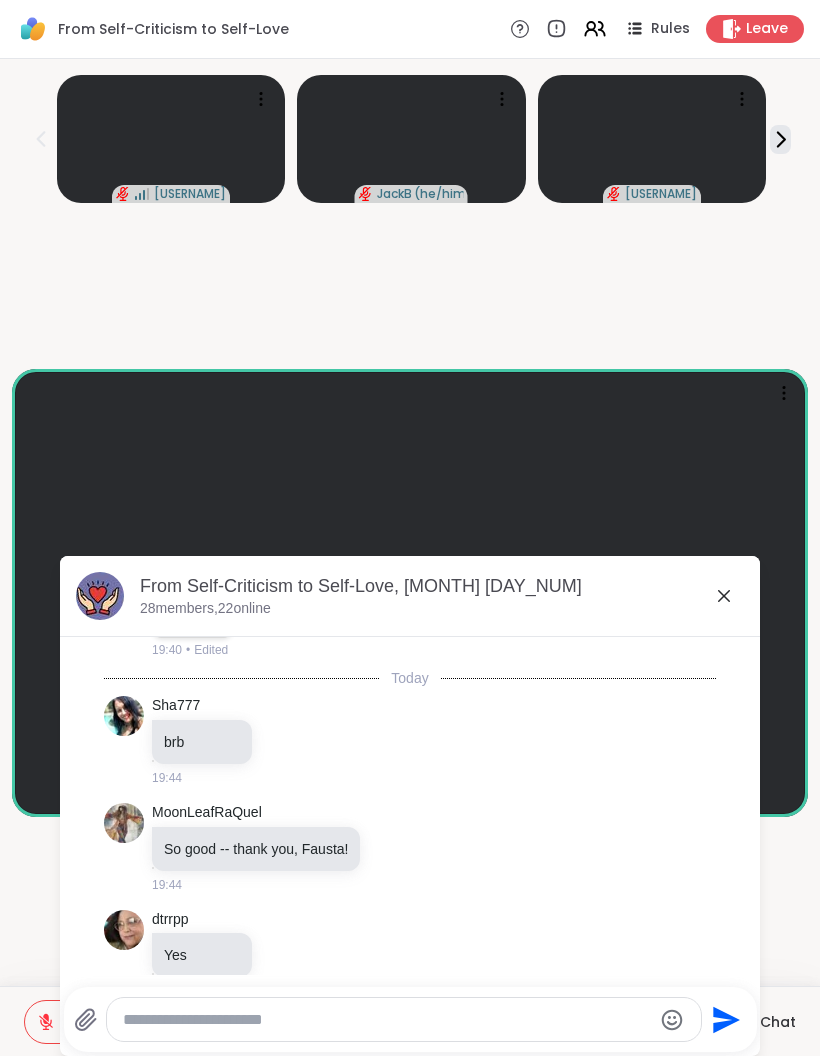 click 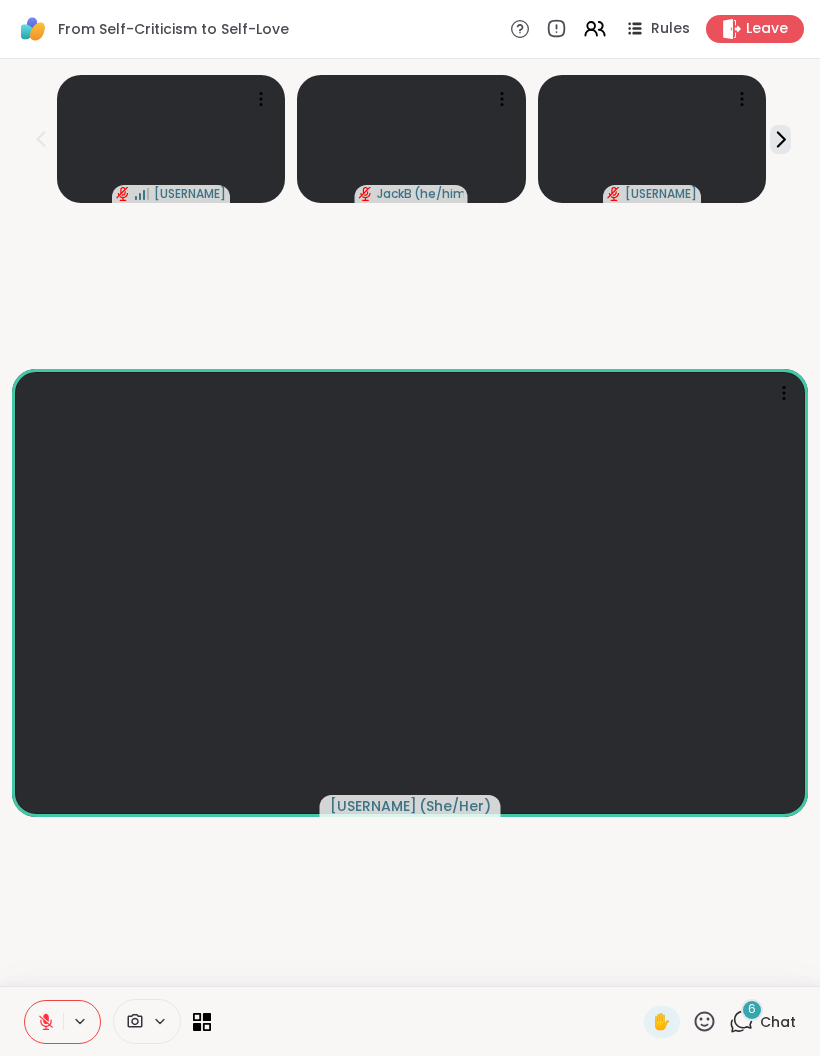 click 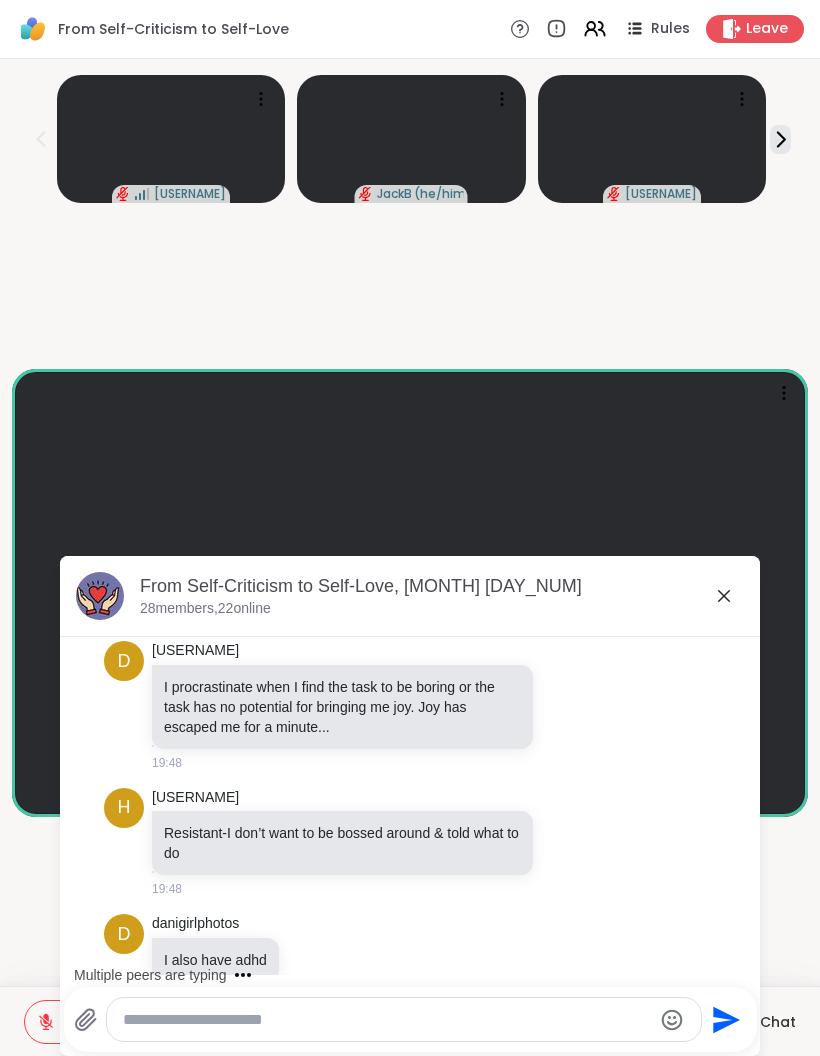 scroll, scrollTop: 12660, scrollLeft: 0, axis: vertical 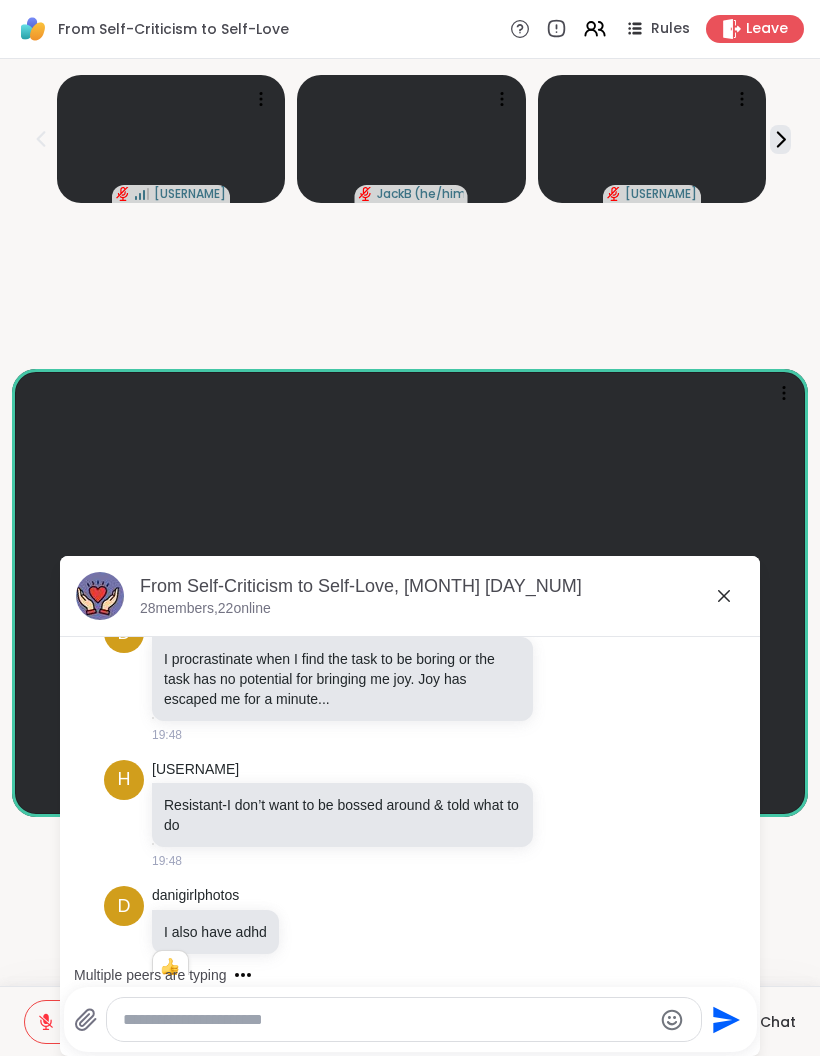 click 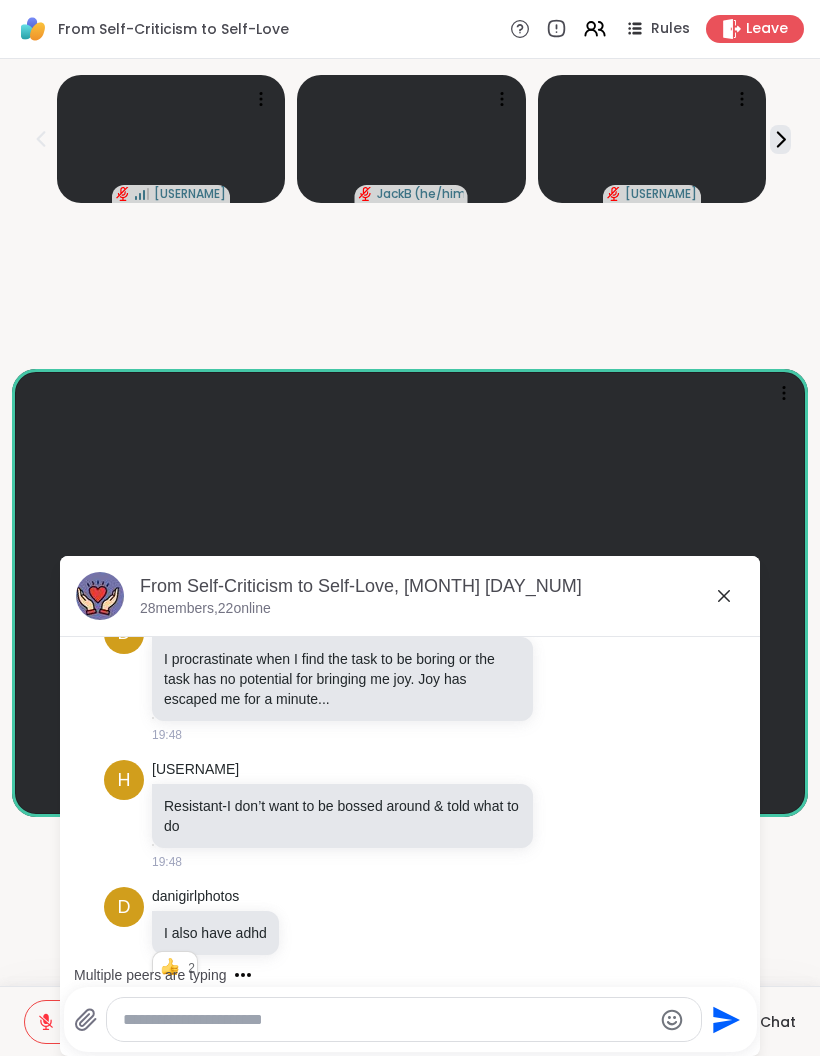 scroll, scrollTop: 12854, scrollLeft: 0, axis: vertical 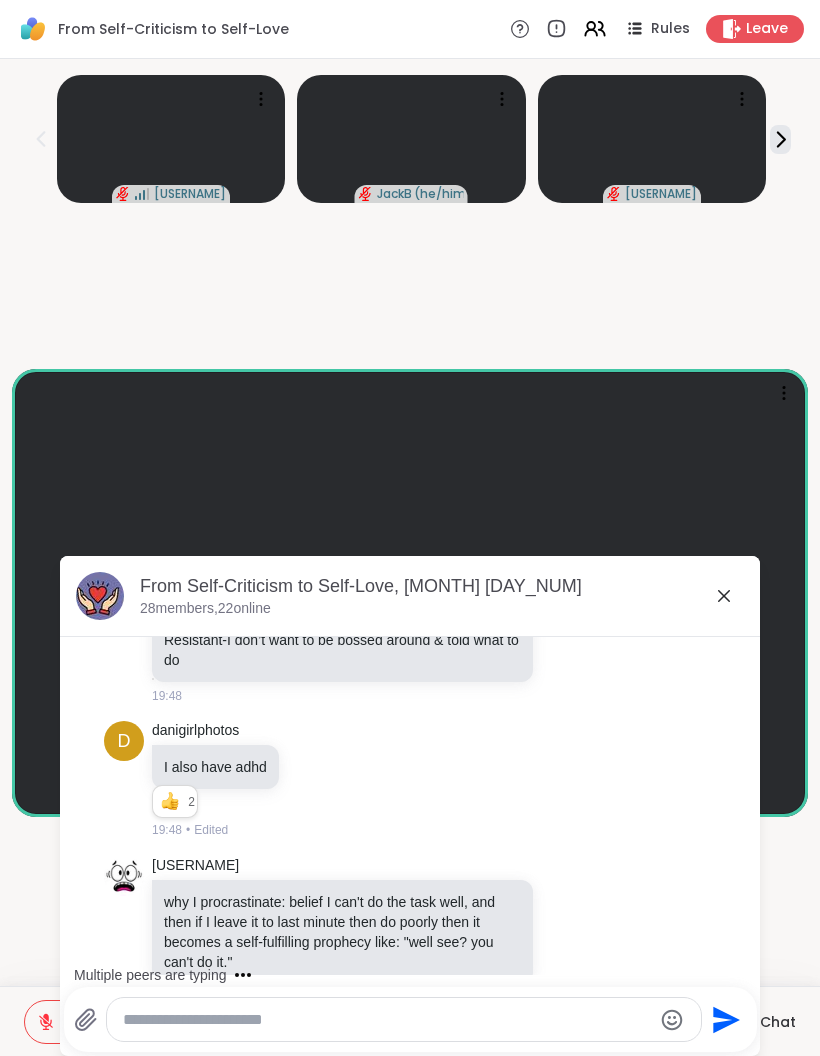 click at bounding box center [387, 1020] 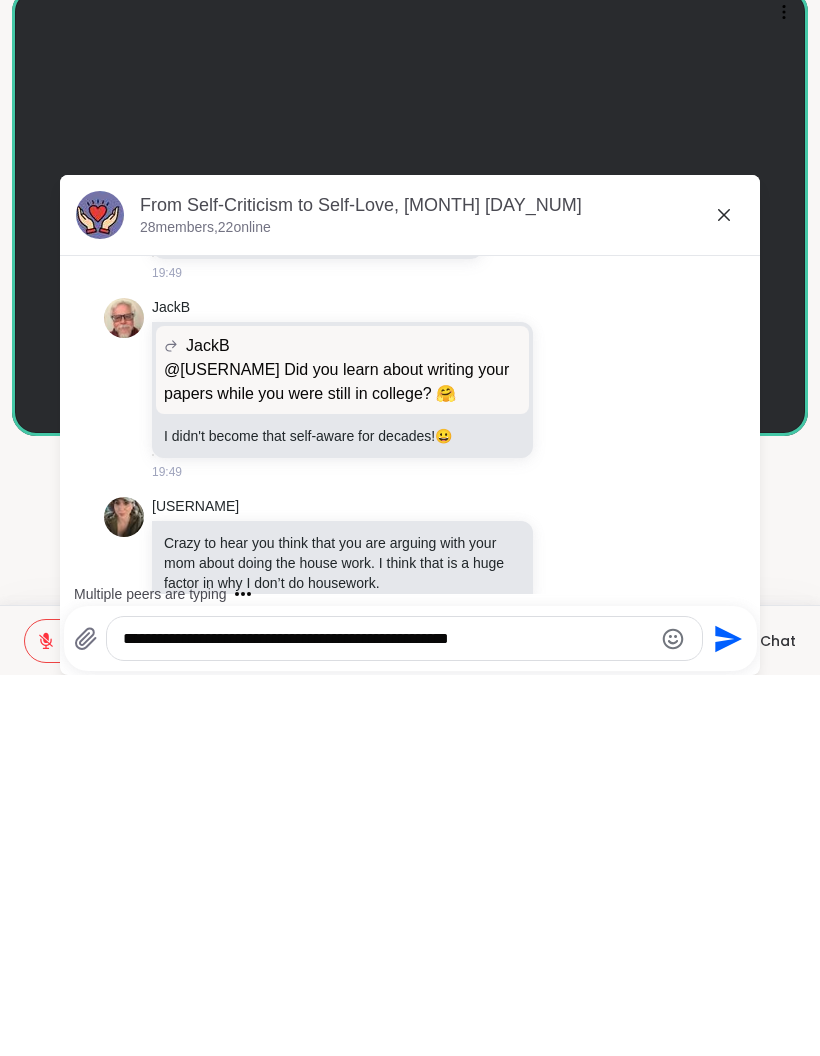 scroll, scrollTop: 13430, scrollLeft: 0, axis: vertical 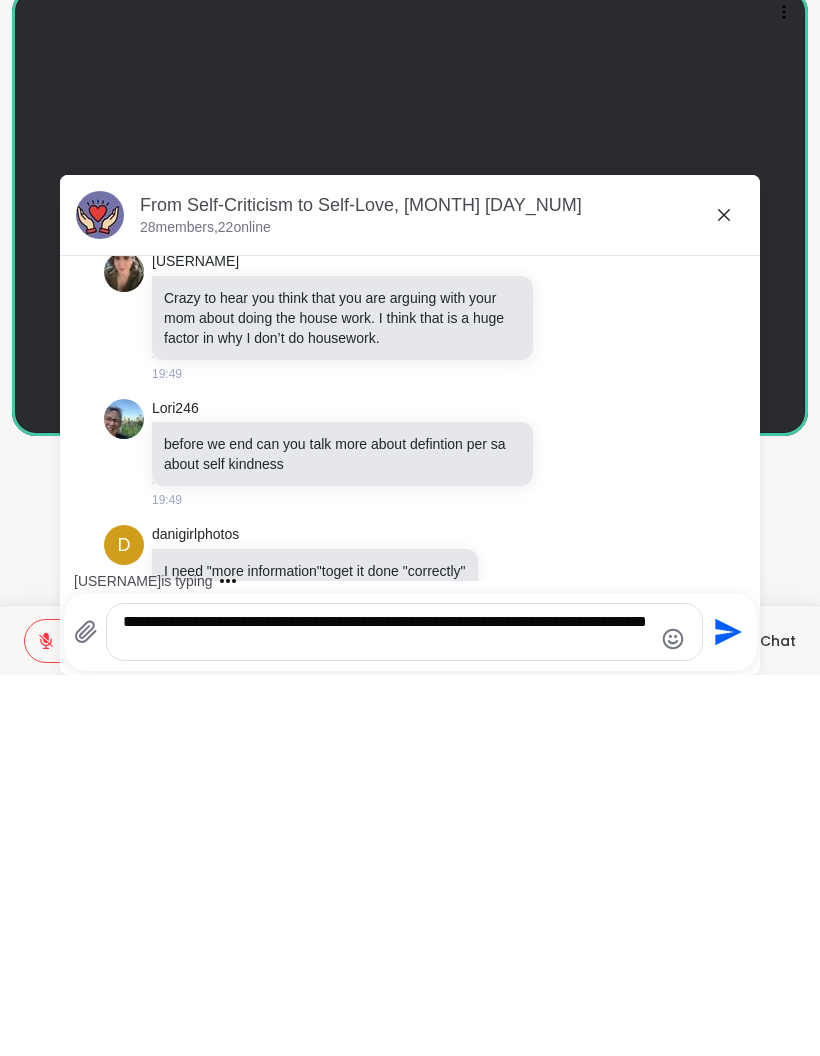 type on "**********" 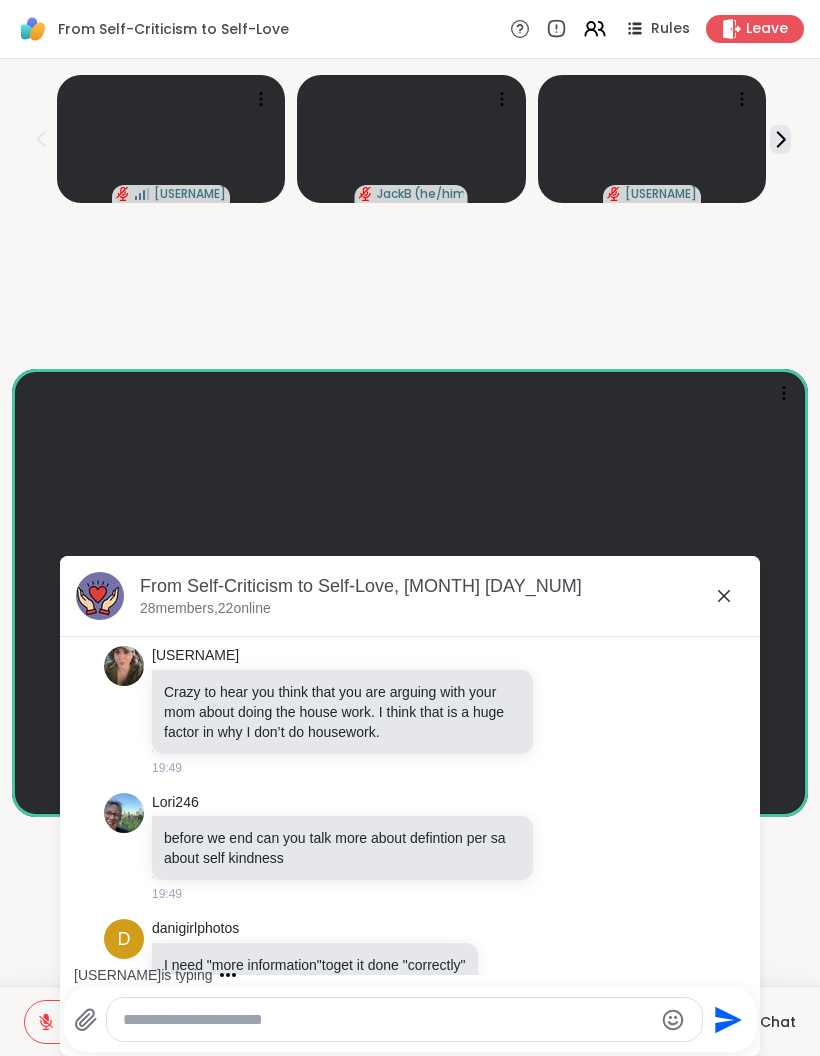 scroll, scrollTop: 13662, scrollLeft: 0, axis: vertical 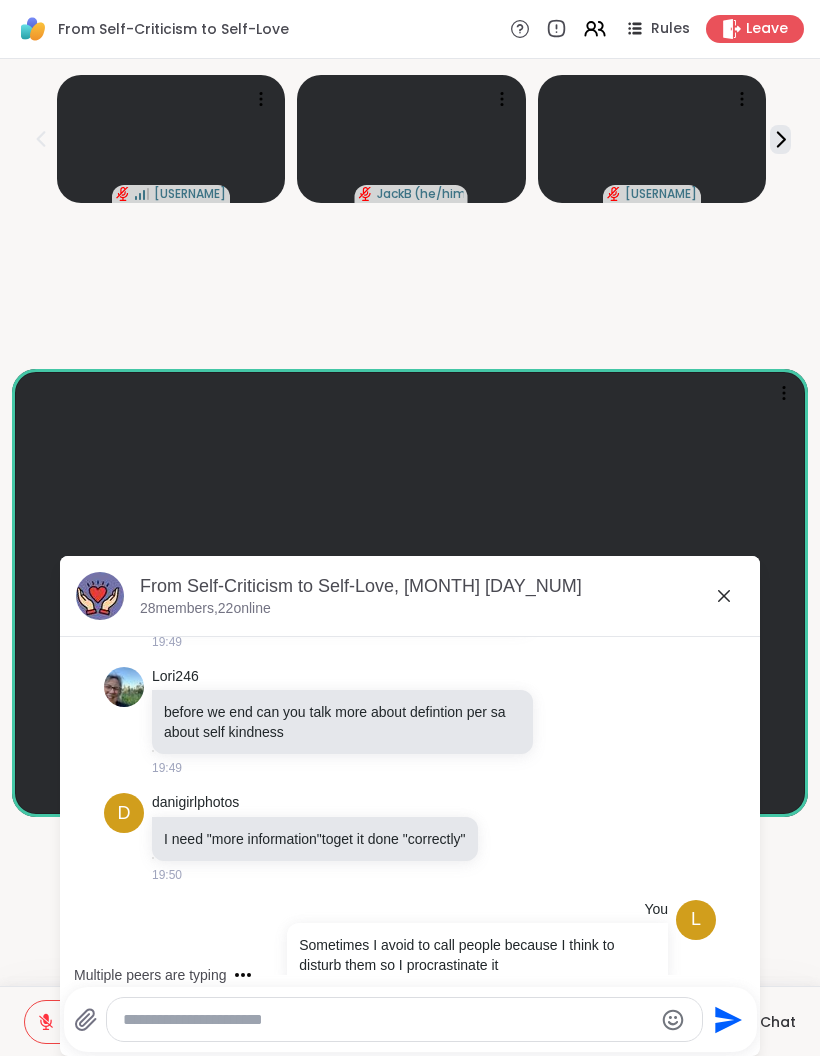 click on "From Self-Criticism to Self-Love, Aug 03 28  members,  22  online" at bounding box center [410, 596] 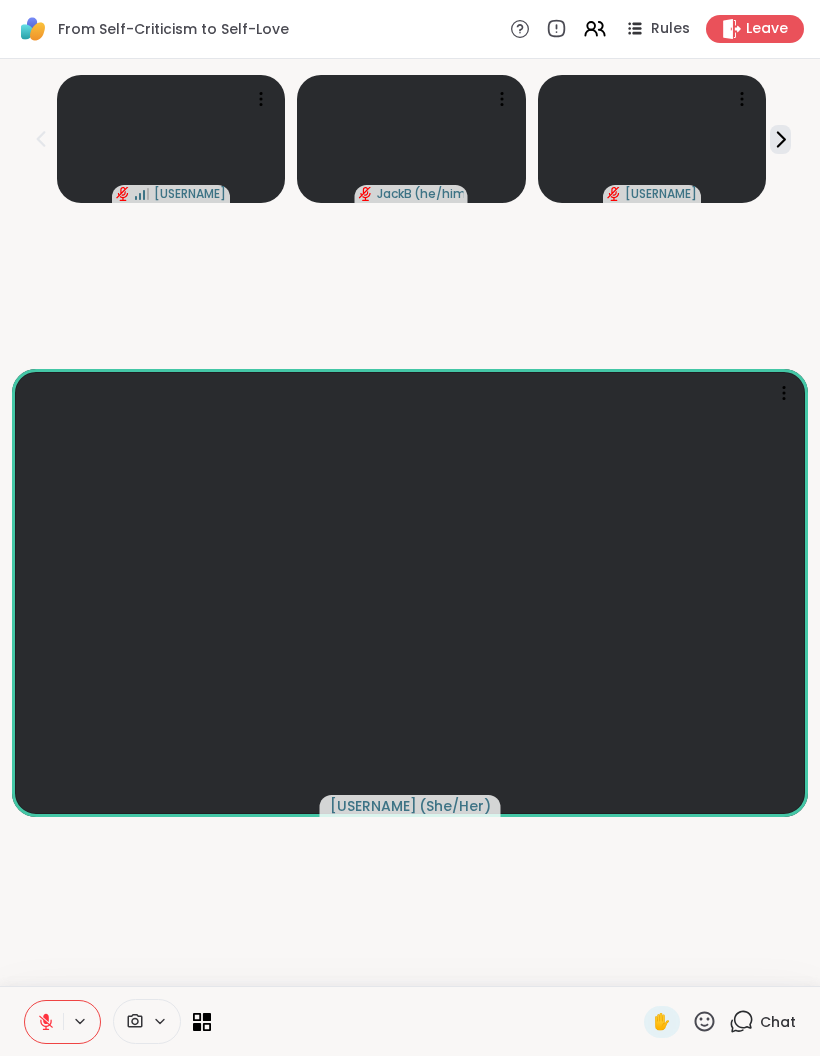 click on "✋ Chat" at bounding box center (410, 1021) 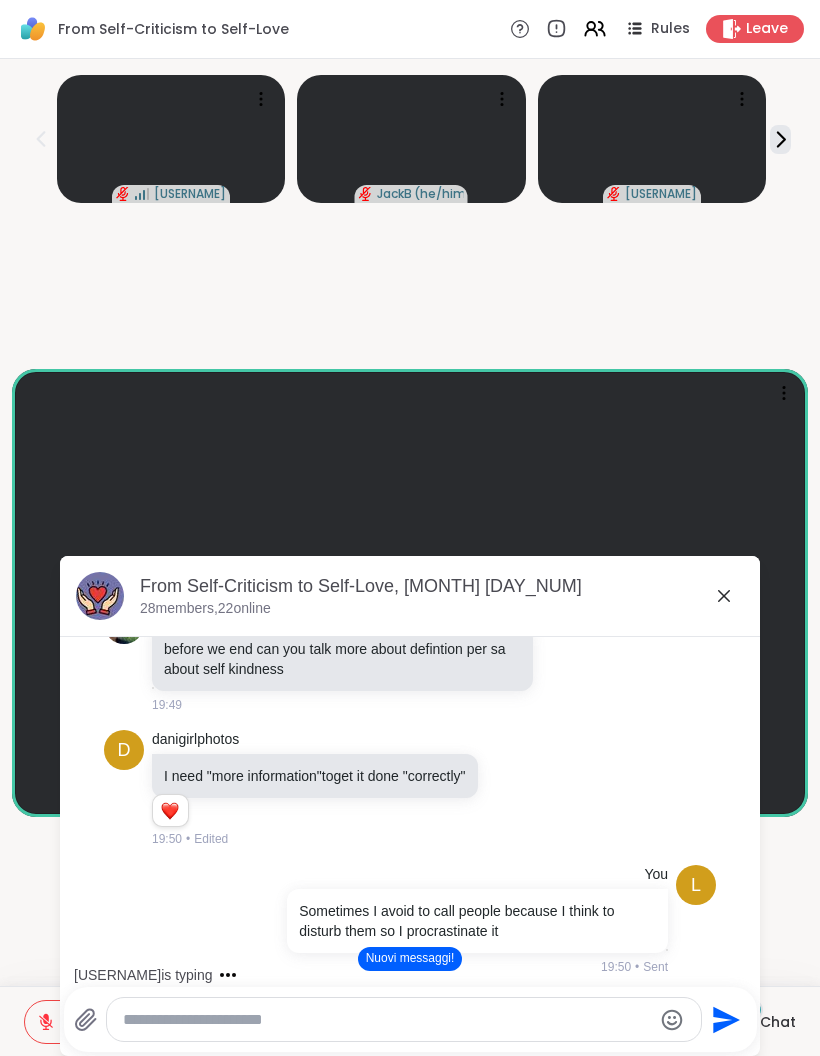 scroll, scrollTop: 13706, scrollLeft: 0, axis: vertical 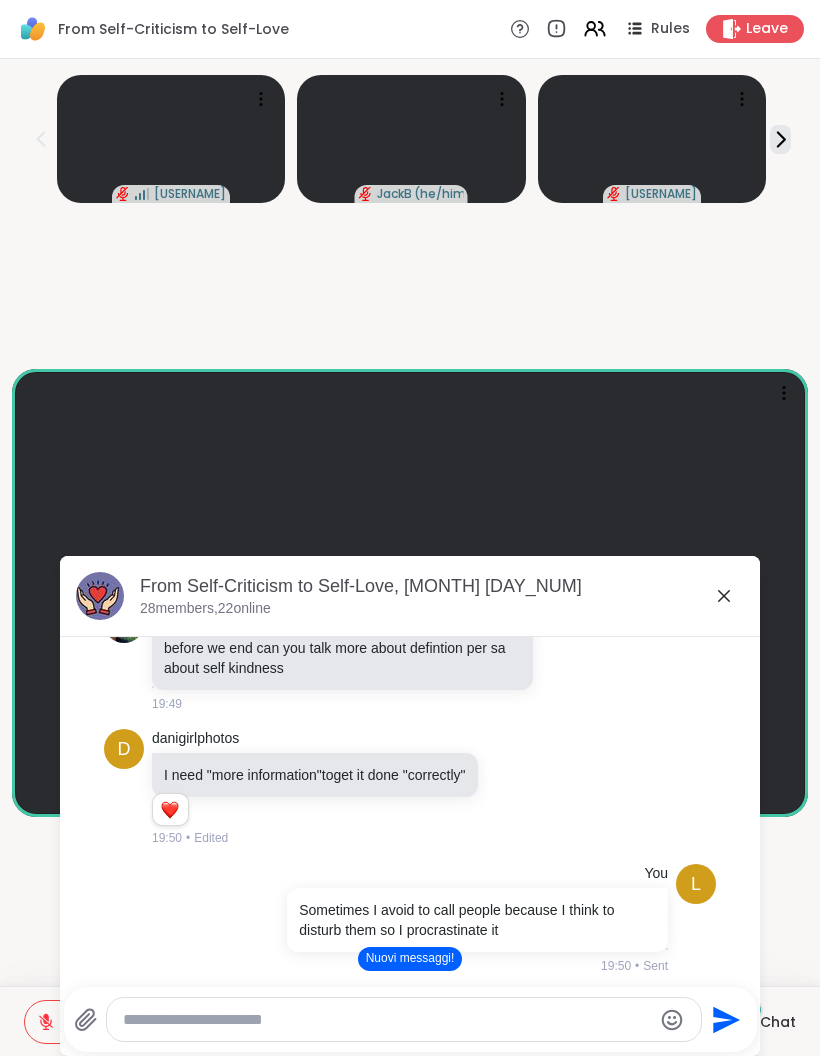 click at bounding box center (387, 1020) 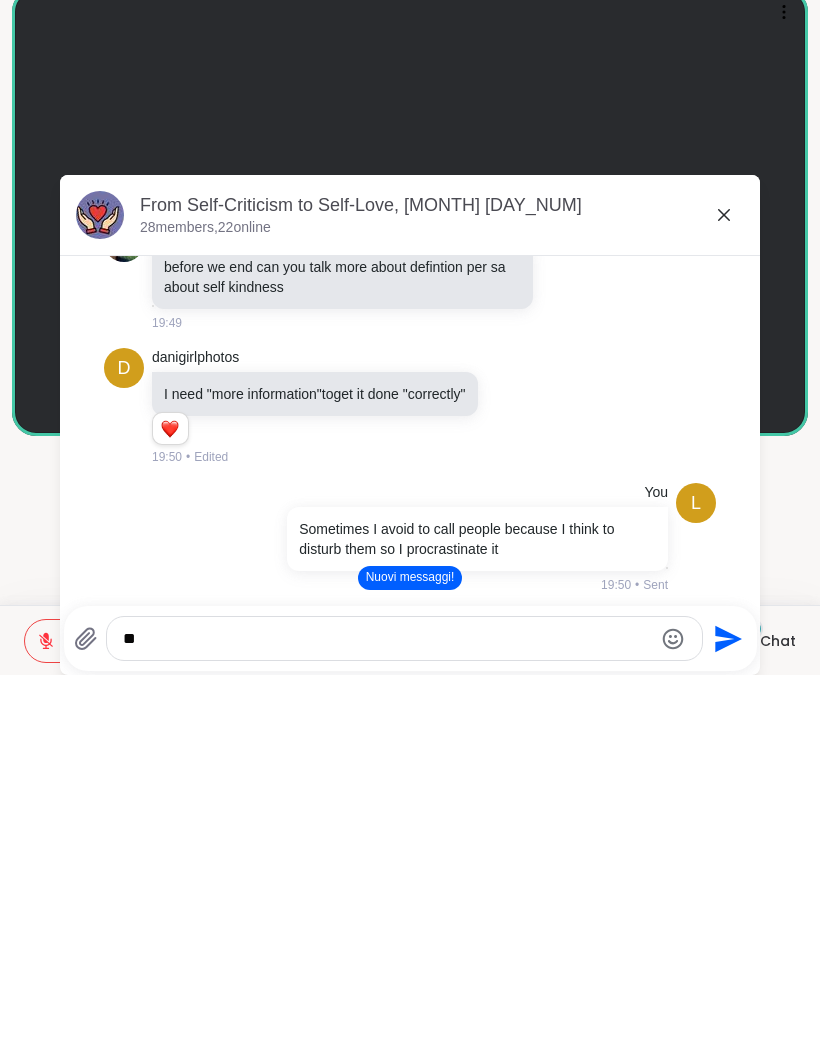 type on "*" 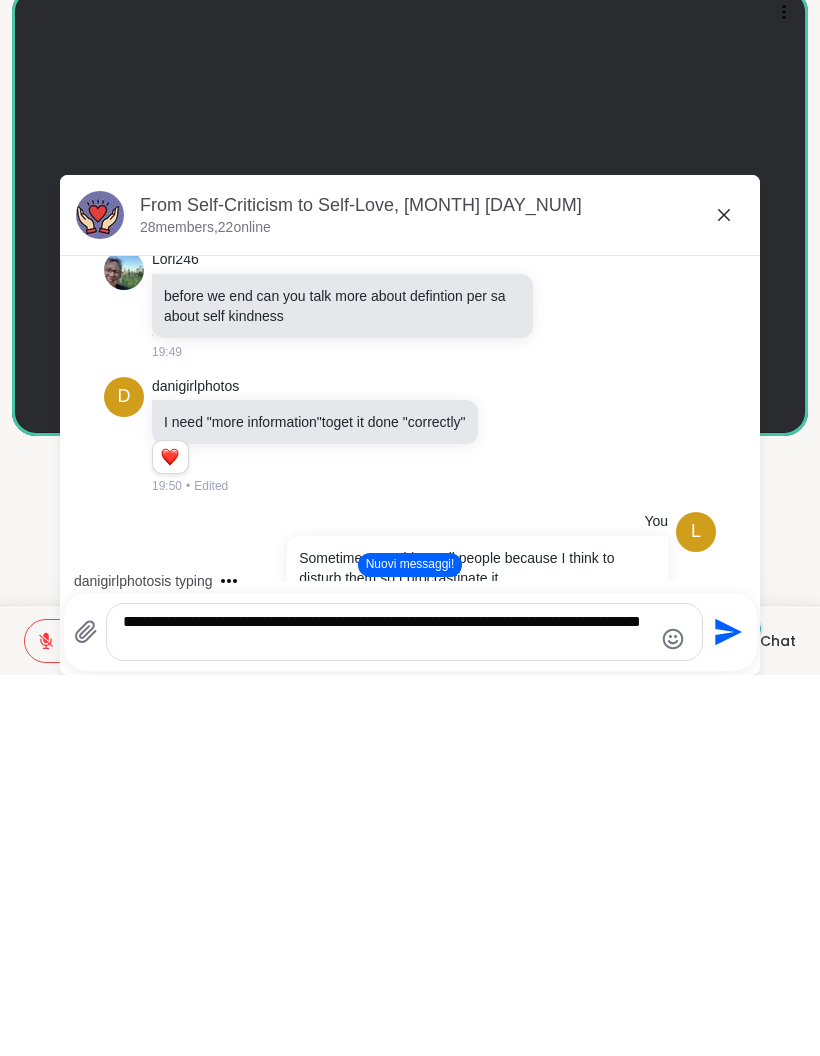 type on "**********" 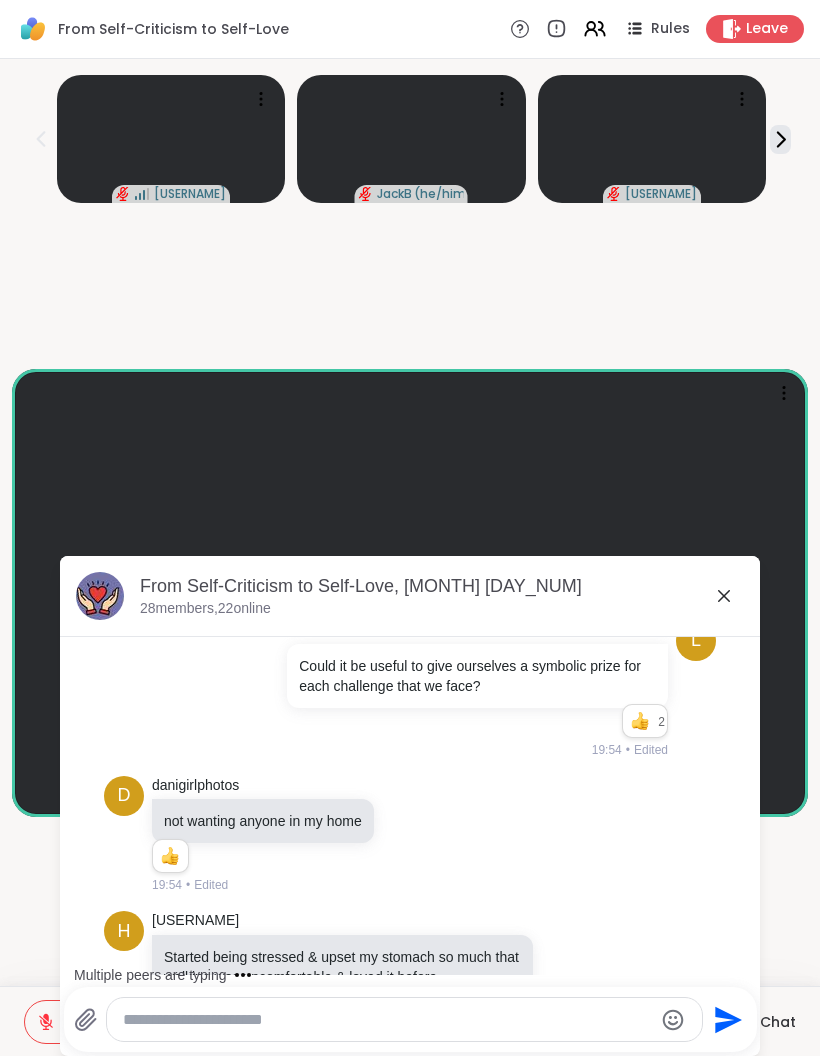 scroll, scrollTop: 15298, scrollLeft: 0, axis: vertical 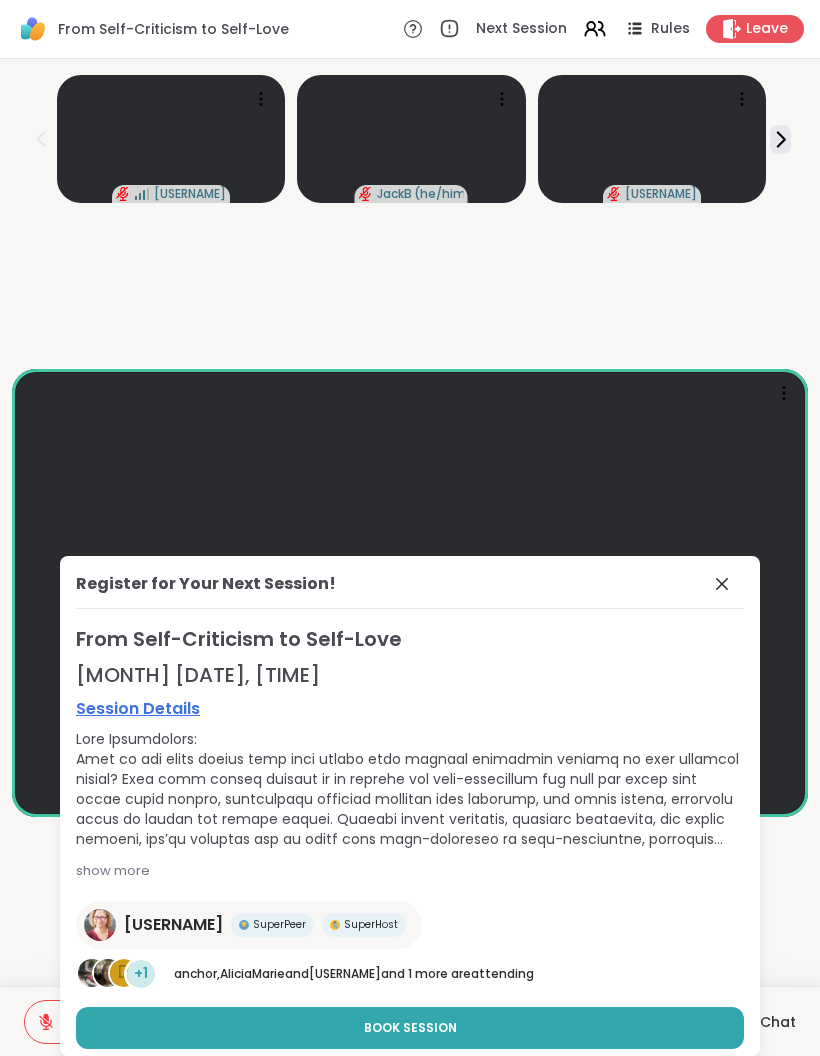 click on "Register for Your Next Session!" at bounding box center [410, 590] 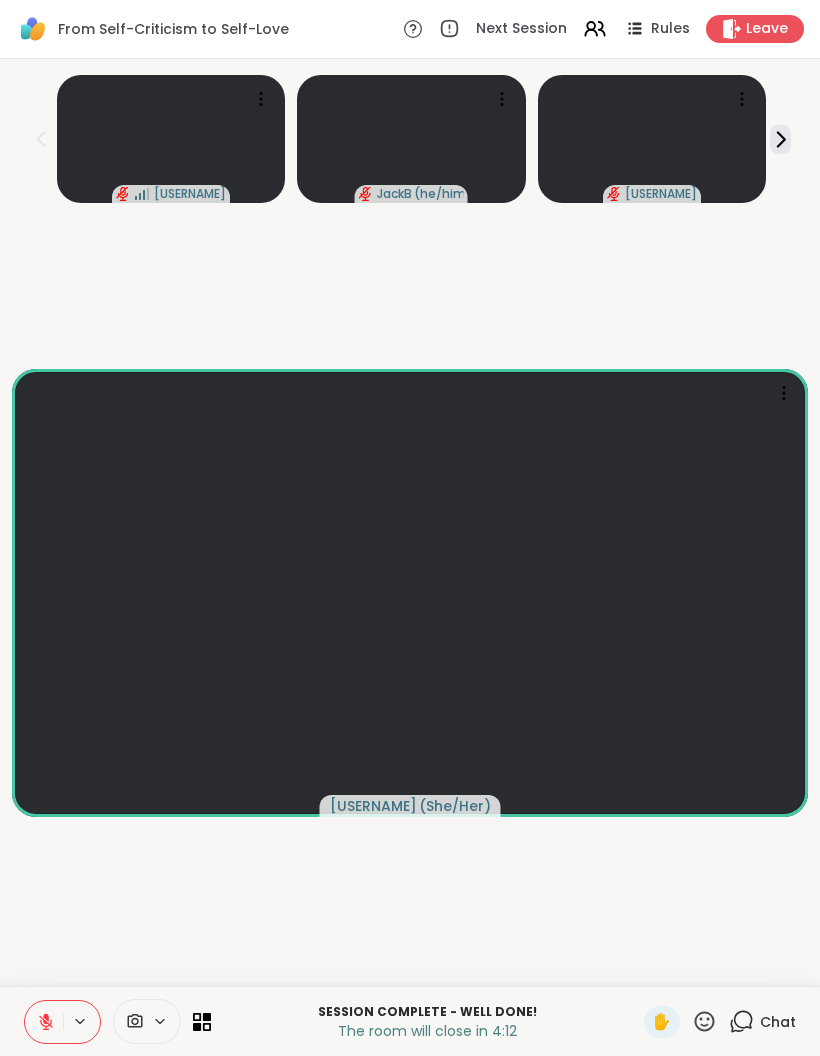 click on "Chat" at bounding box center [778, 1022] 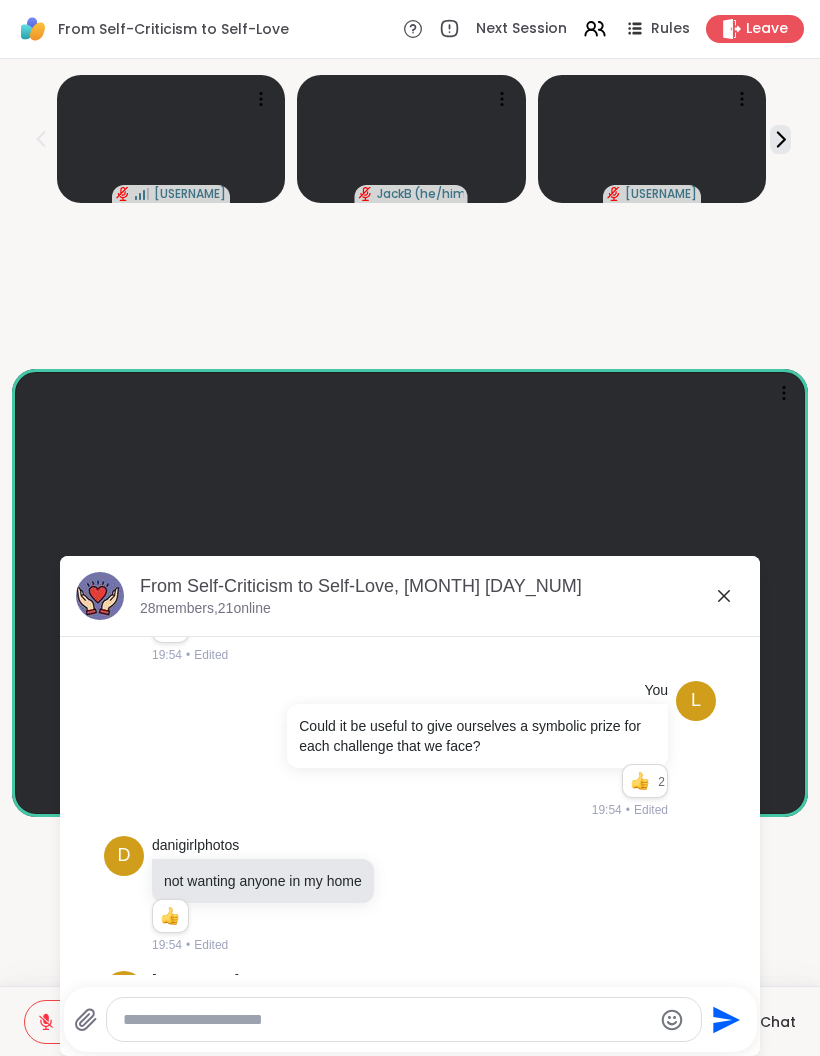 scroll, scrollTop: 15216, scrollLeft: 0, axis: vertical 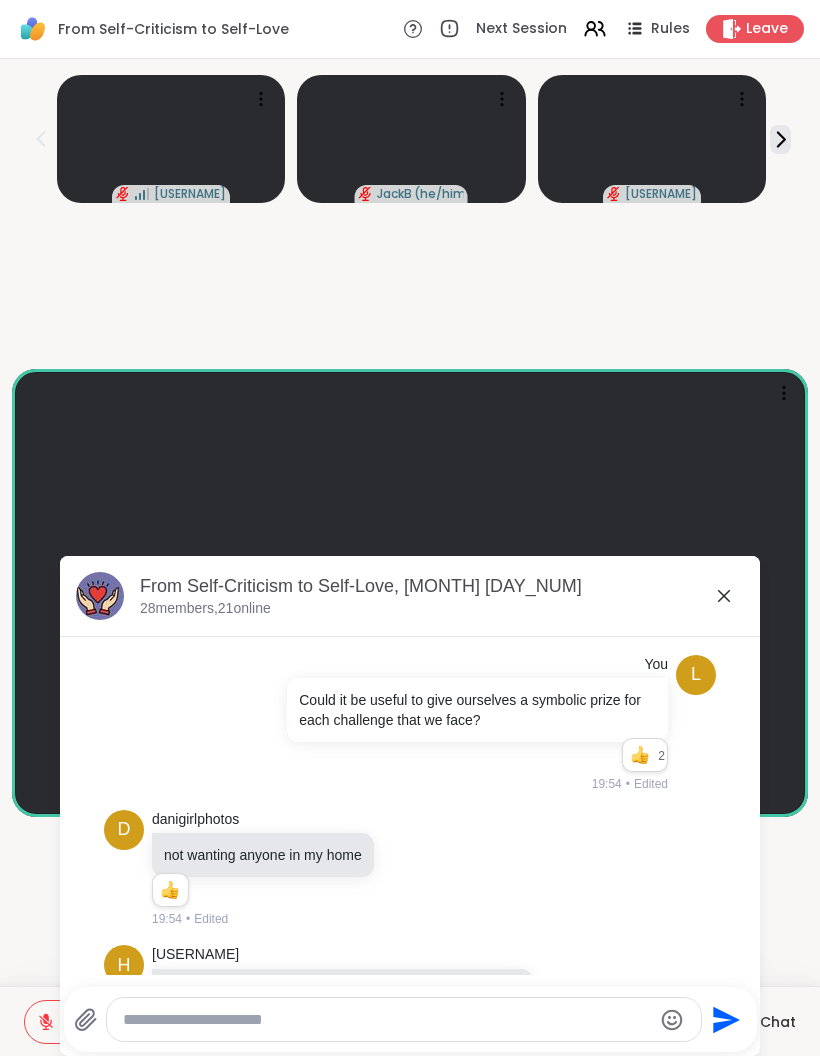 click 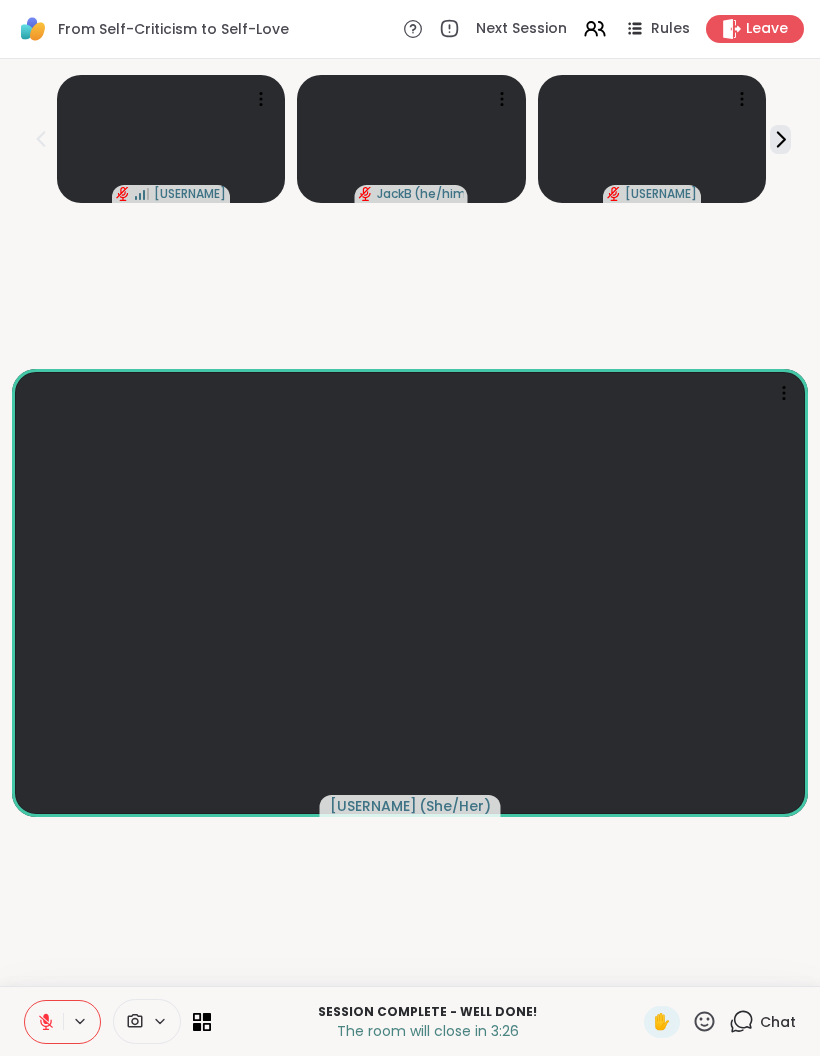 click 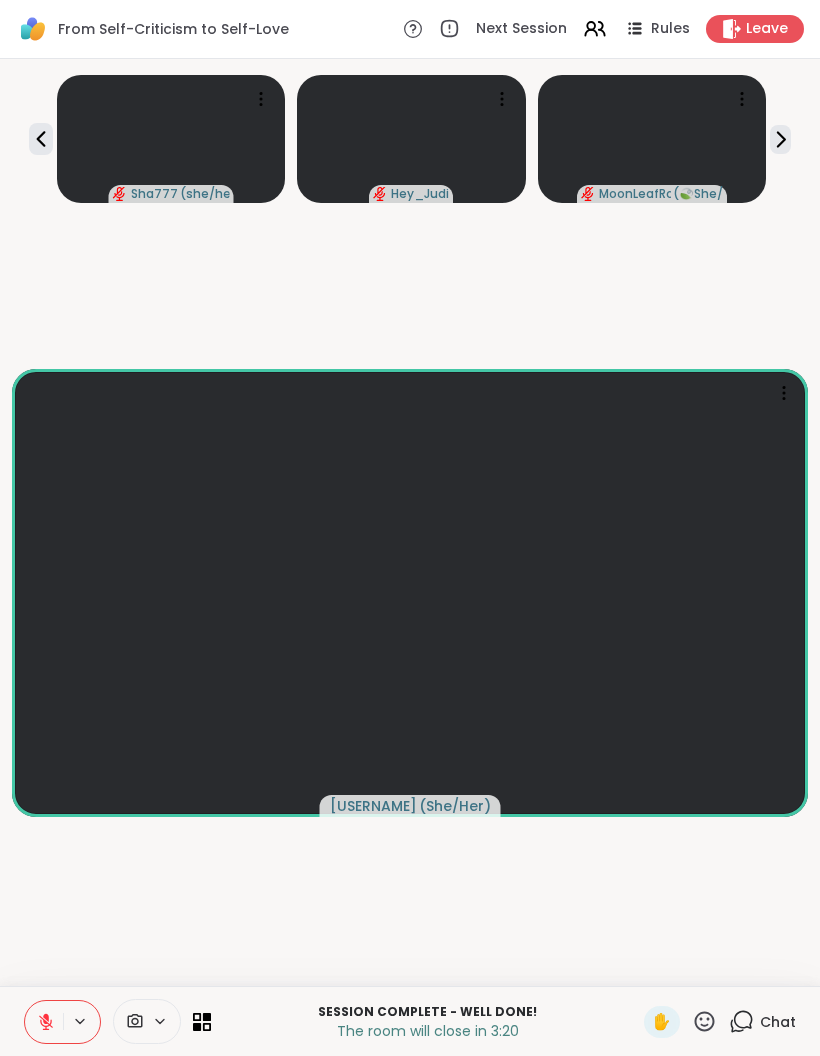 click on "Sha777 ( she/her ) Hey_Judi MoonLeafRaQuel ( 🍃She/Her🍃 )" at bounding box center (410, 135) 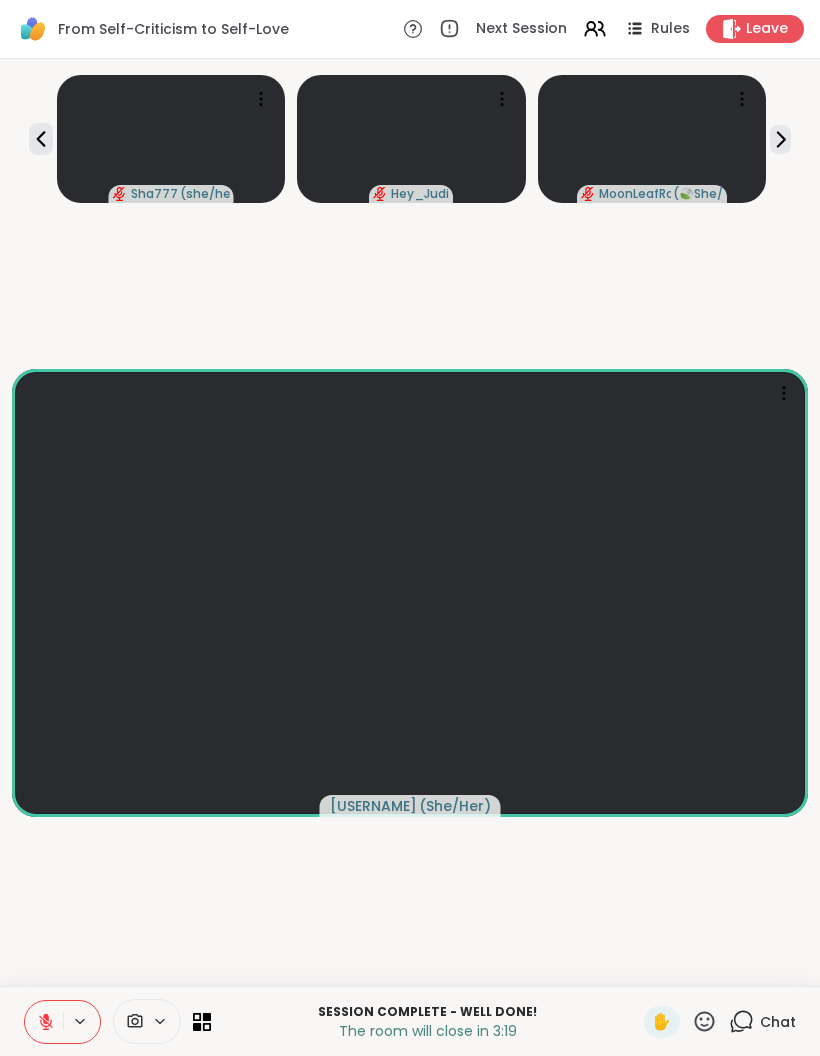 click on "Sha777 ( she/her ) Hey_Judi MoonLeafRaQuel ( 🍃She/Her🍃 )" at bounding box center (410, 135) 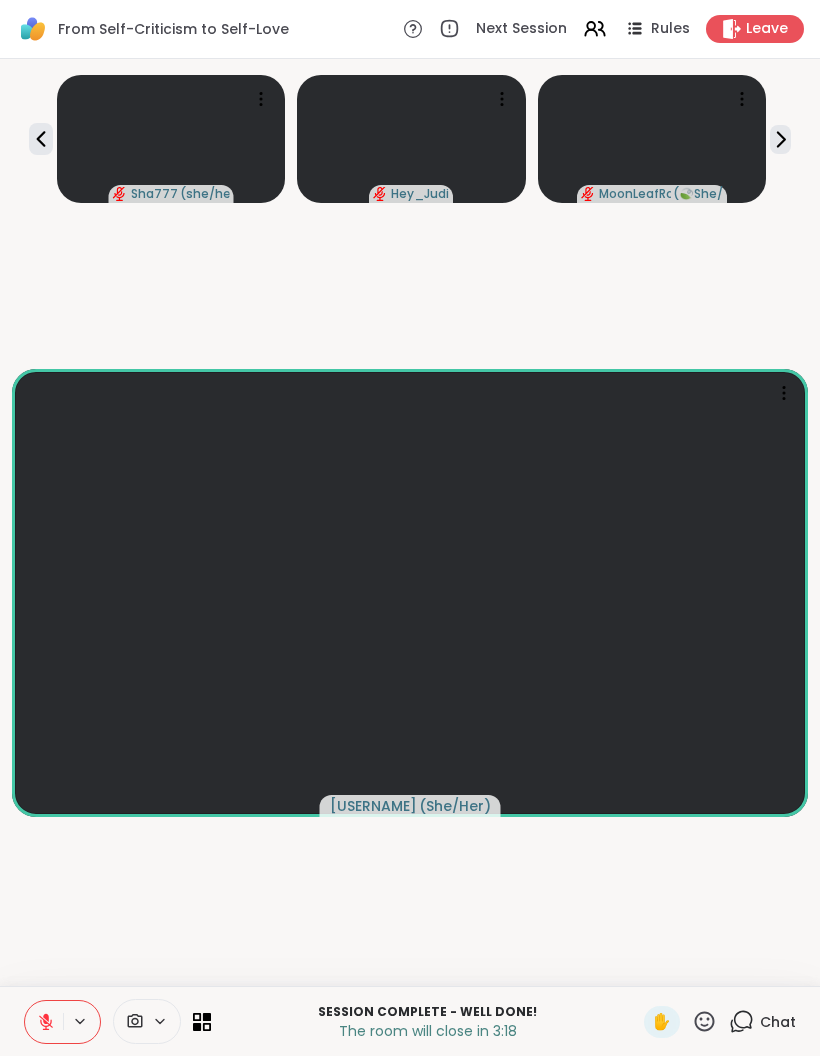 click on "Sha777 ( she/her ) Hey_Judi MoonLeafRaQuel ( 🍃She/Her🍃 )" at bounding box center [410, 135] 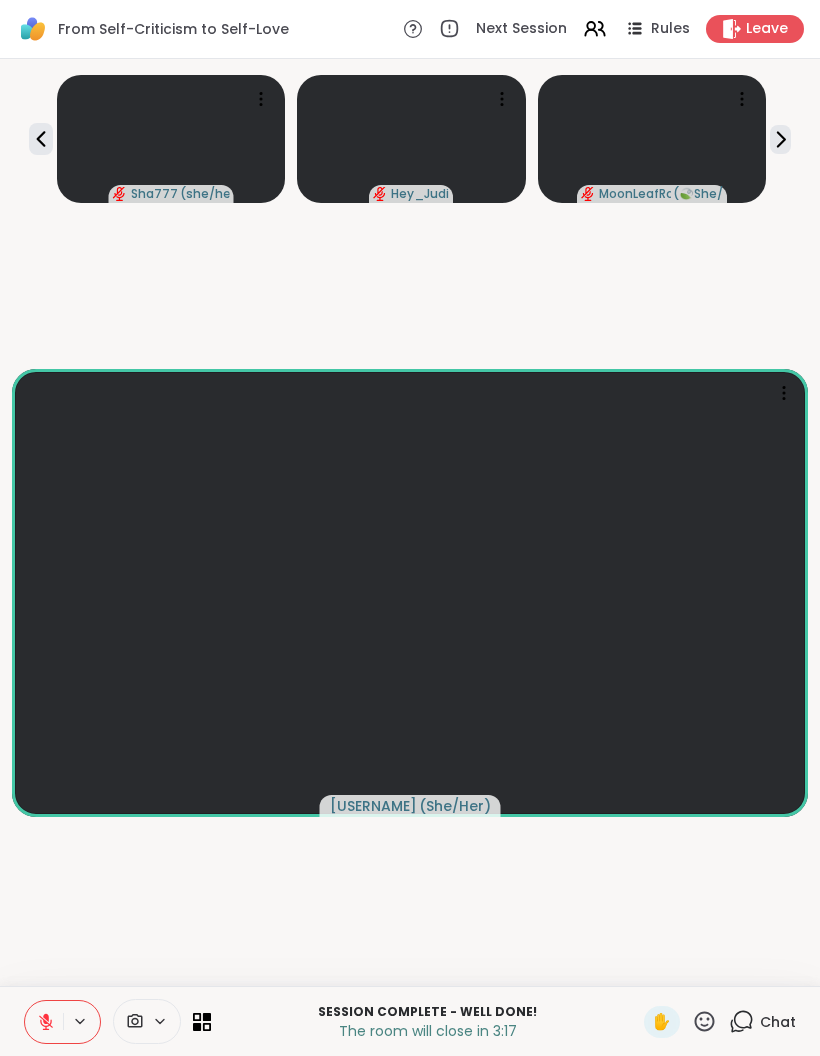 click 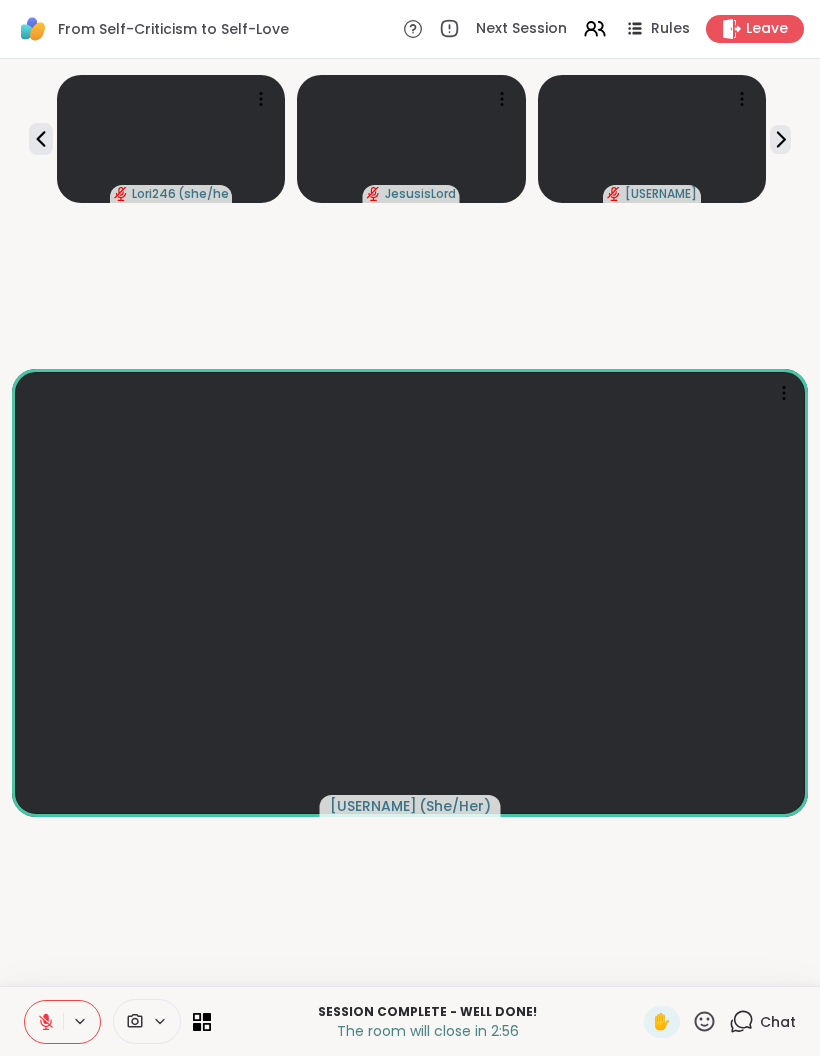 click 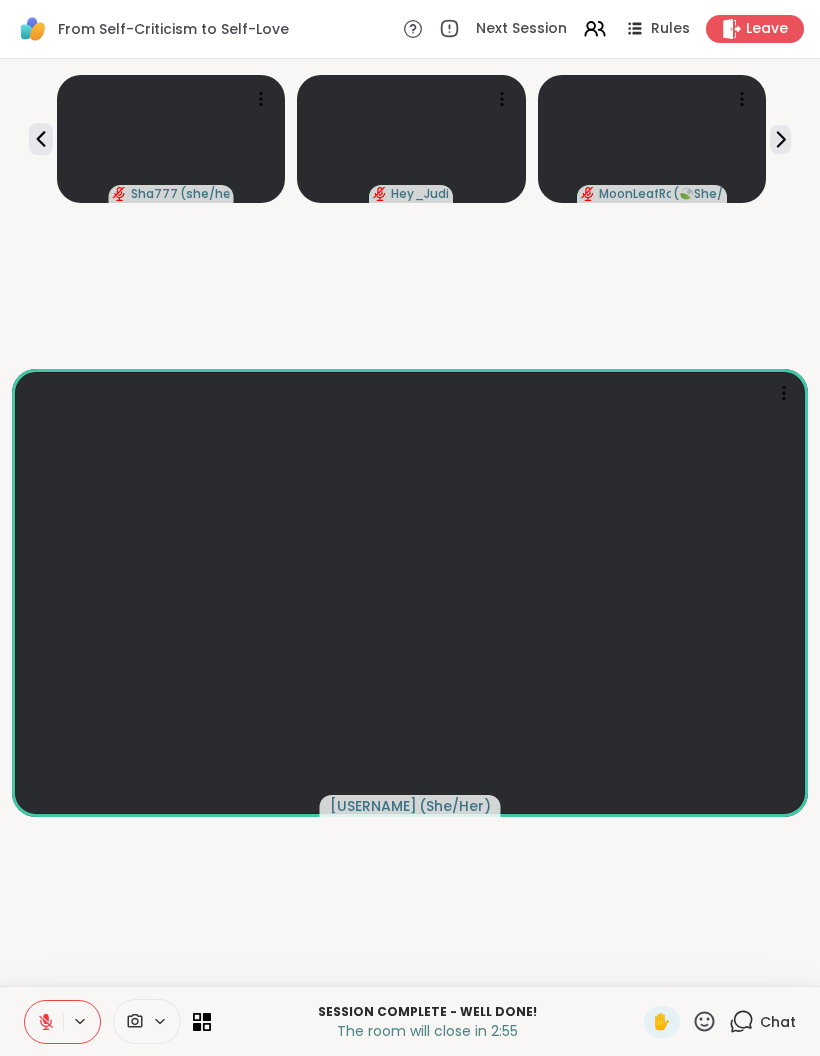 click 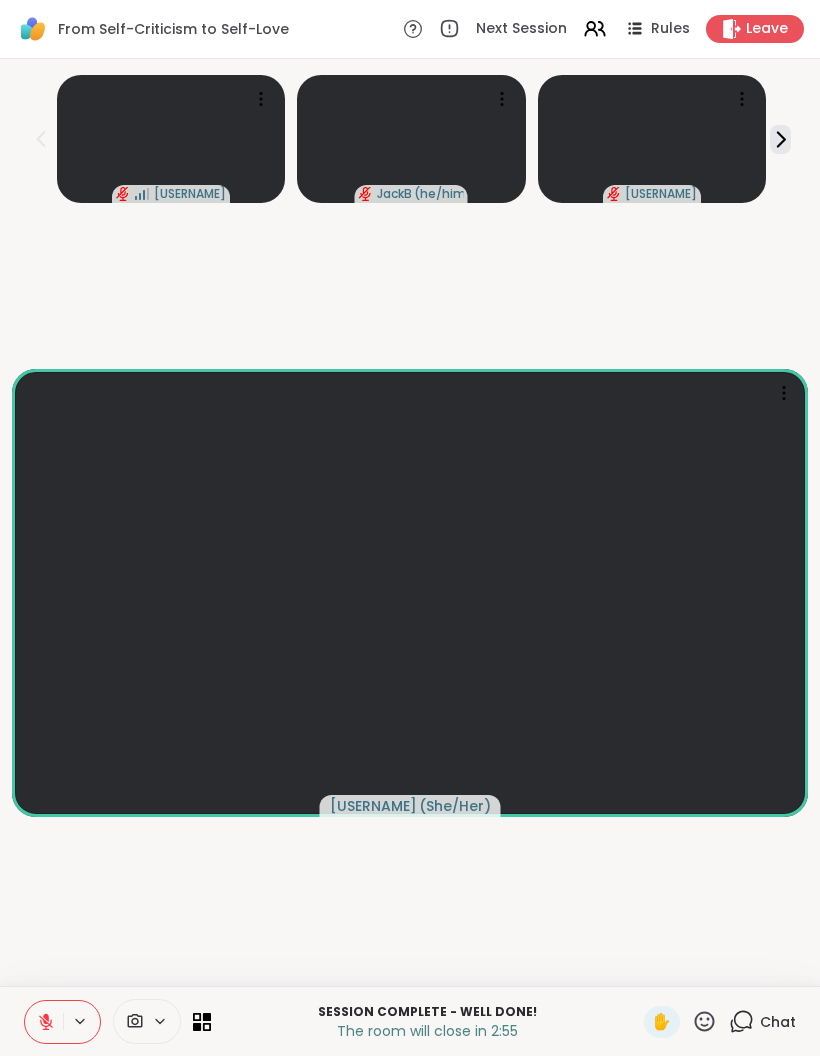 click 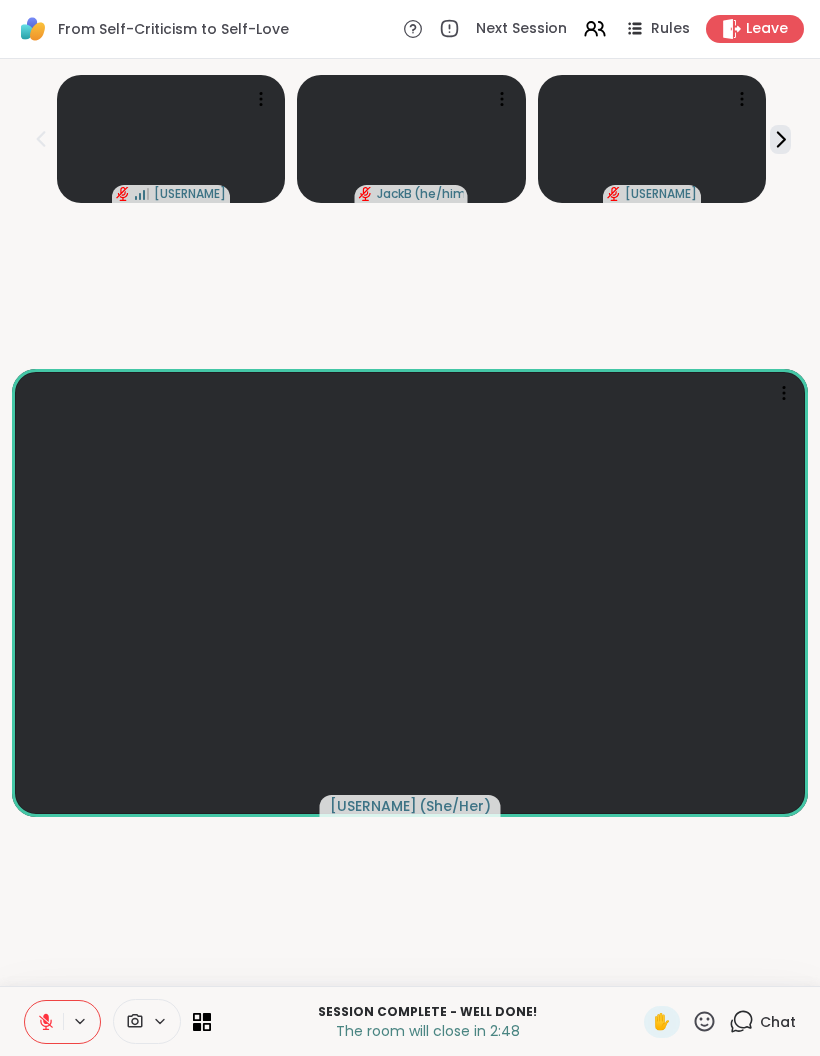 click on "Chat" at bounding box center (778, 1022) 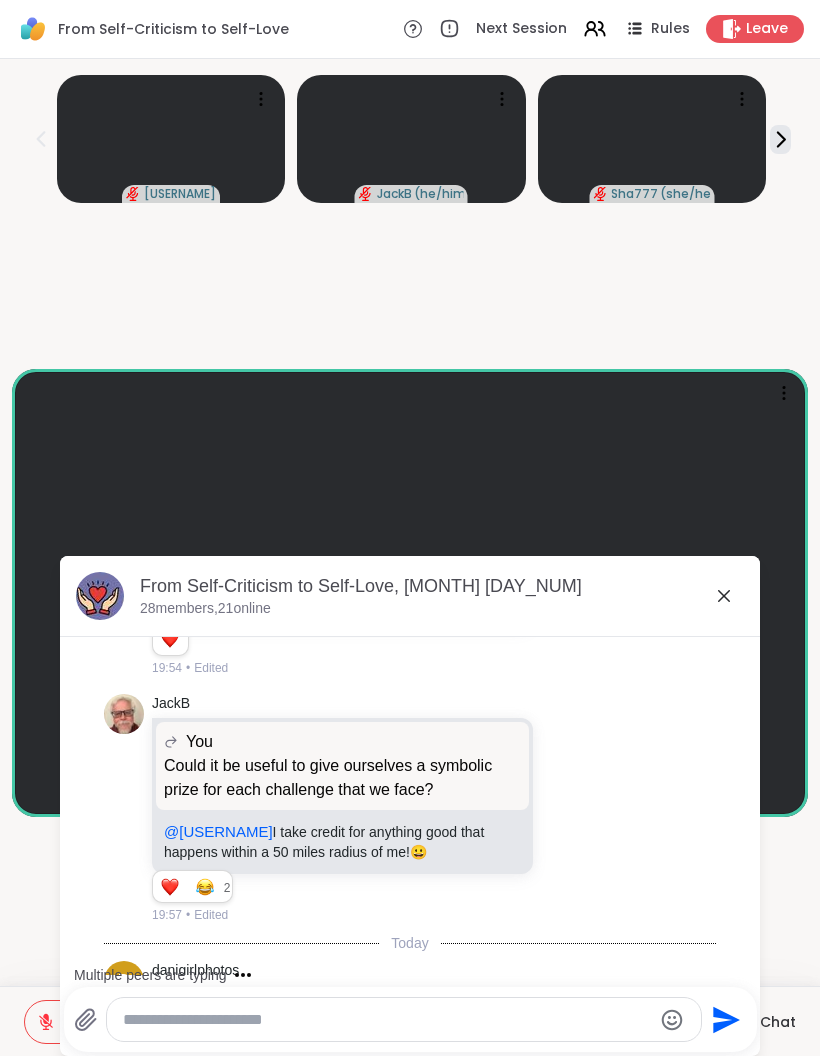 scroll, scrollTop: 15650, scrollLeft: 0, axis: vertical 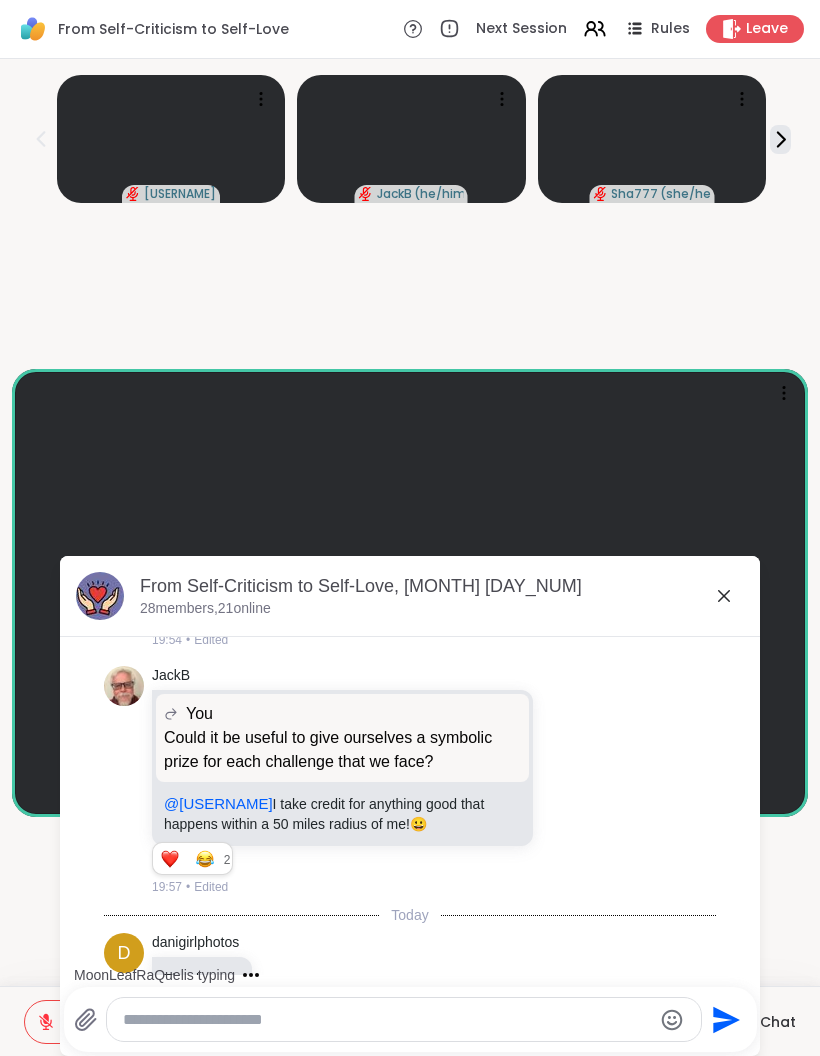 click at bounding box center [387, 1020] 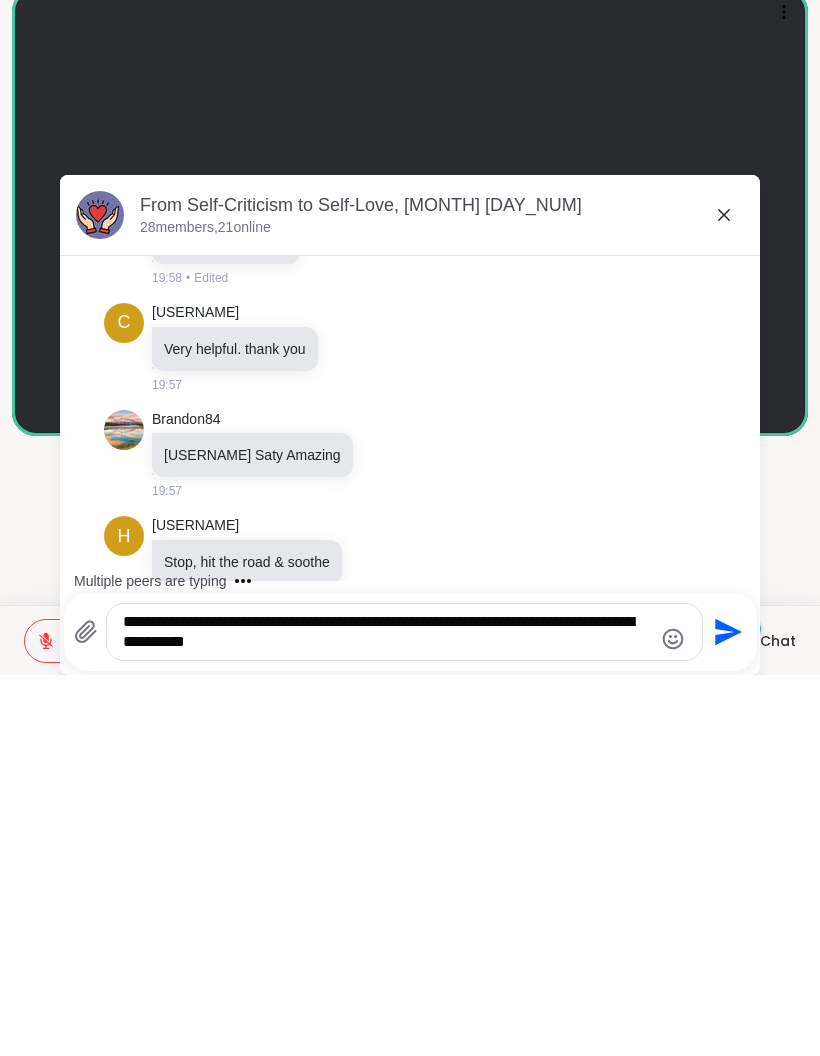 scroll, scrollTop: 16645, scrollLeft: 0, axis: vertical 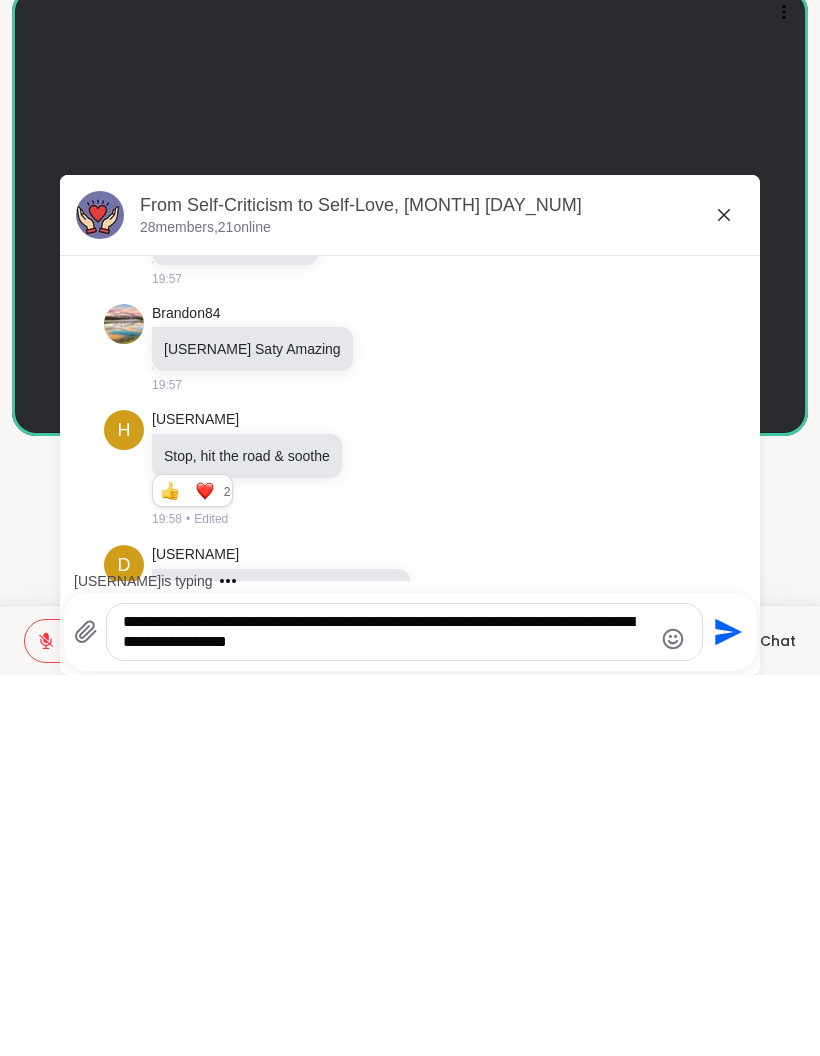 click on "**********" at bounding box center (387, 1013) 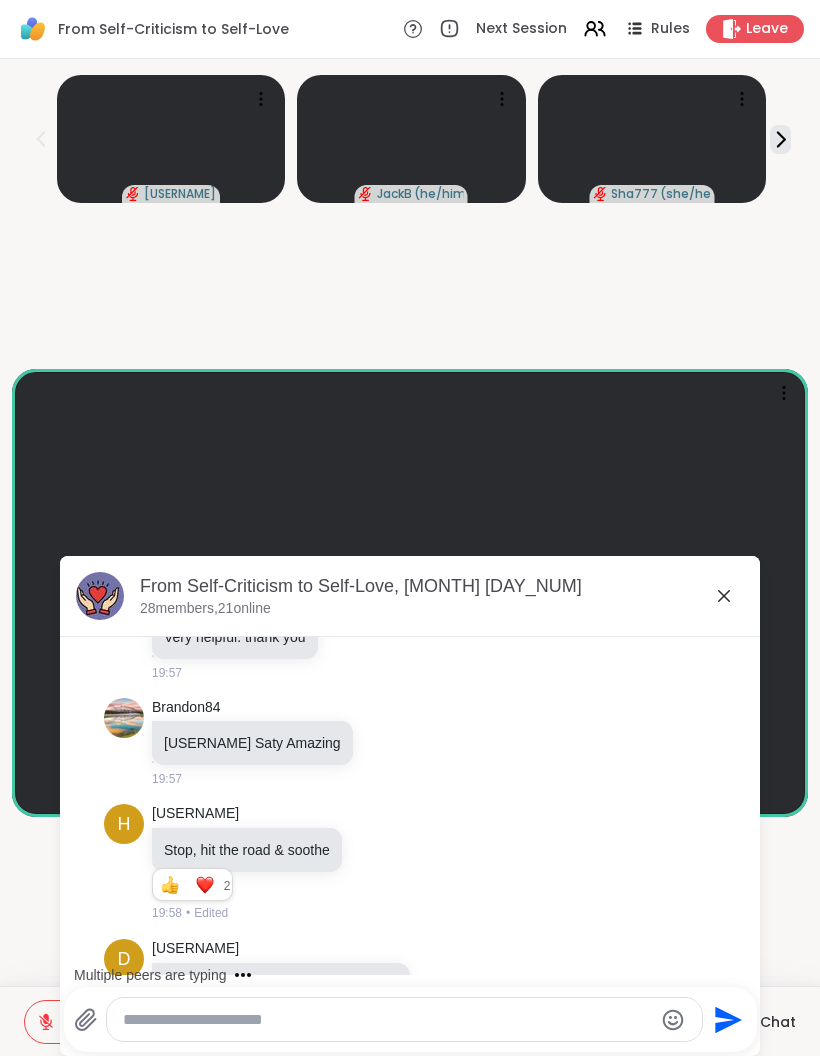 scroll, scrollTop: 16758, scrollLeft: 0, axis: vertical 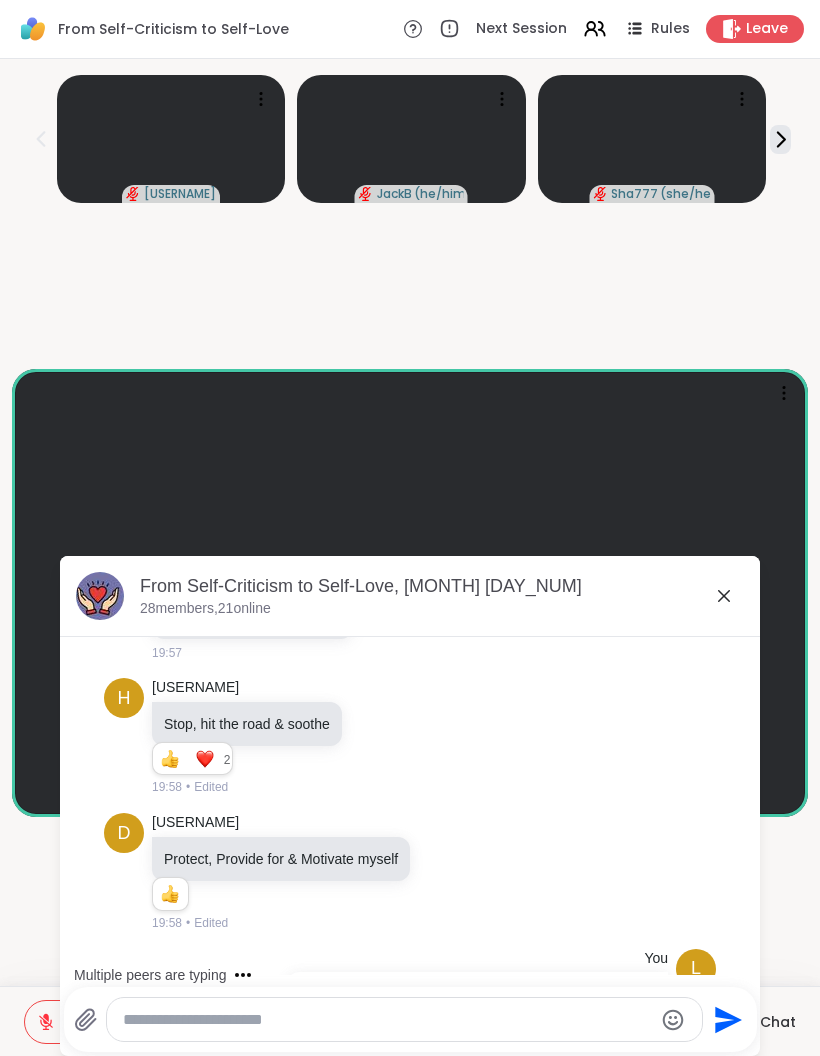 click on "From Self-Criticism to Self-Love, Aug 03" at bounding box center (442, 586) 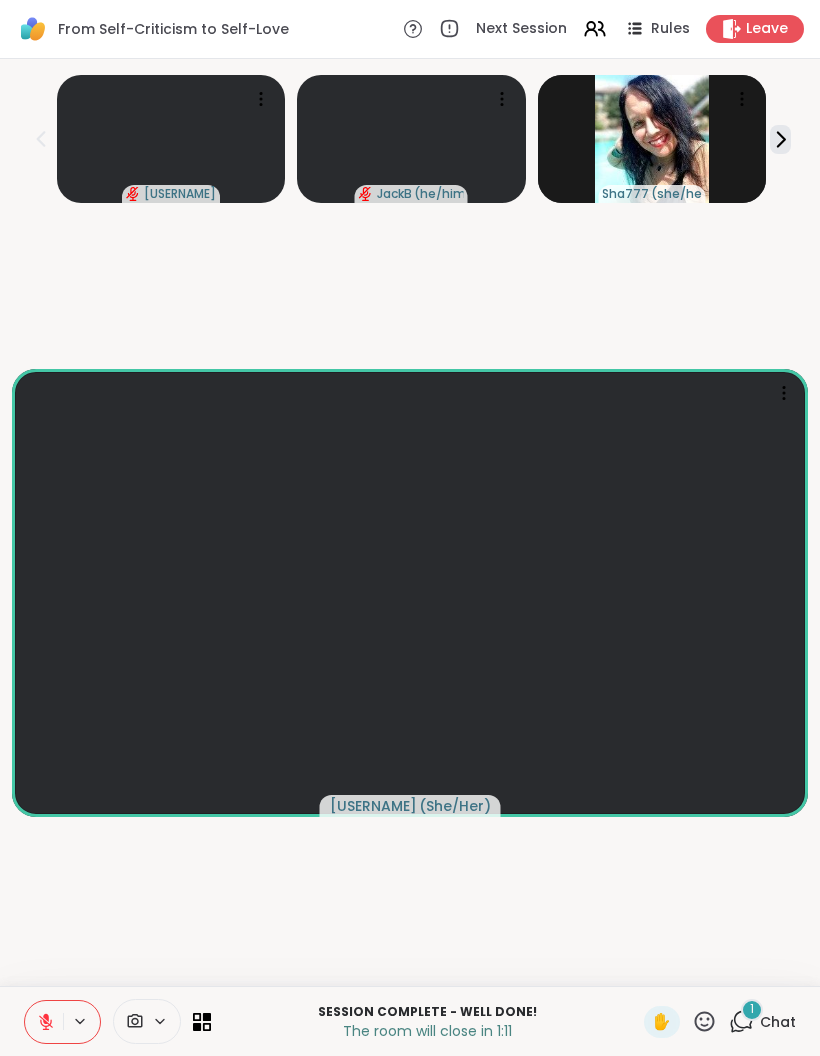 click on "Chat" at bounding box center (778, 1022) 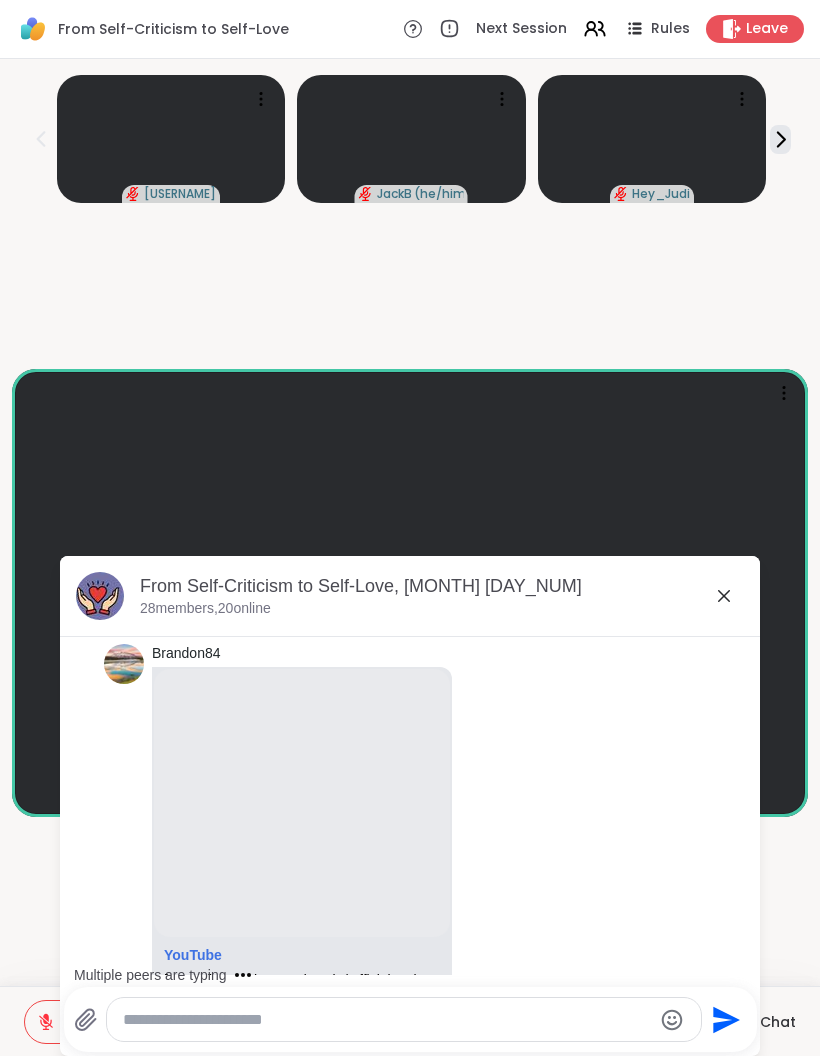 scroll, scrollTop: 17330, scrollLeft: 0, axis: vertical 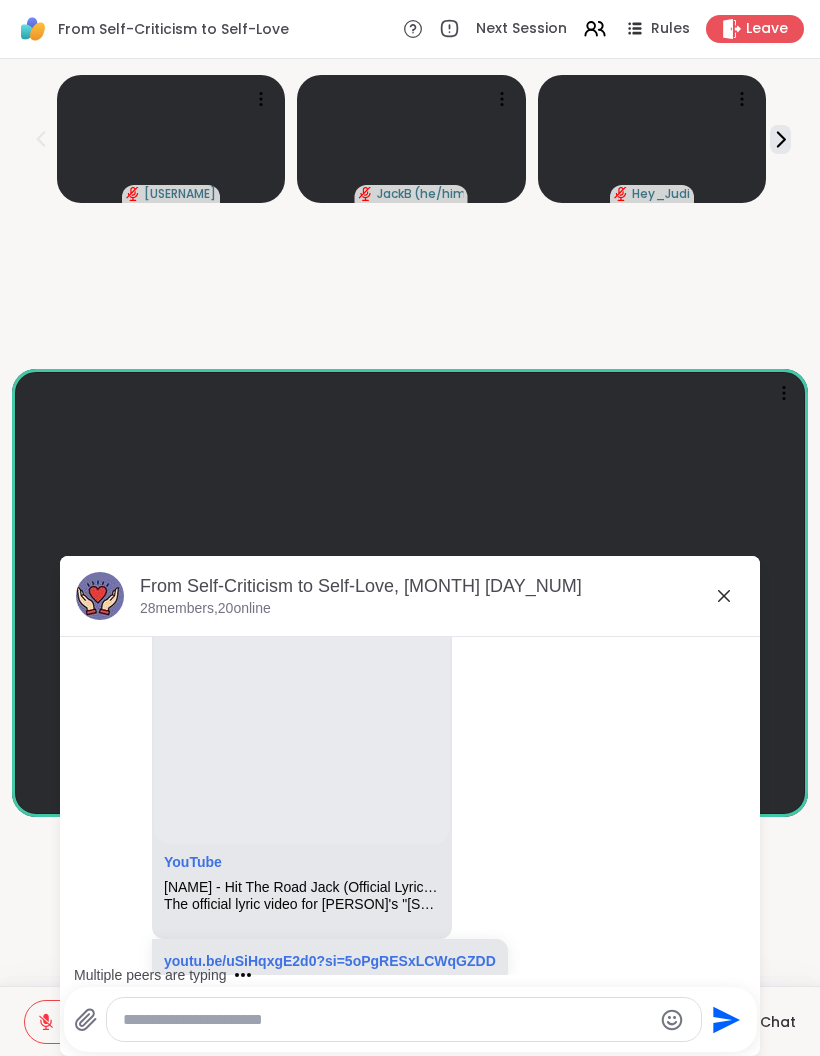 click 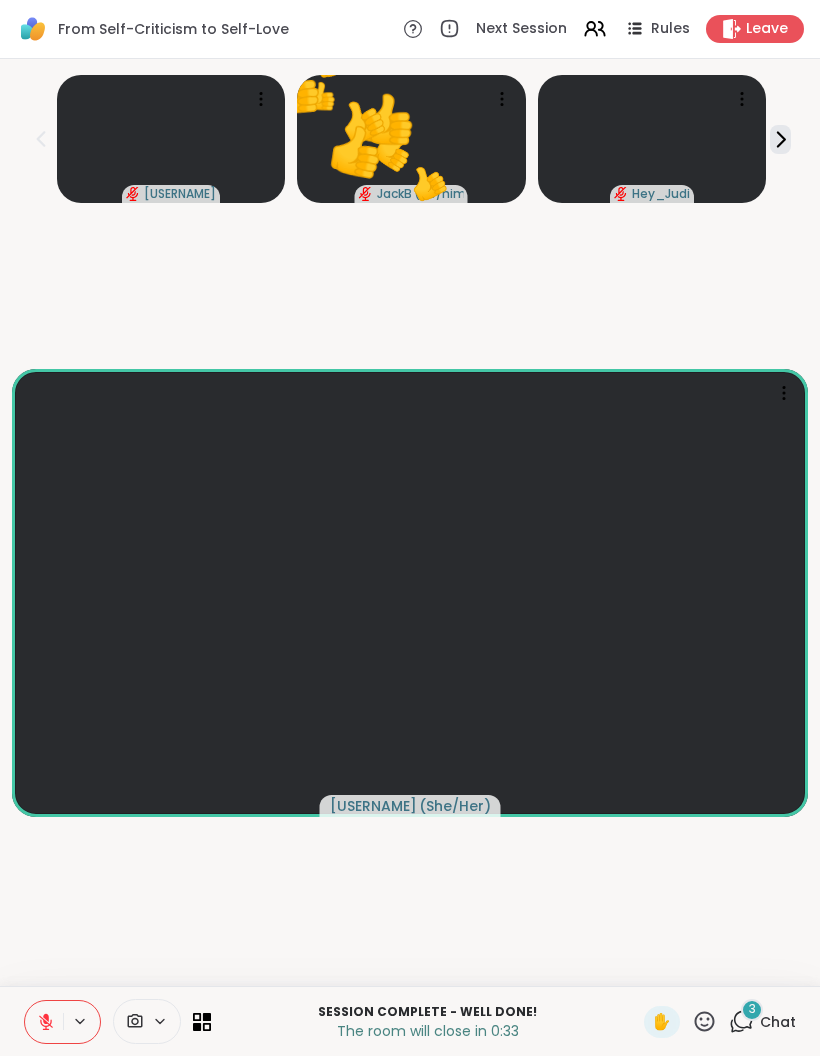 click 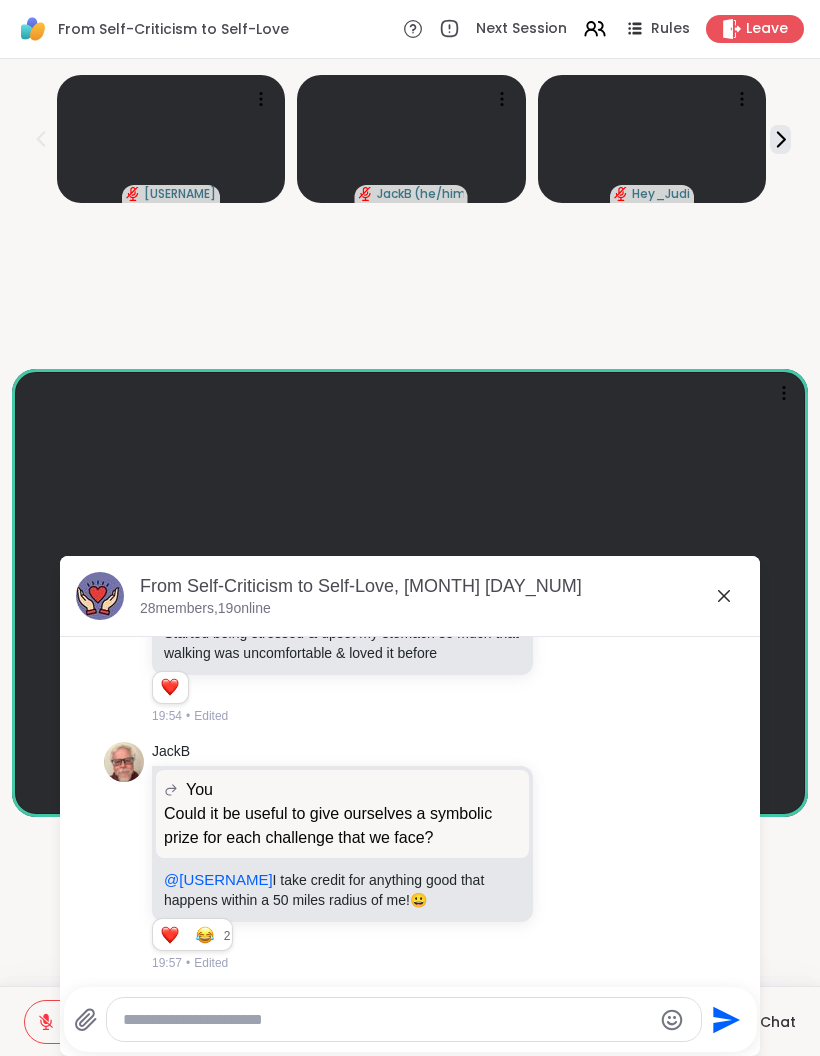 scroll, scrollTop: 15596, scrollLeft: 0, axis: vertical 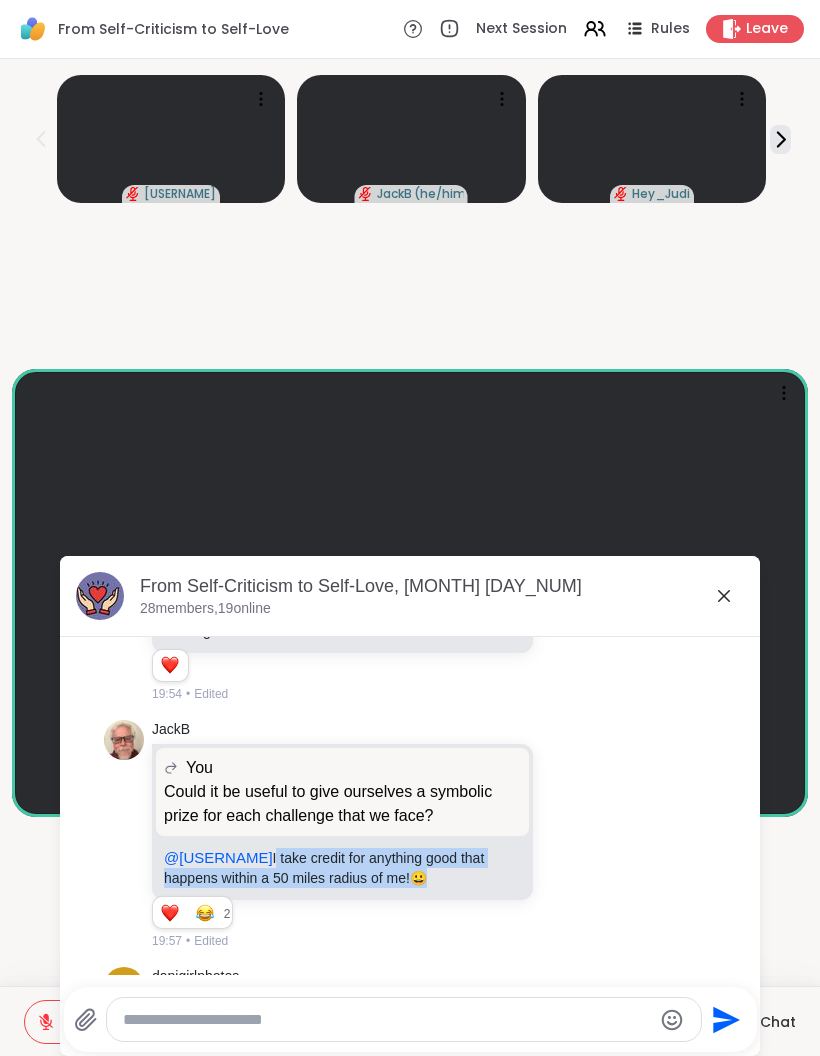 copy on "I take credit for anything good that happens within a 50 miles radius of me!  😀" 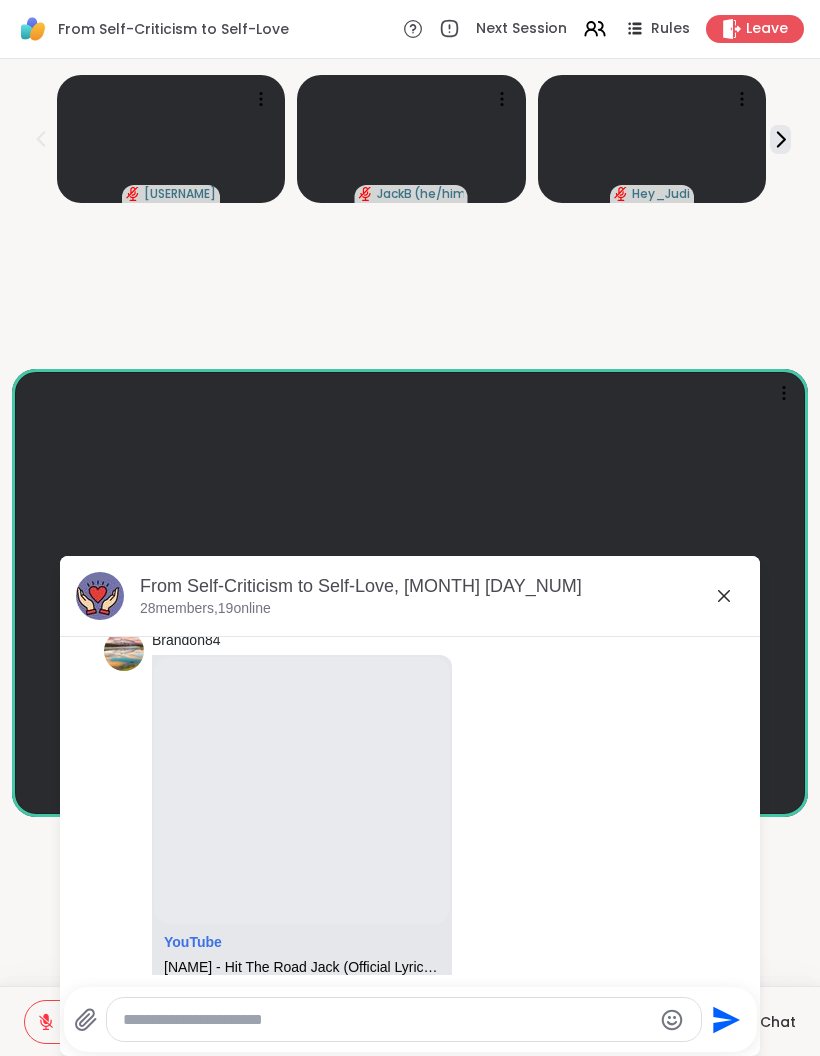 scroll, scrollTop: 17784, scrollLeft: 0, axis: vertical 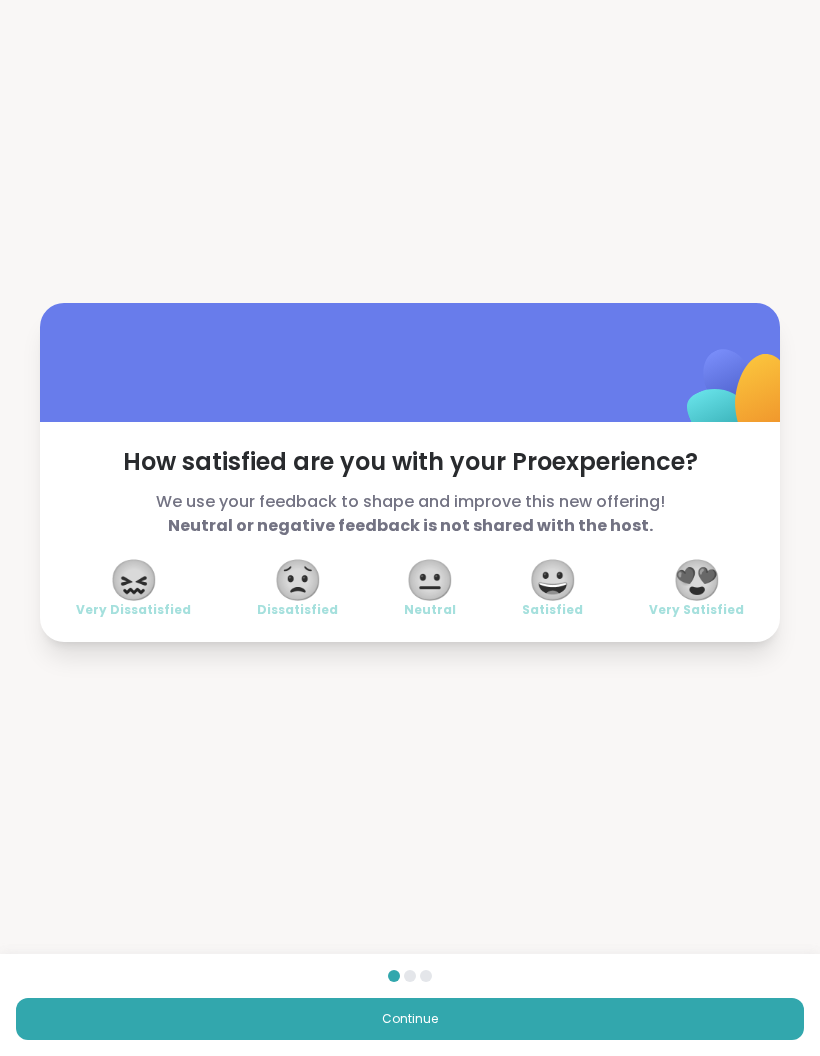 click on "😍" at bounding box center (697, 580) 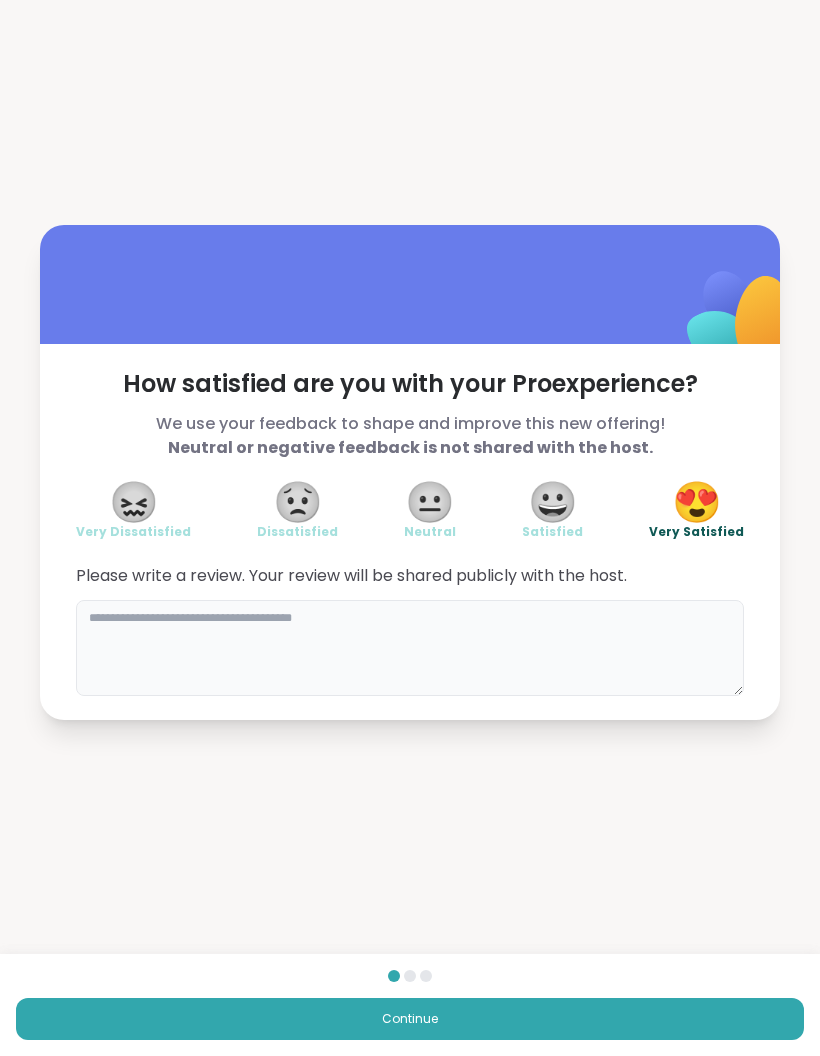 click at bounding box center [410, 648] 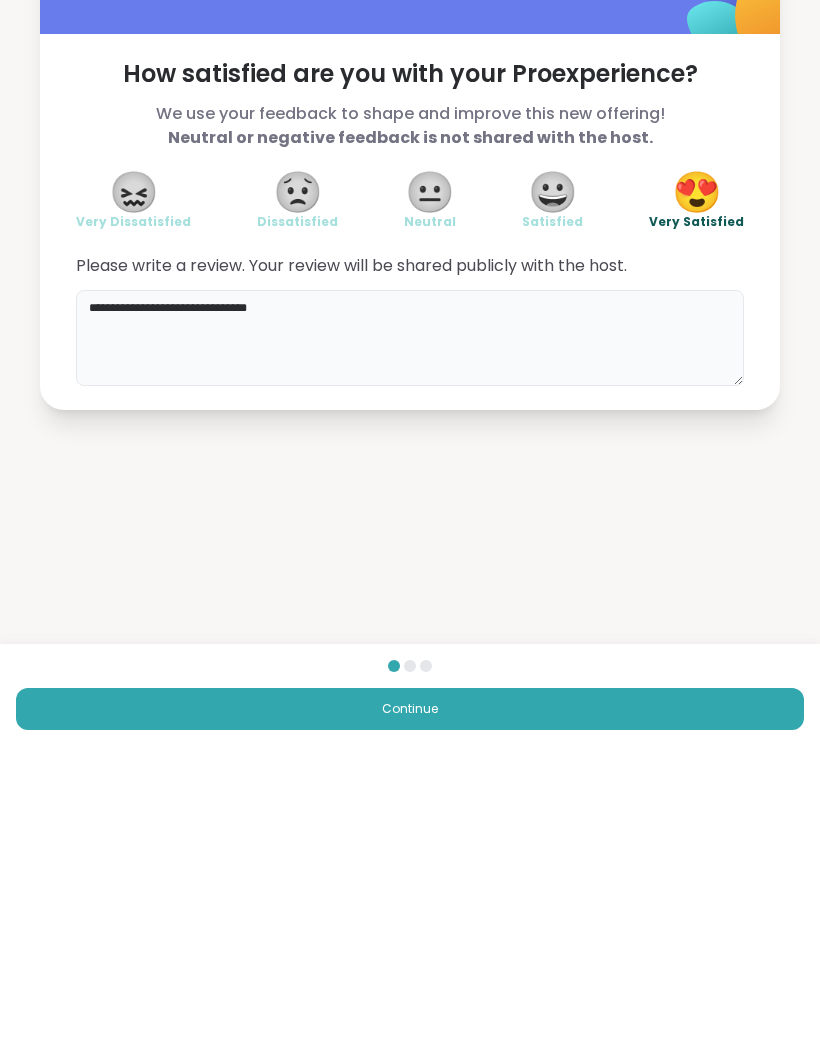 type on "**********" 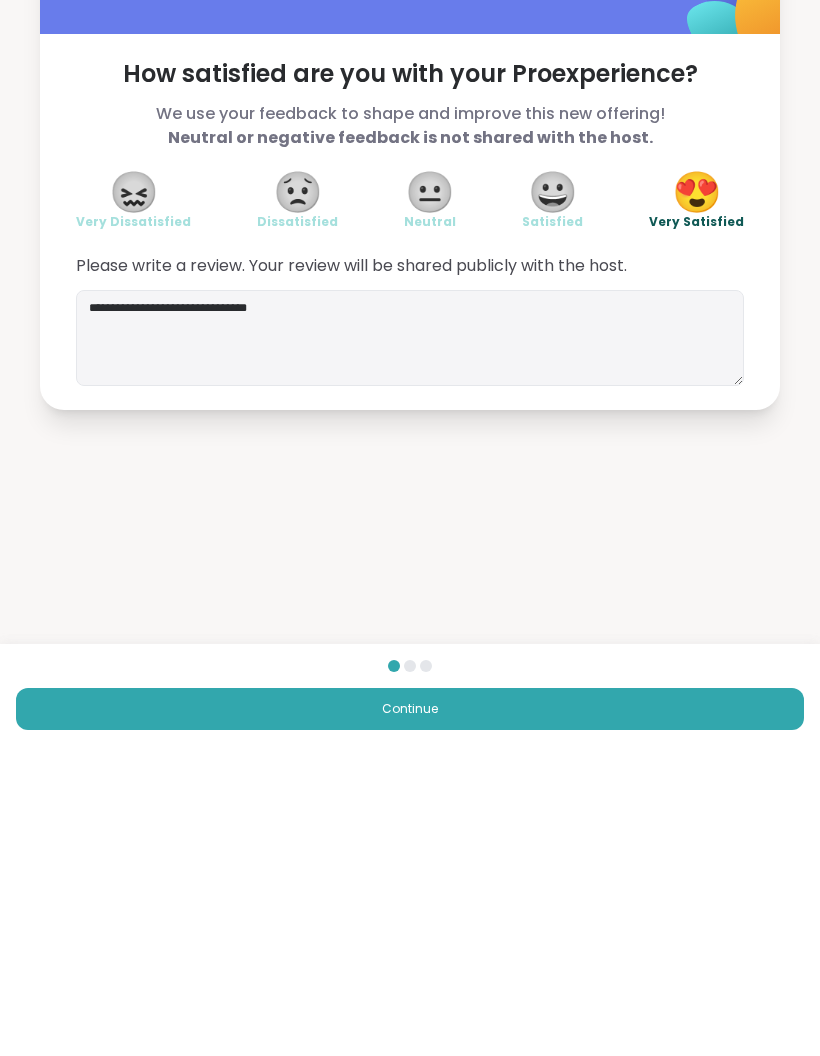 click on "**********" at bounding box center [410, 472] 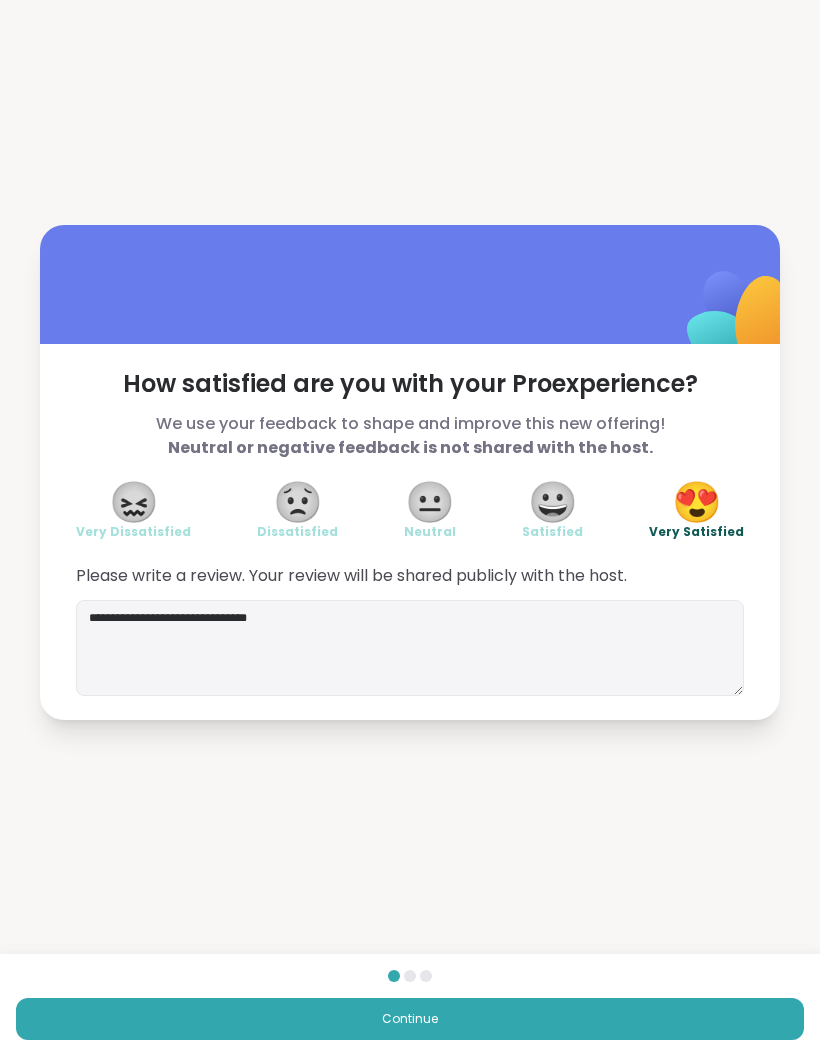 click on "Continue" at bounding box center [410, 1019] 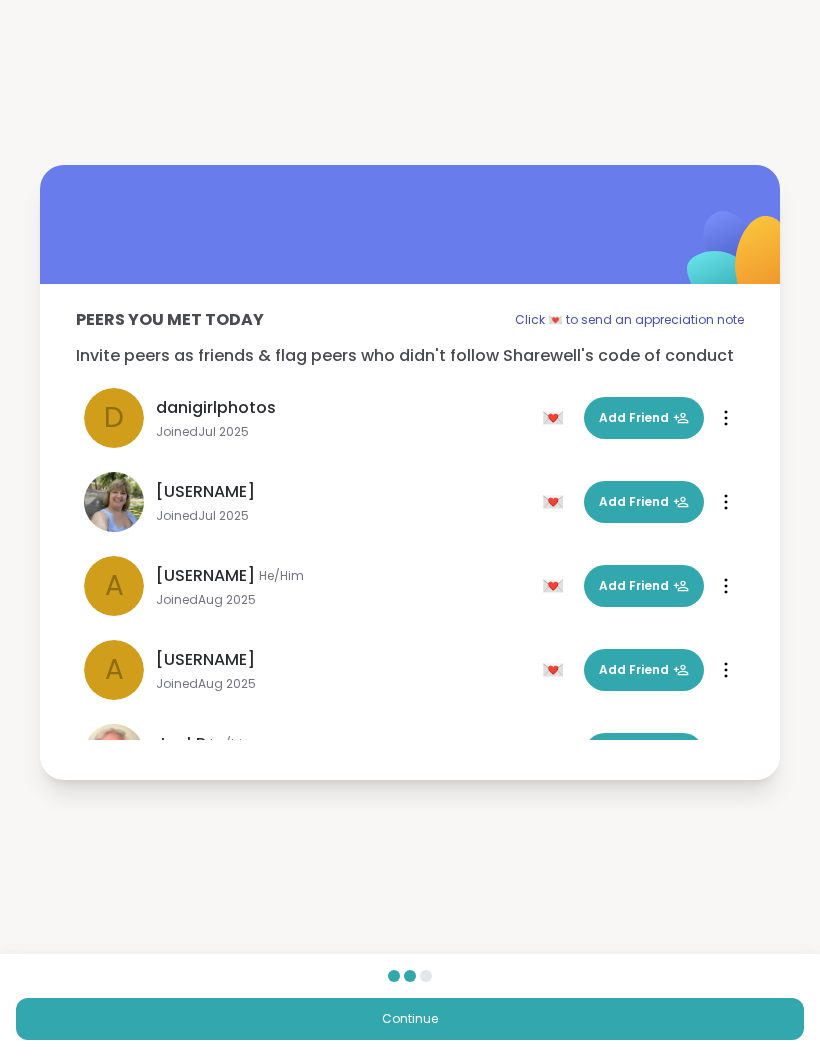 scroll, scrollTop: 1616, scrollLeft: 0, axis: vertical 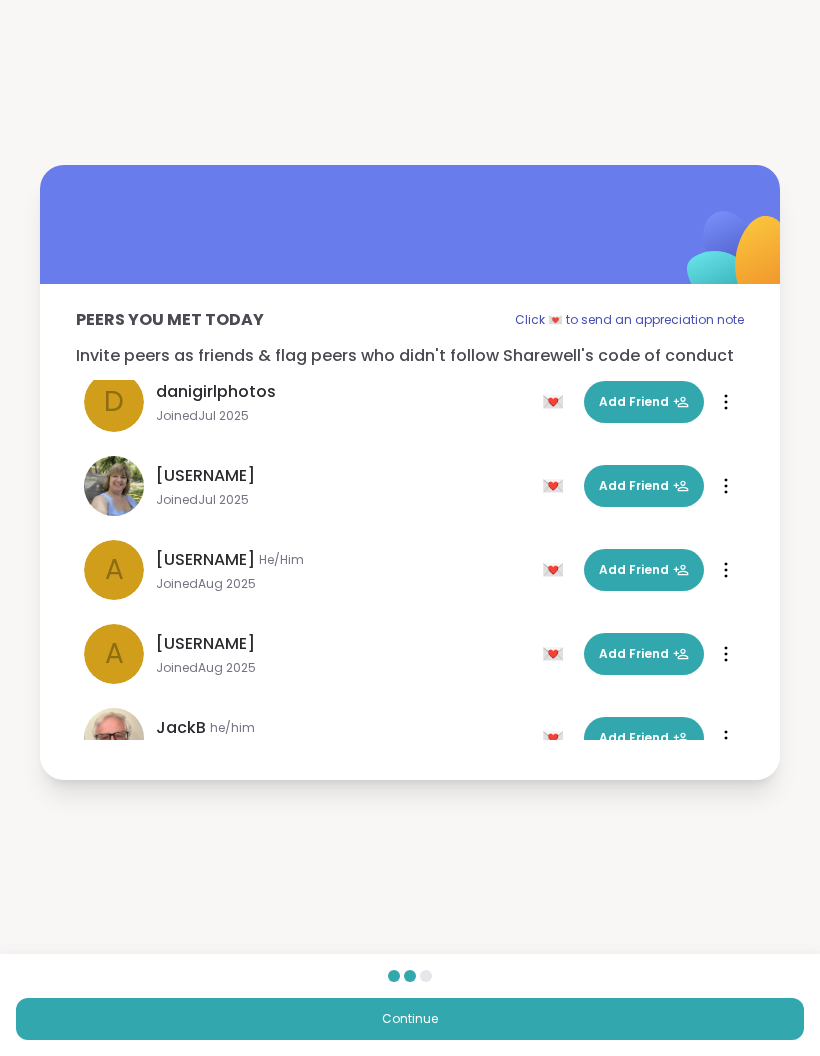 click on "Continue" at bounding box center [410, 1019] 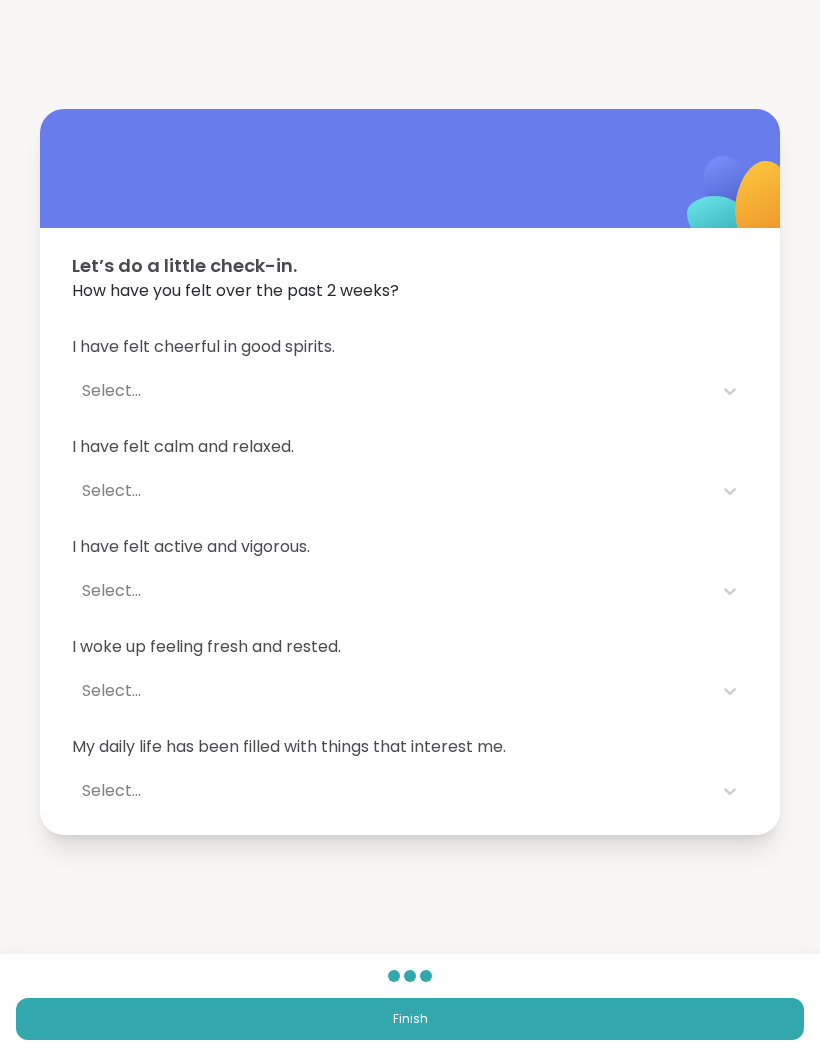 click on "Let’s do a little check-in. How have you felt over the past 2 weeks? I have felt cheerful in good spirits. Select... I have felt calm and relaxed. Select... I have felt active and vigorous. Select... I woke up feeling fresh and rested. Select... My daily life has been filled with things that interest me. Select... Finish" at bounding box center [410, 472] 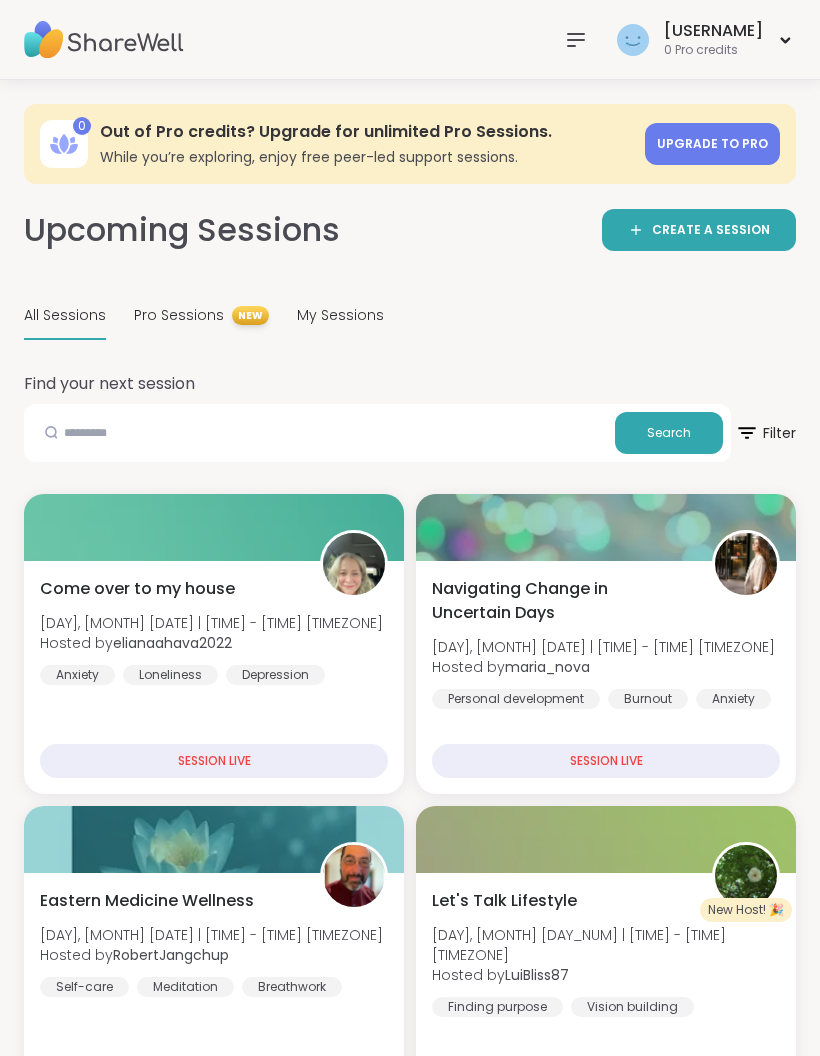 click on "My Sessions" at bounding box center (340, 315) 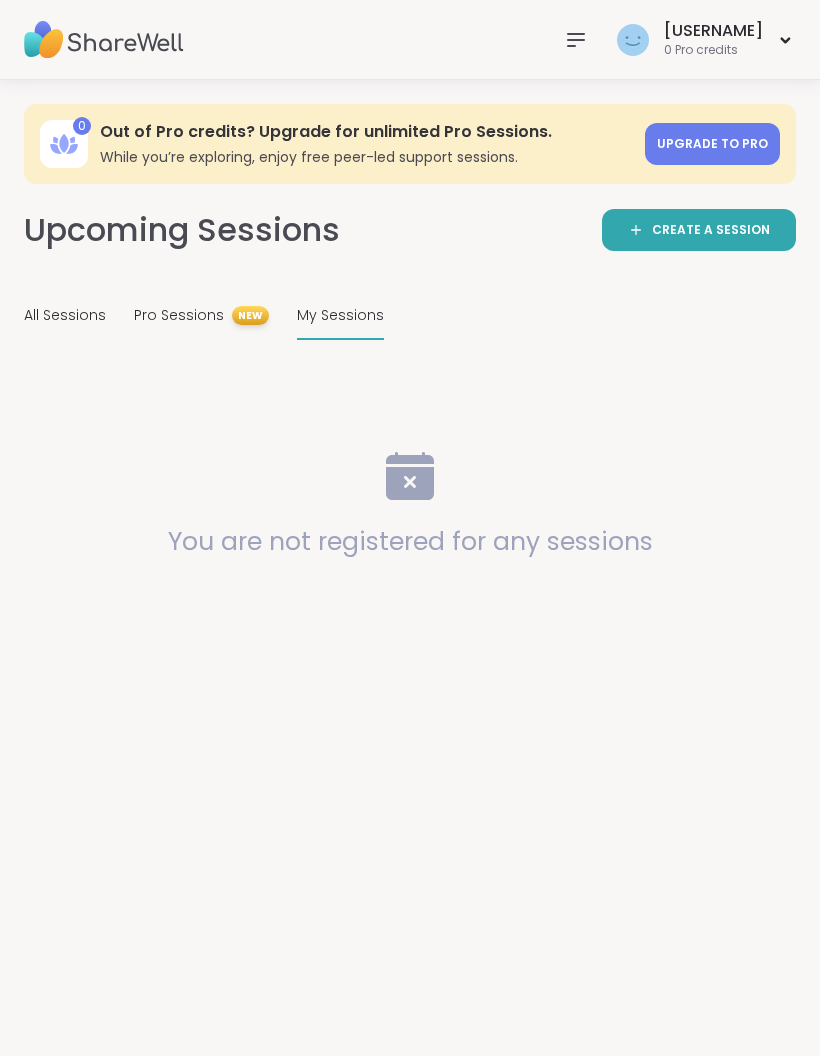click on "Pro Sessions NEW" at bounding box center [201, 316] 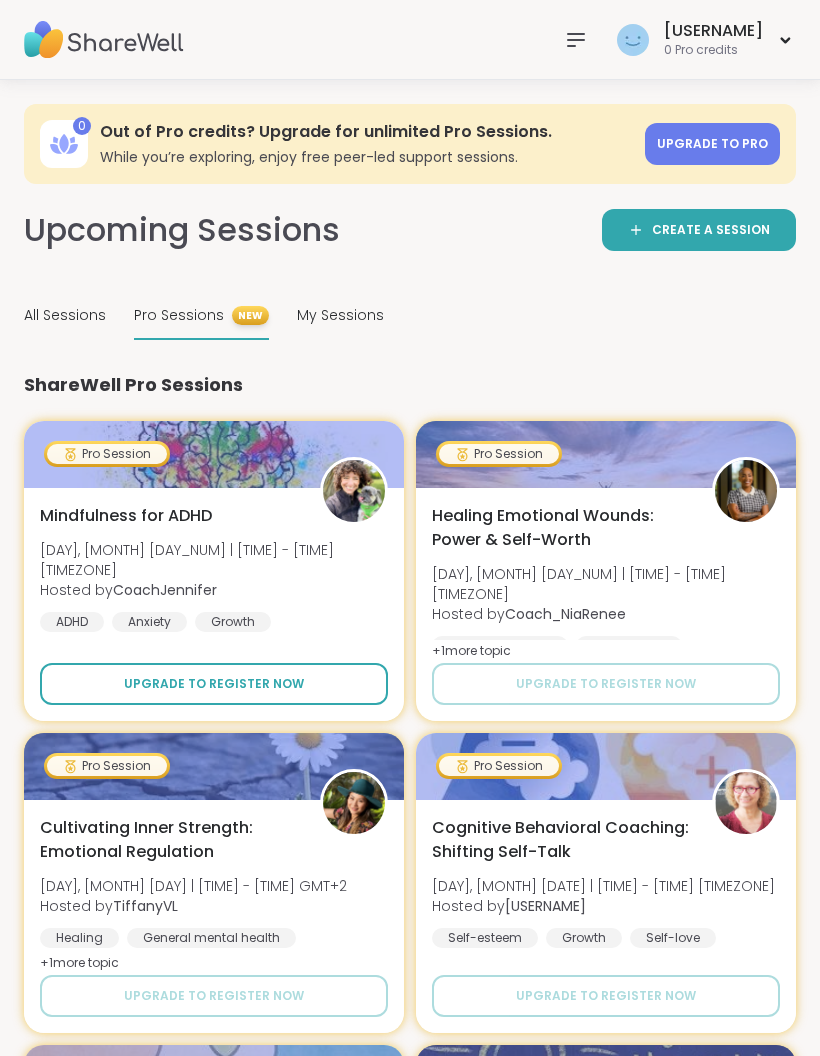 click on "Upgrade to register now" at bounding box center [214, 684] 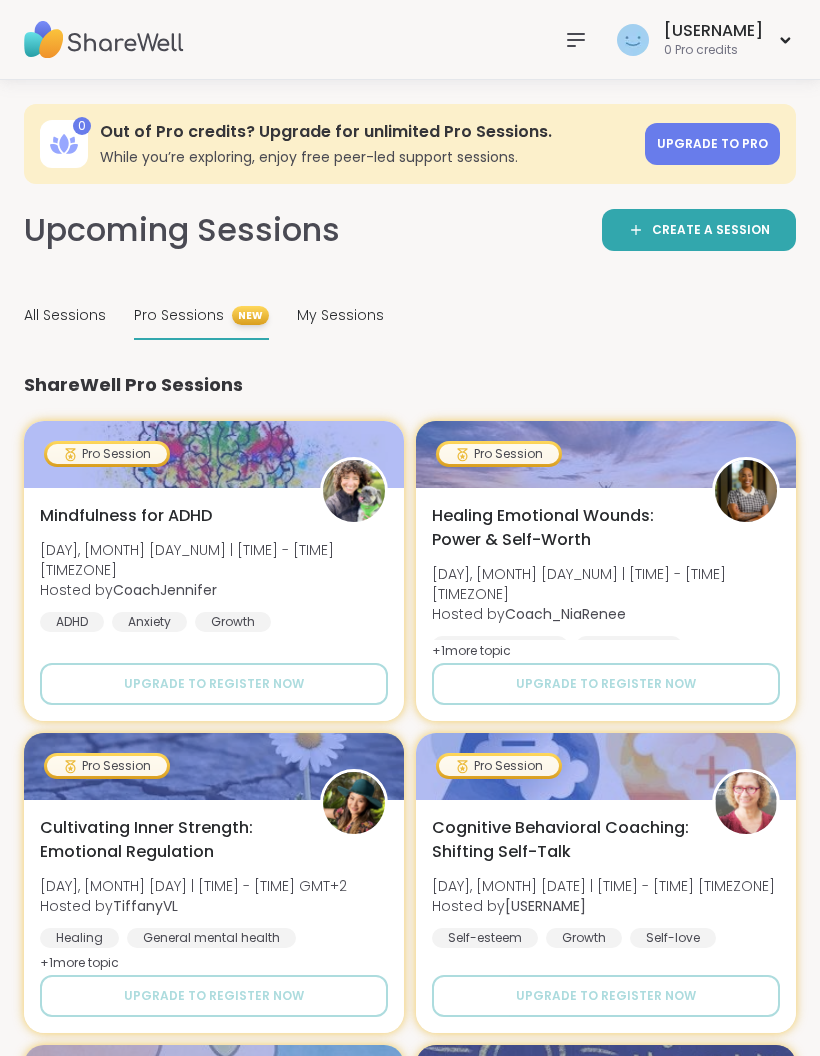 click on "My Sessions" at bounding box center (340, 315) 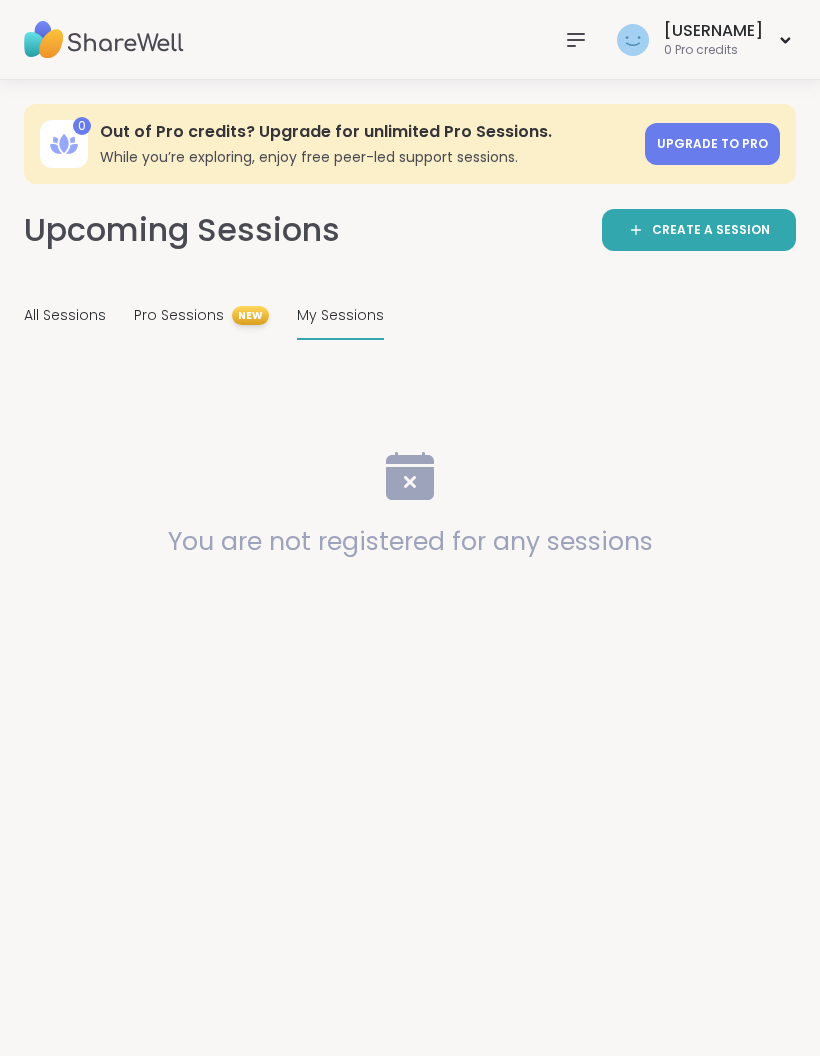 click on "All Sessions" at bounding box center (65, 315) 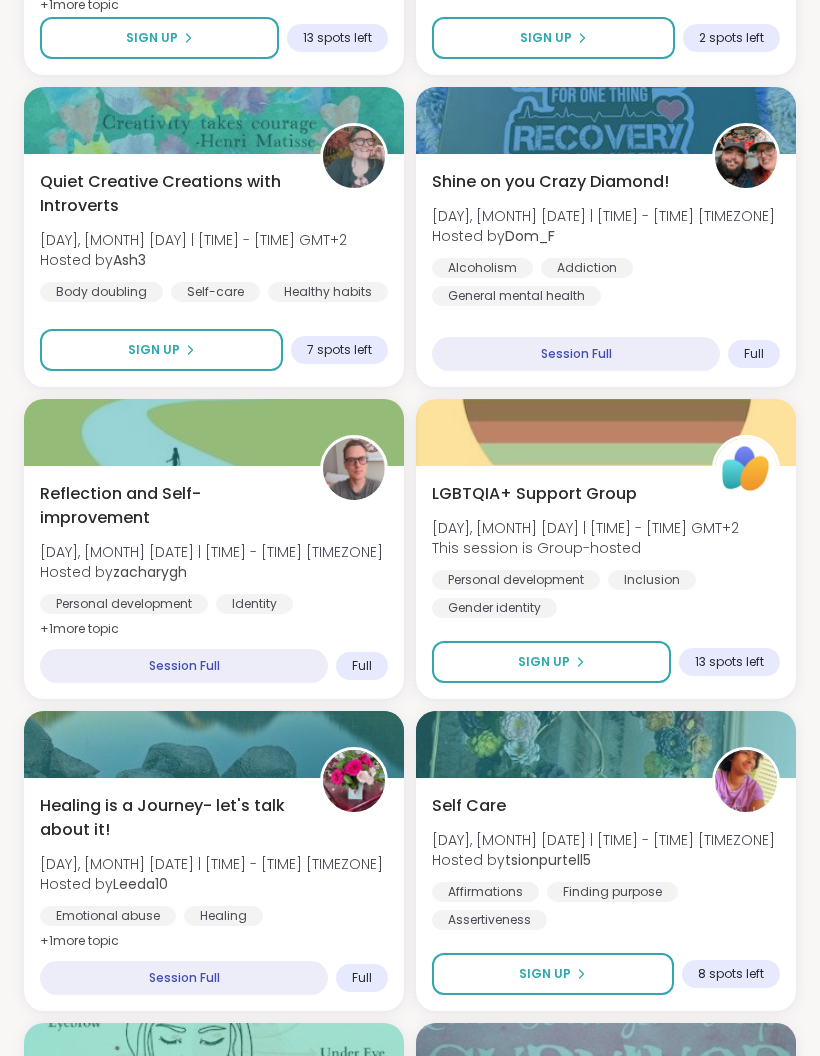 scroll, scrollTop: 1675, scrollLeft: 0, axis: vertical 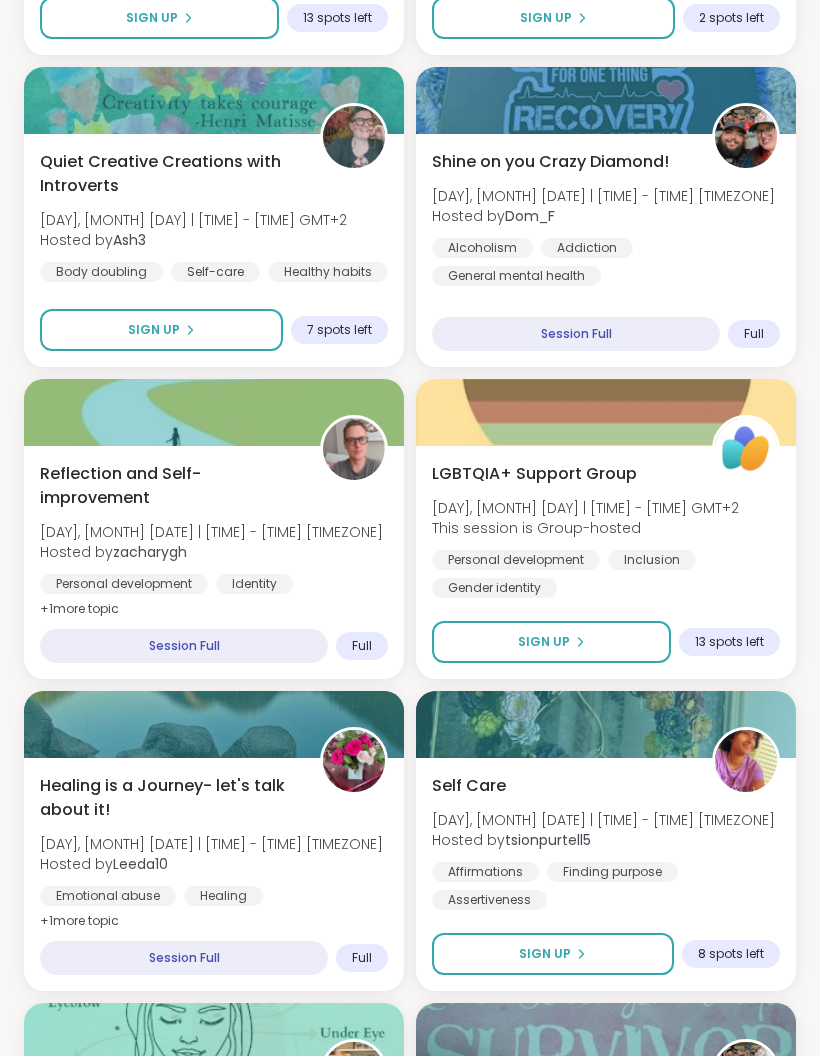 click on "Session Full" at bounding box center (184, 646) 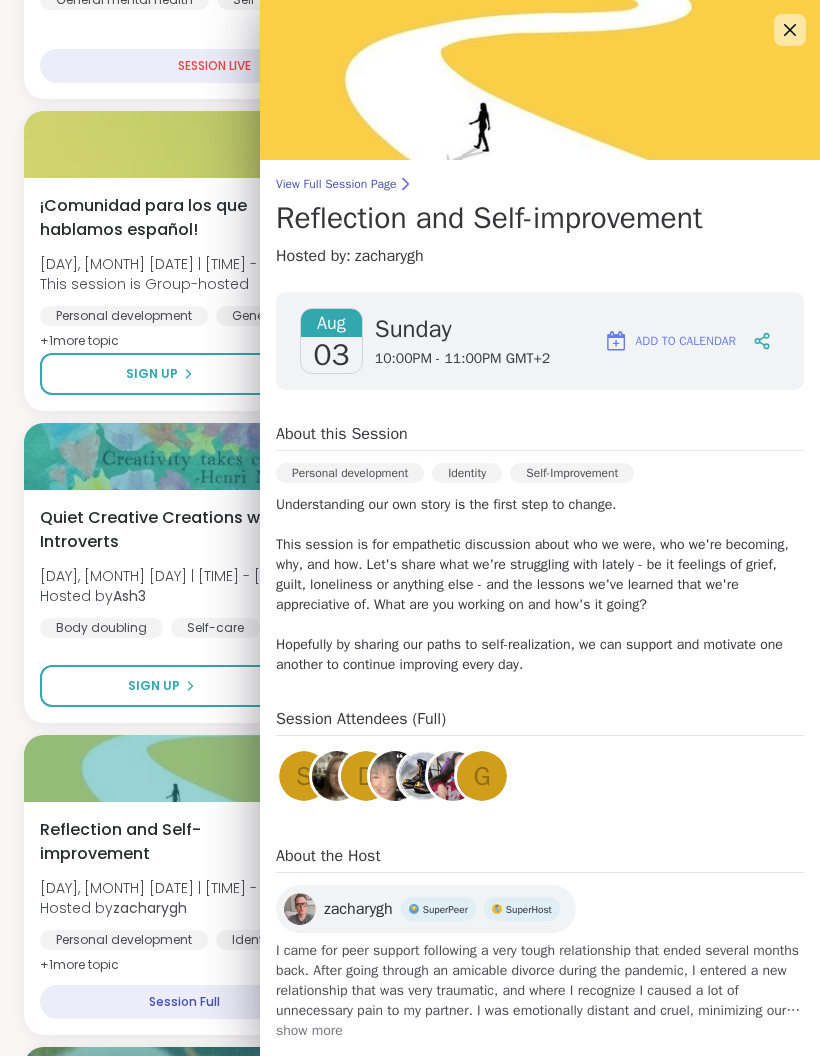 scroll, scrollTop: 1313, scrollLeft: 0, axis: vertical 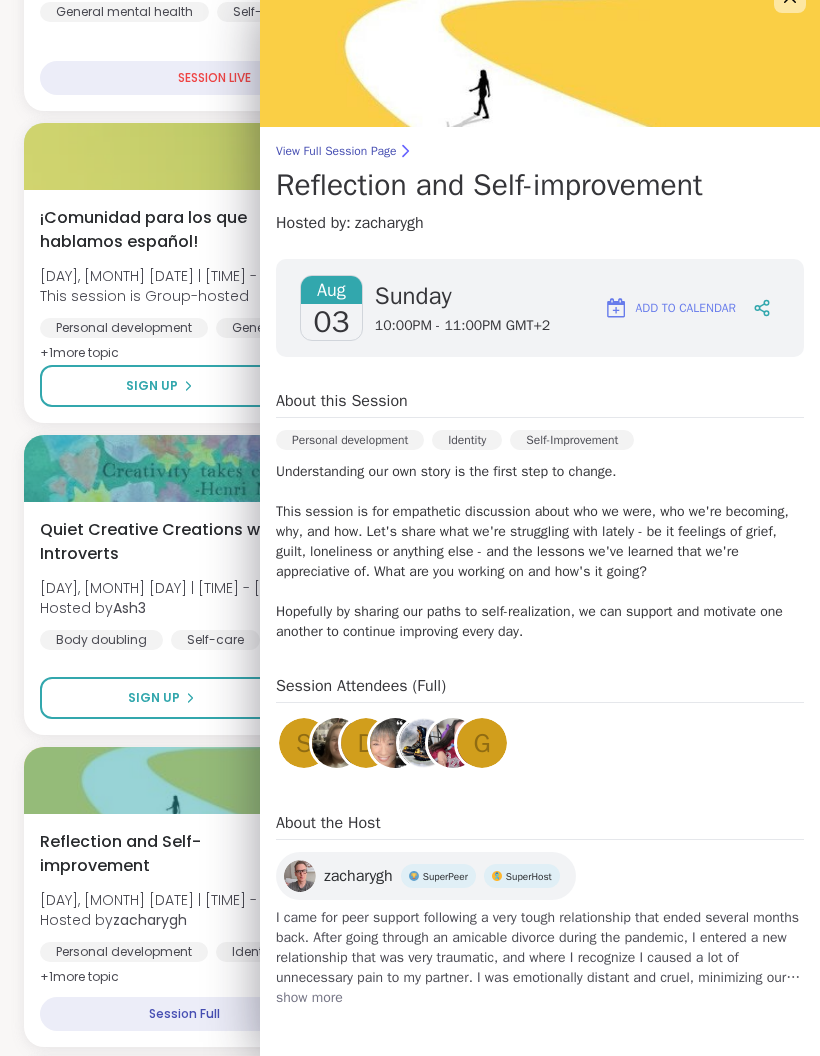 click 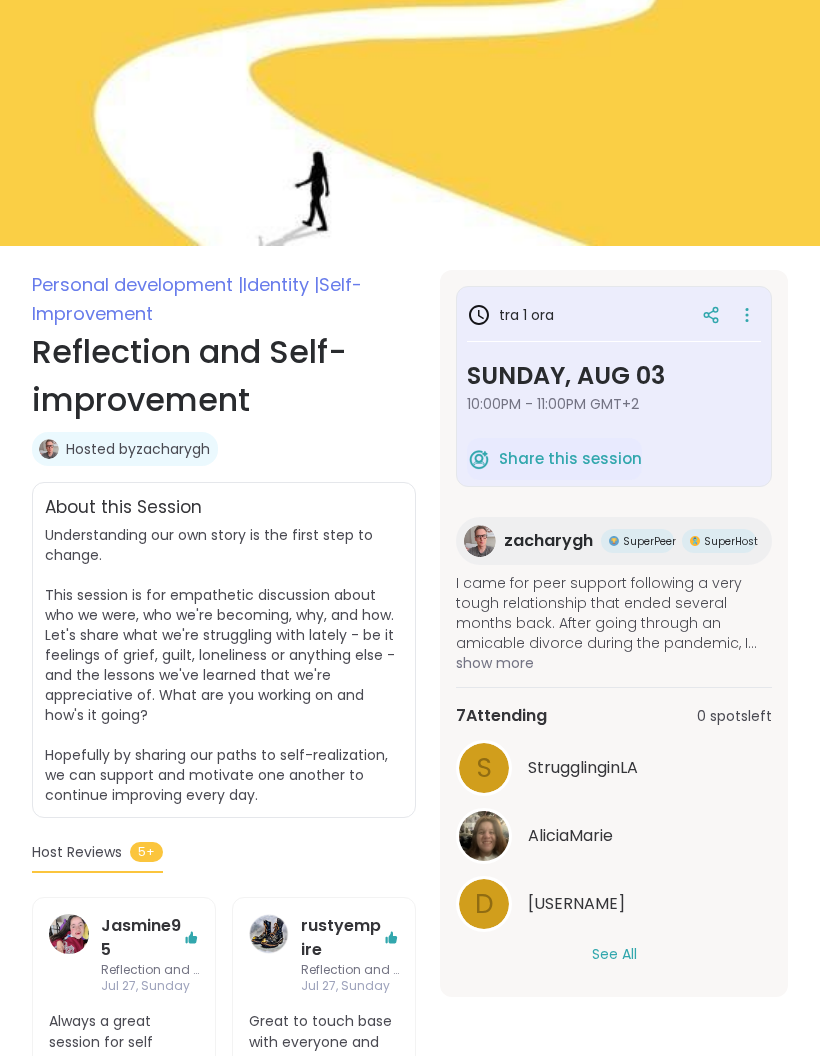 scroll, scrollTop: 0, scrollLeft: 0, axis: both 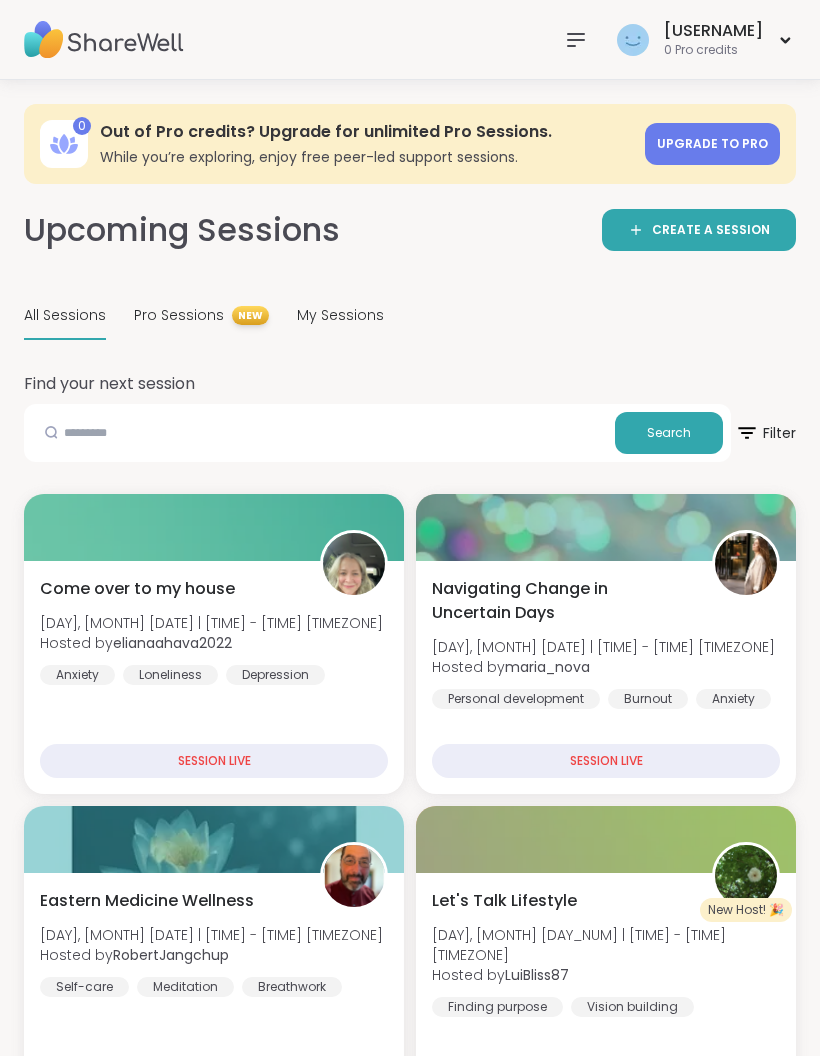 click at bounding box center [576, 40] 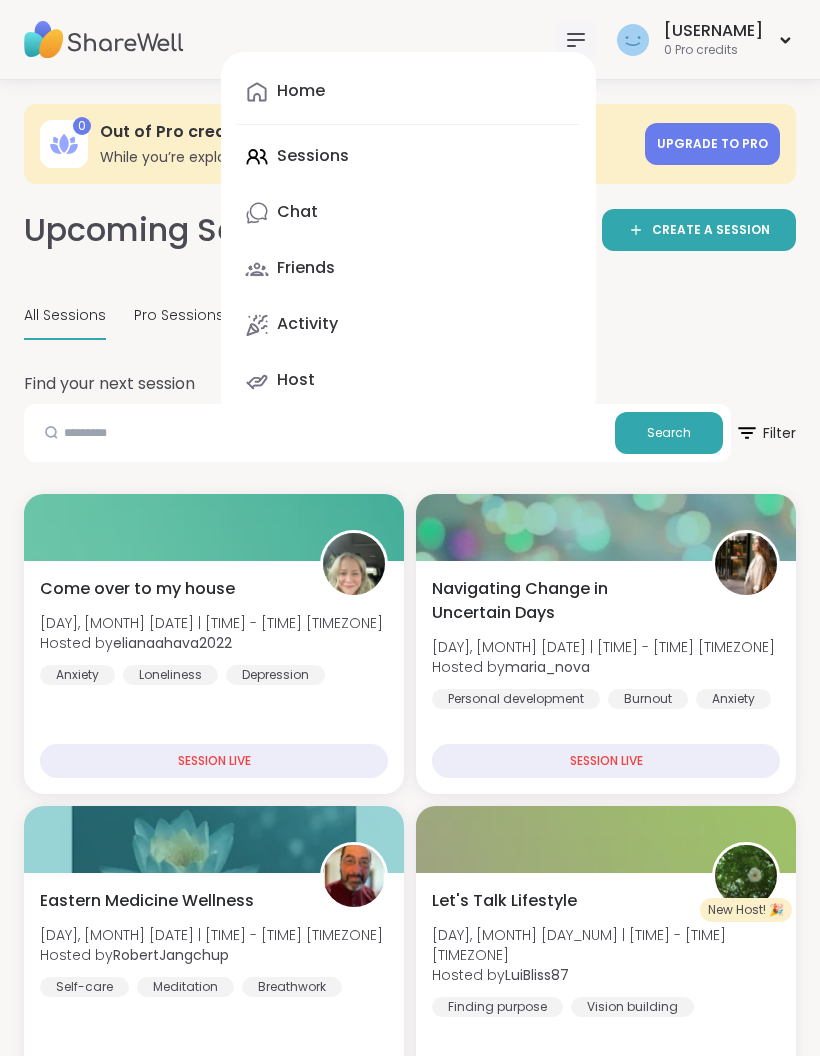 click on "Chat" at bounding box center [408, 213] 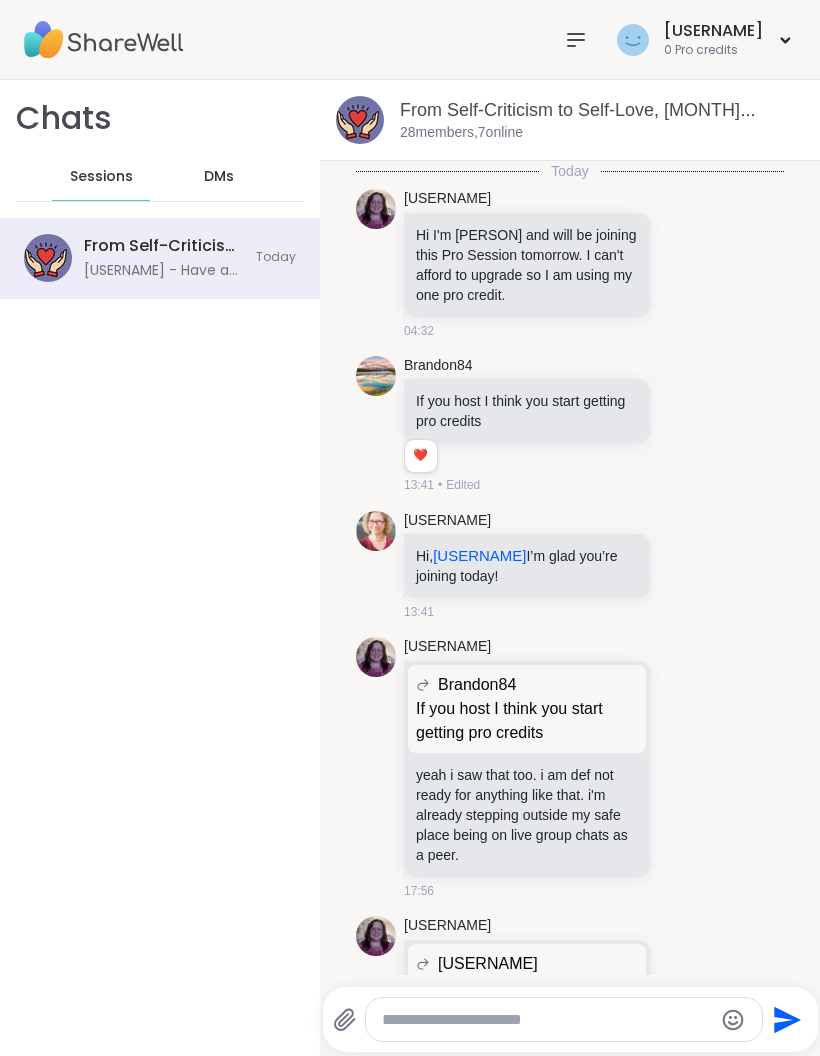 scroll, scrollTop: 19305, scrollLeft: 0, axis: vertical 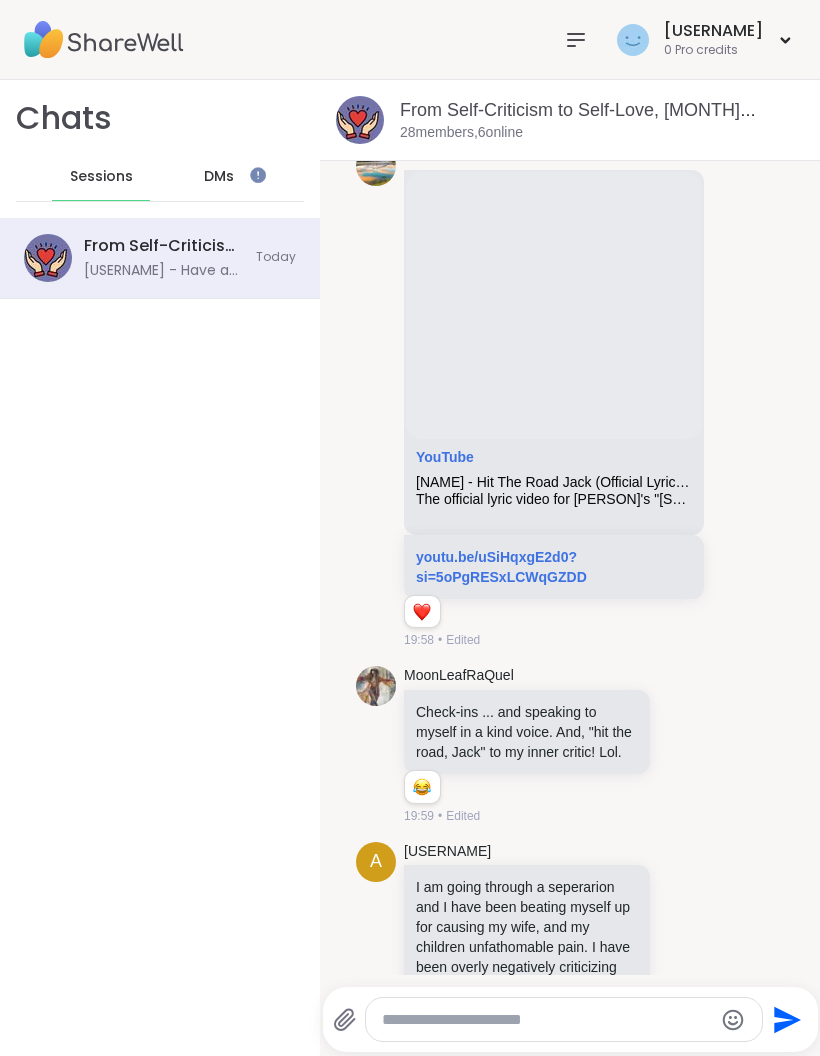 click on "Chats Sessions DMs" at bounding box center (160, 149) 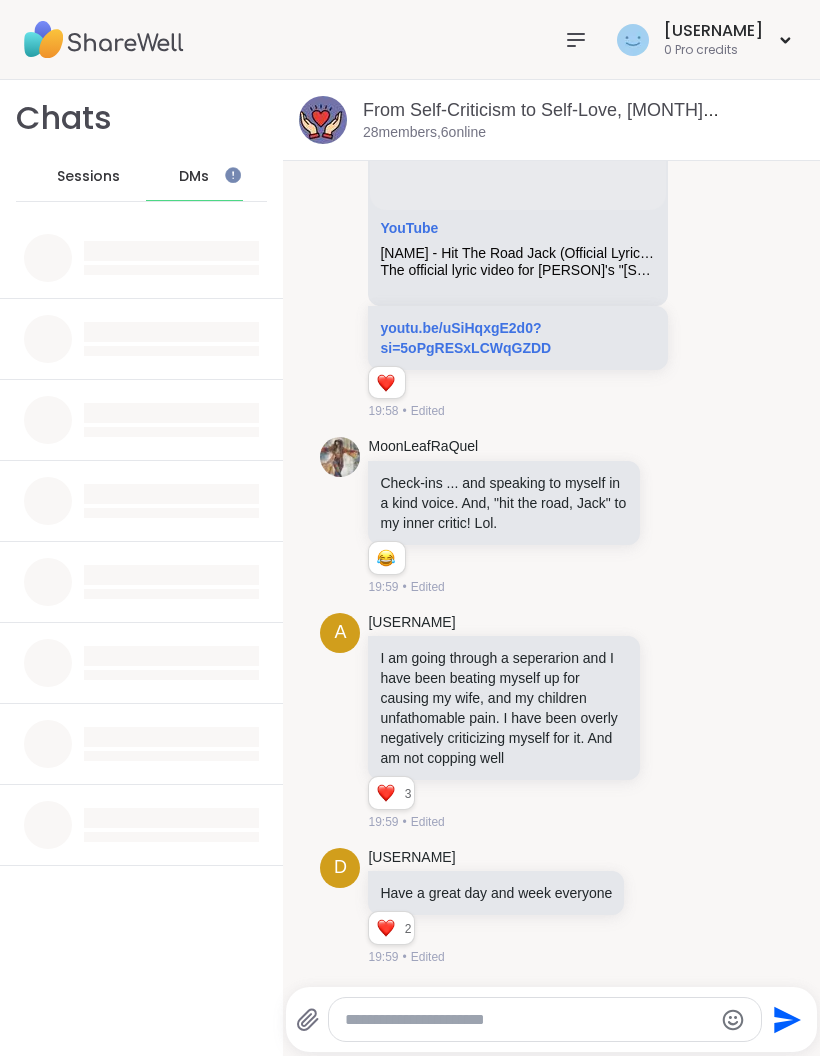 scroll, scrollTop: 18885, scrollLeft: 0, axis: vertical 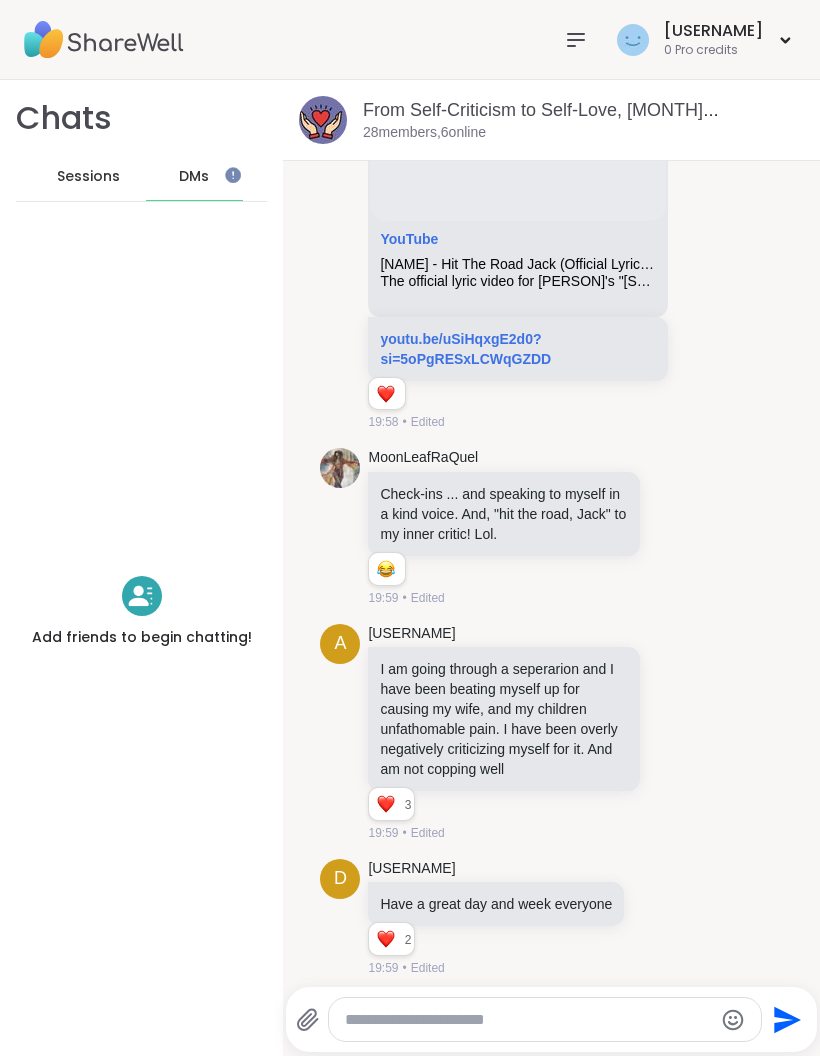 click at bounding box center (576, 40) 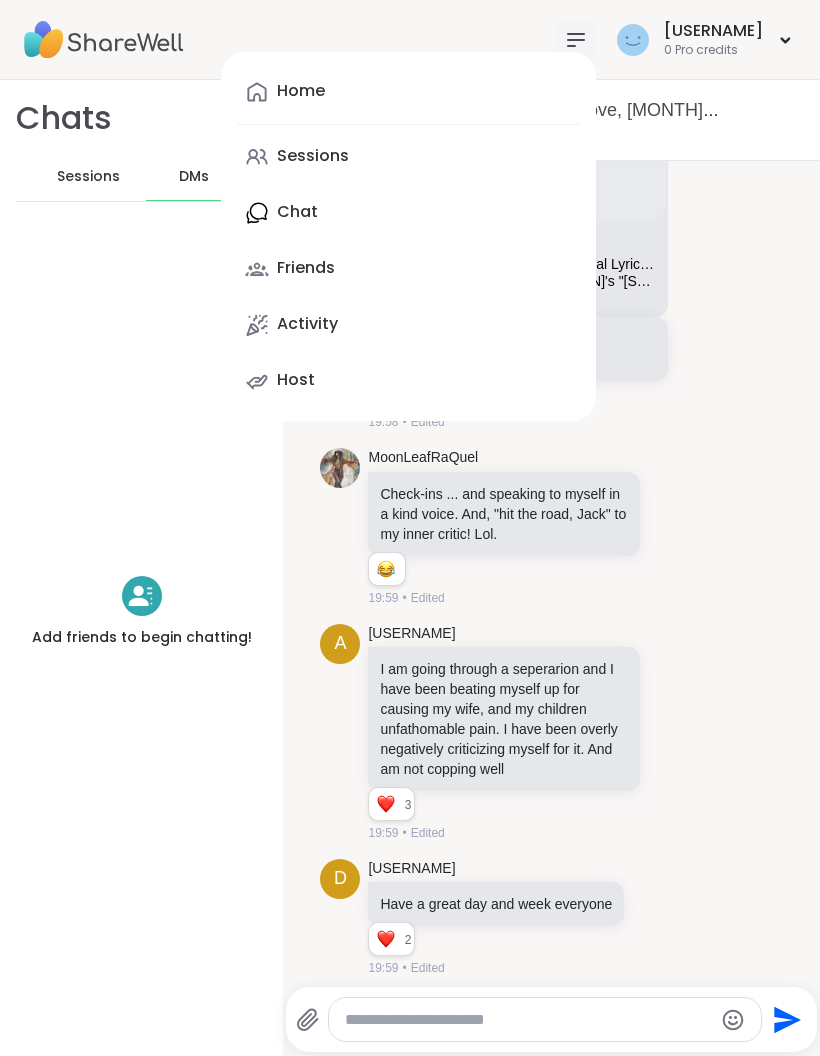 click on "Friends" at bounding box center [408, 269] 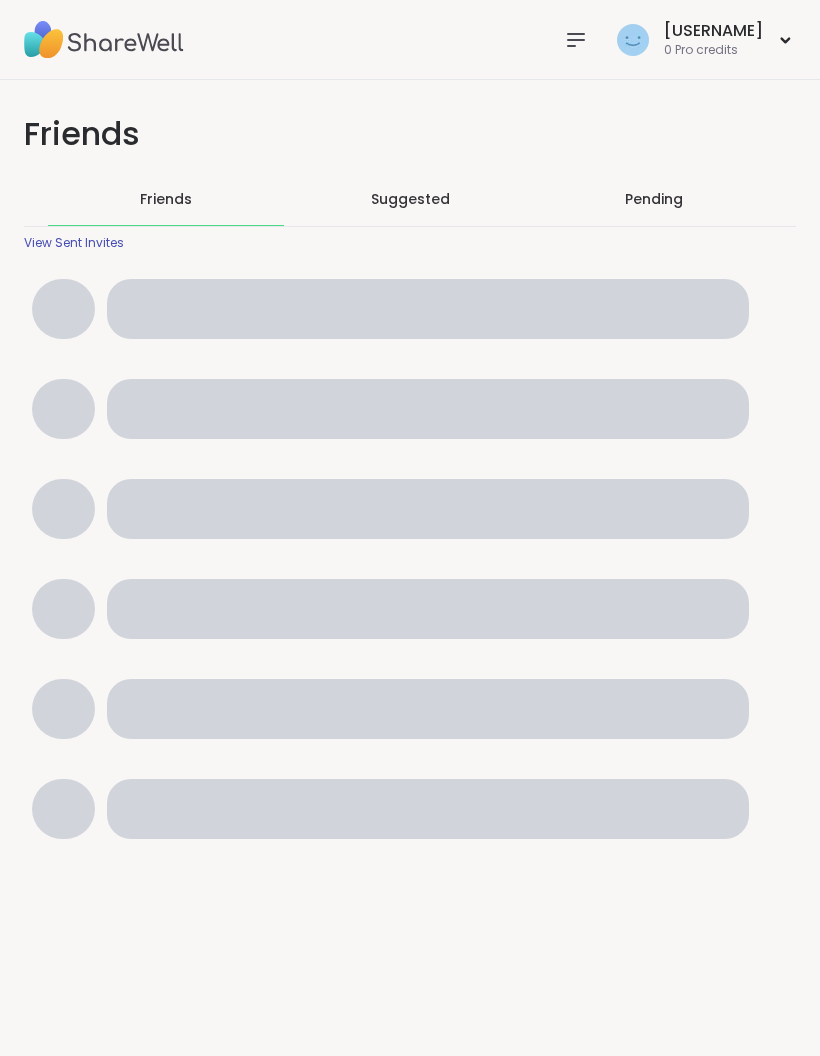 scroll, scrollTop: 0, scrollLeft: 0, axis: both 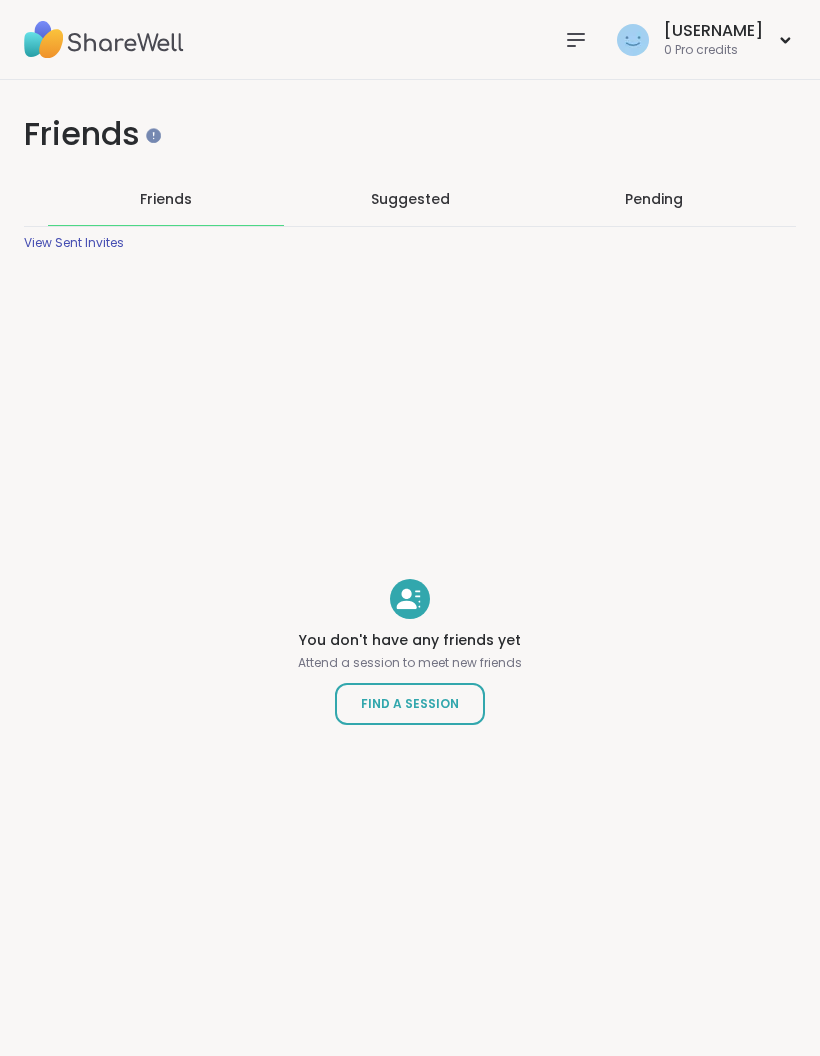 click on "Pending" at bounding box center (654, 199) 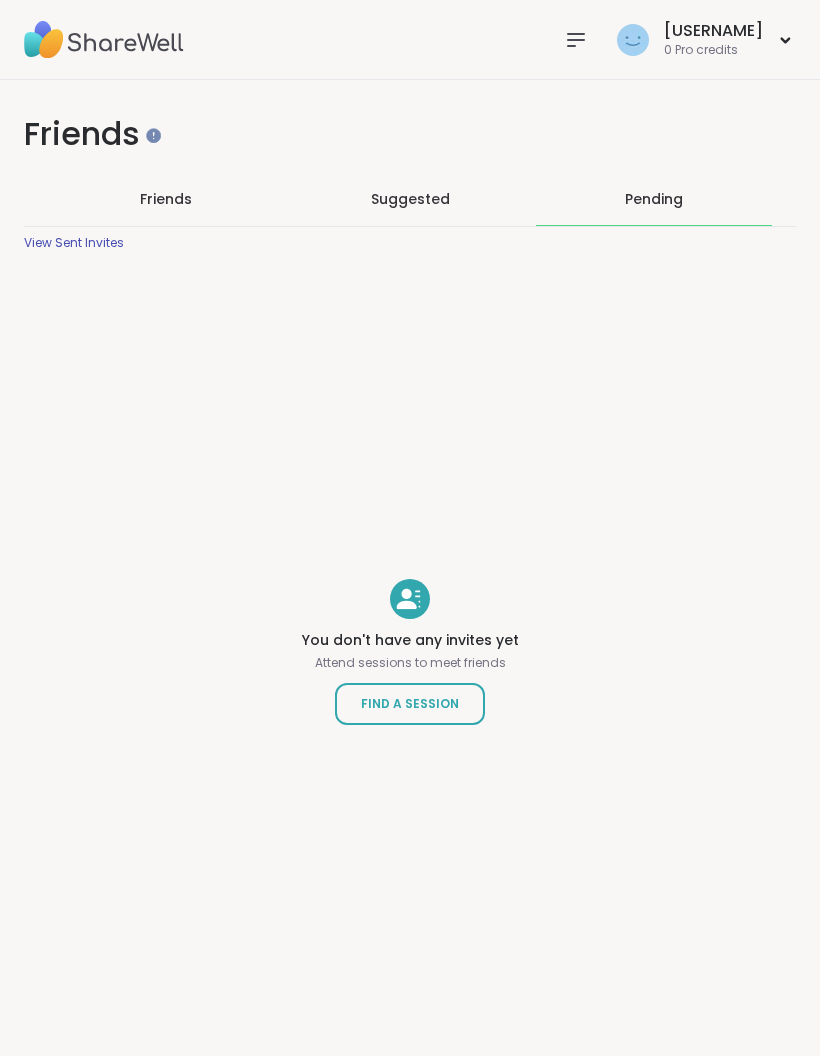 click on "Suggested" at bounding box center (410, 199) 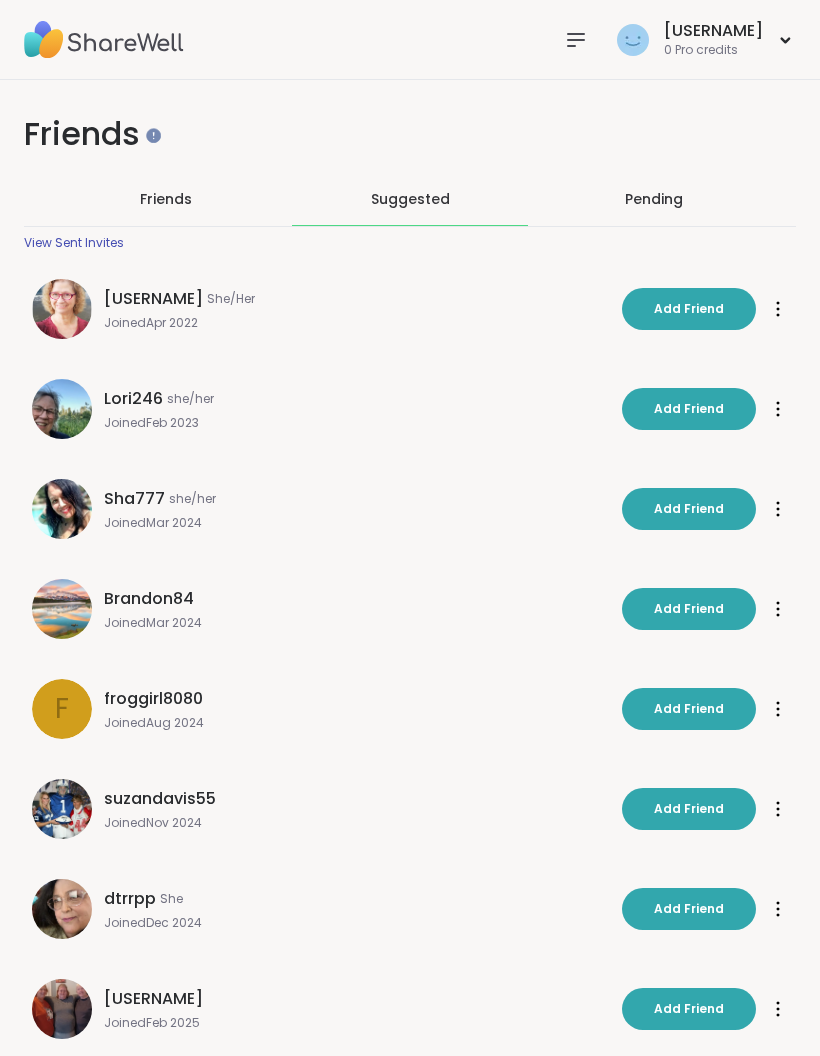 click on "Add Friend" at bounding box center (689, 309) 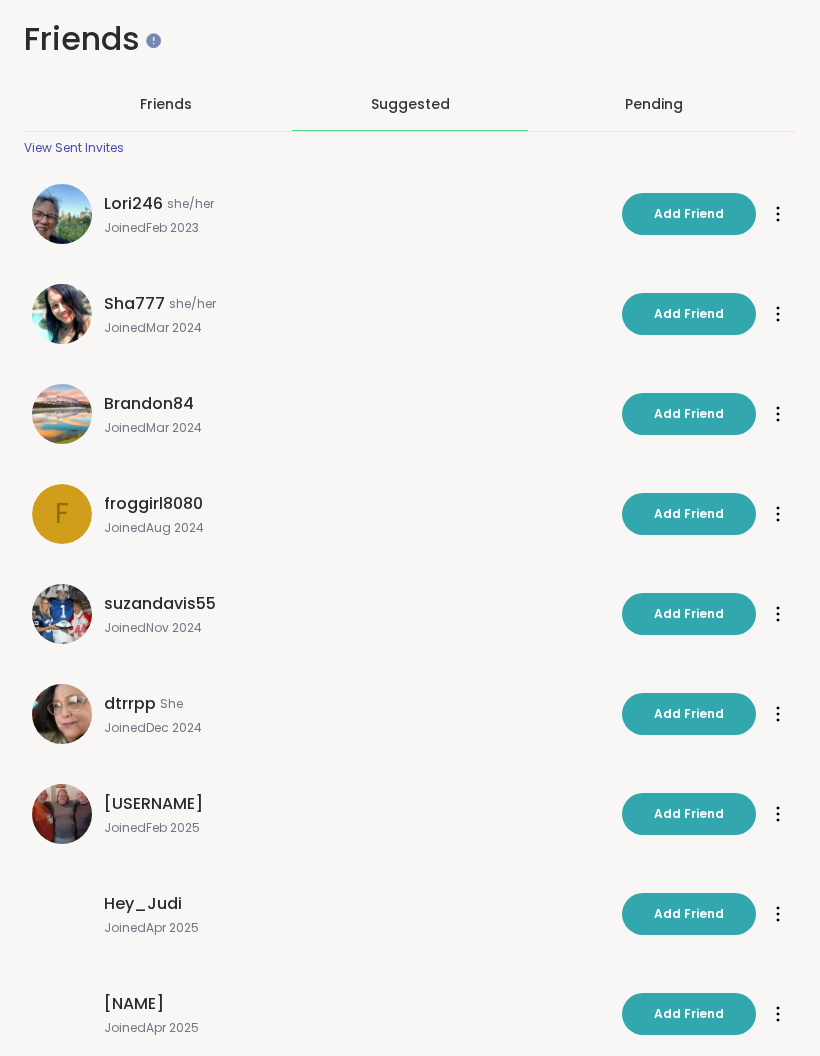 scroll, scrollTop: 128, scrollLeft: 0, axis: vertical 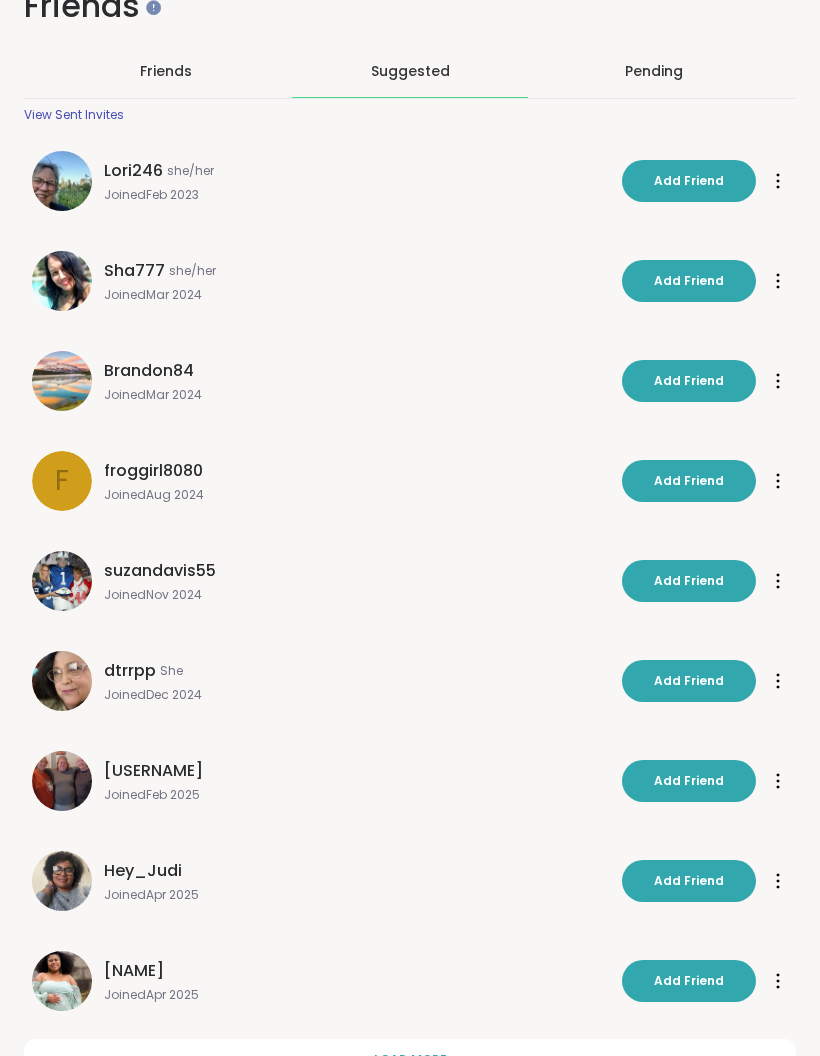 click on "Load more" at bounding box center [410, 1060] 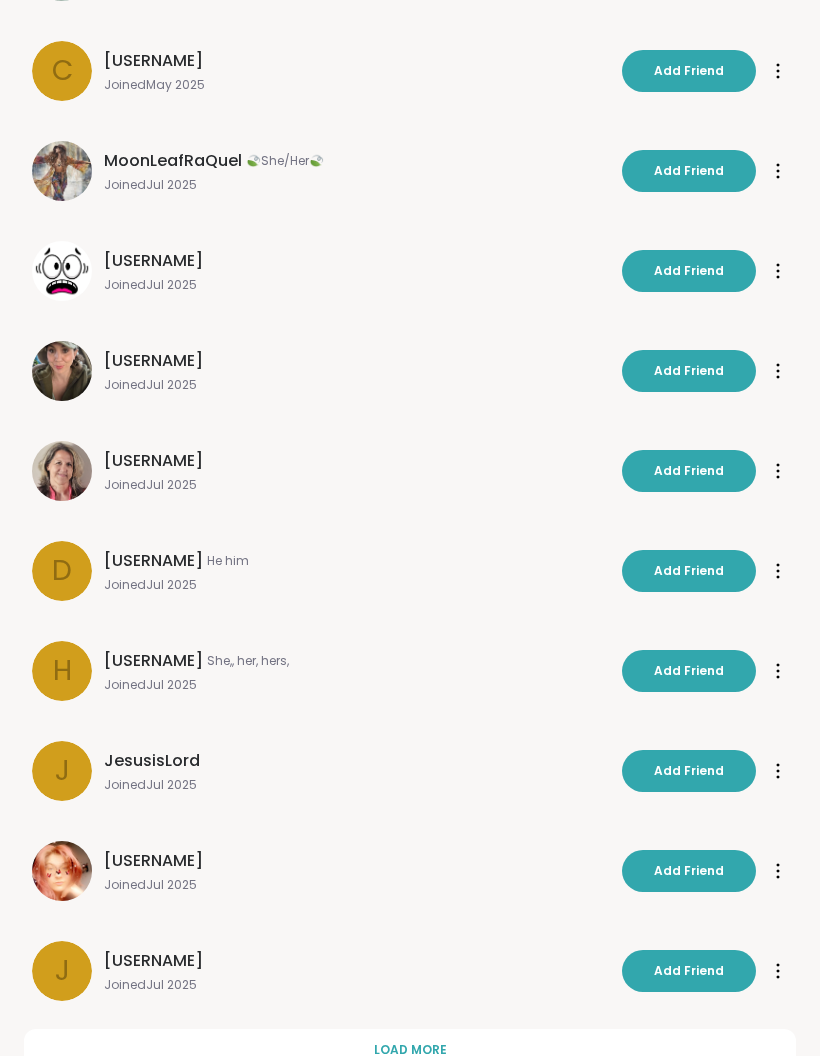 scroll, scrollTop: 1128, scrollLeft: 0, axis: vertical 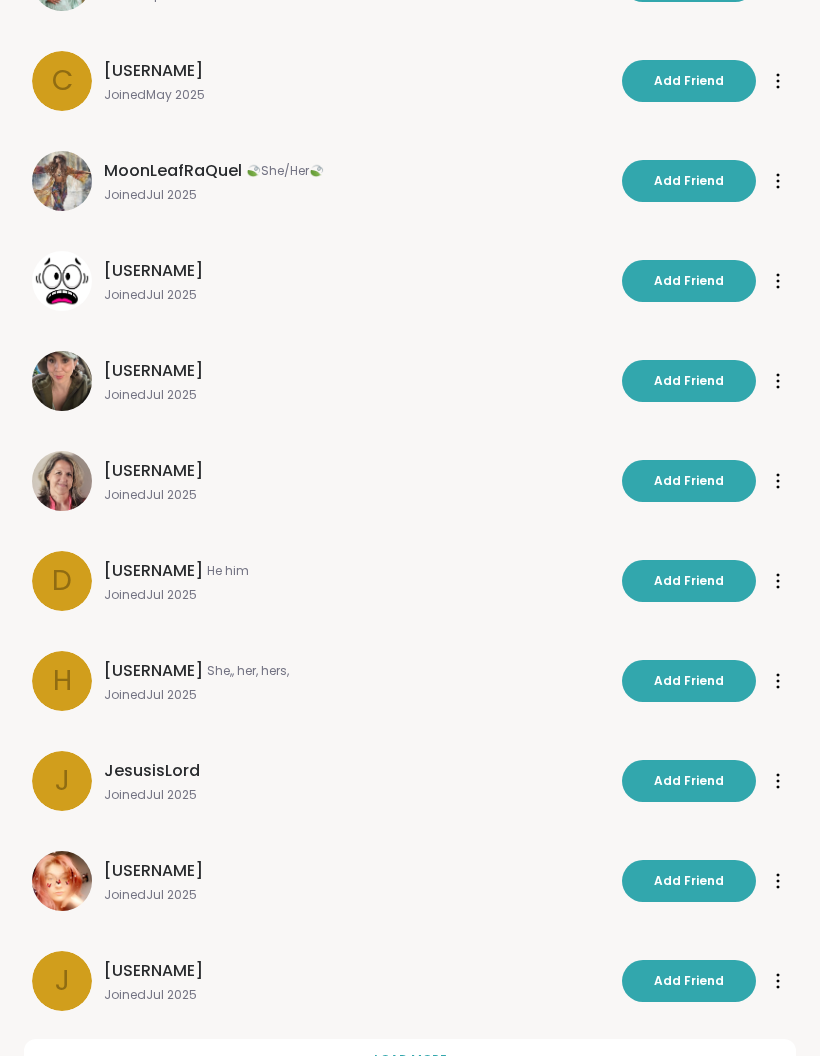 click on "Load more" at bounding box center [410, 1060] 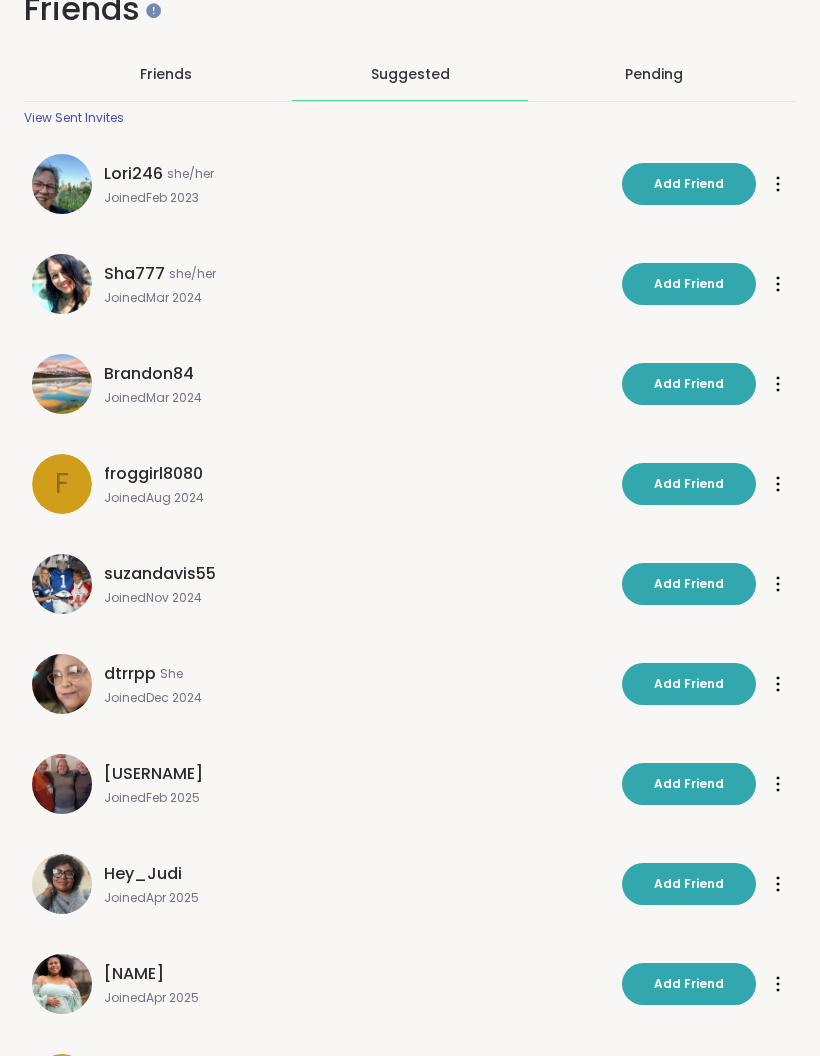 scroll, scrollTop: 0, scrollLeft: 0, axis: both 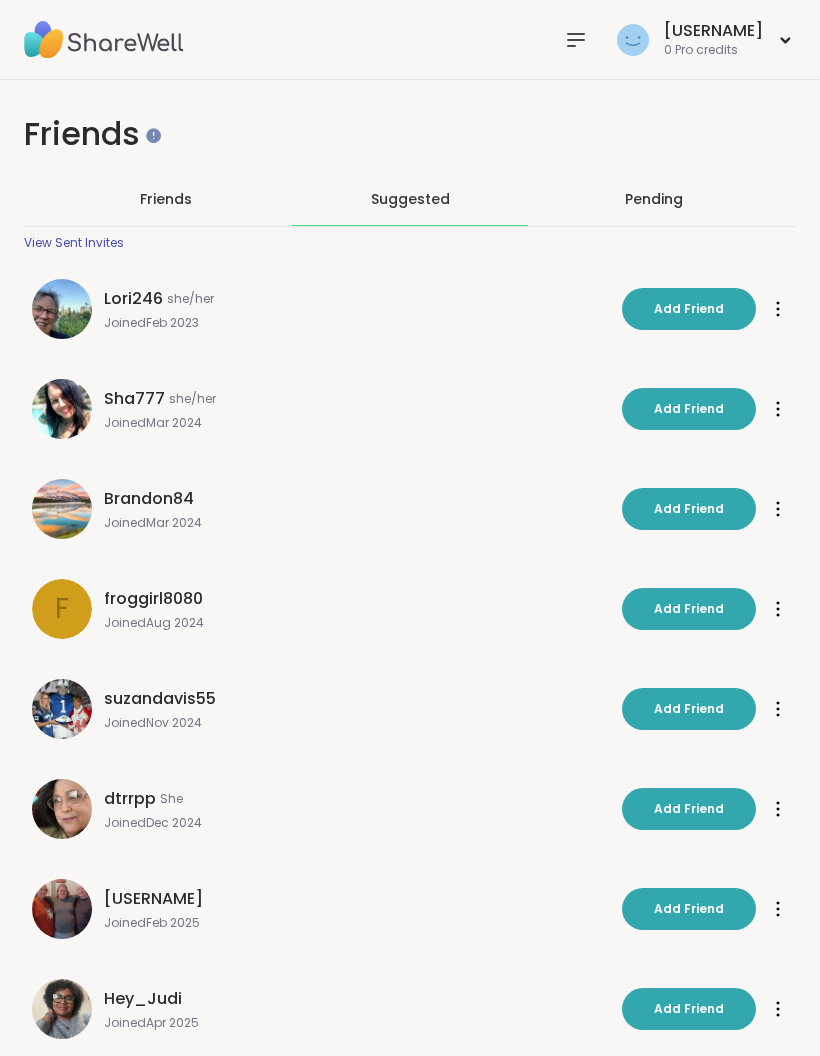 click at bounding box center (576, 40) 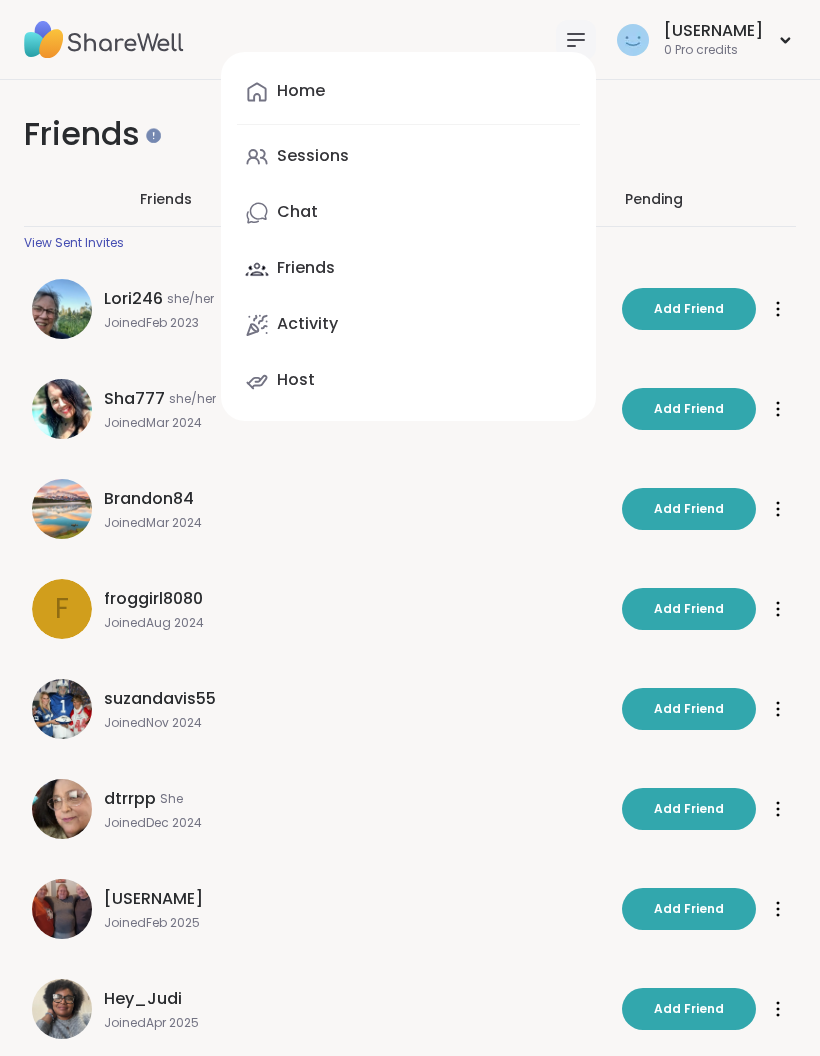 click on "Activity" at bounding box center (307, 324) 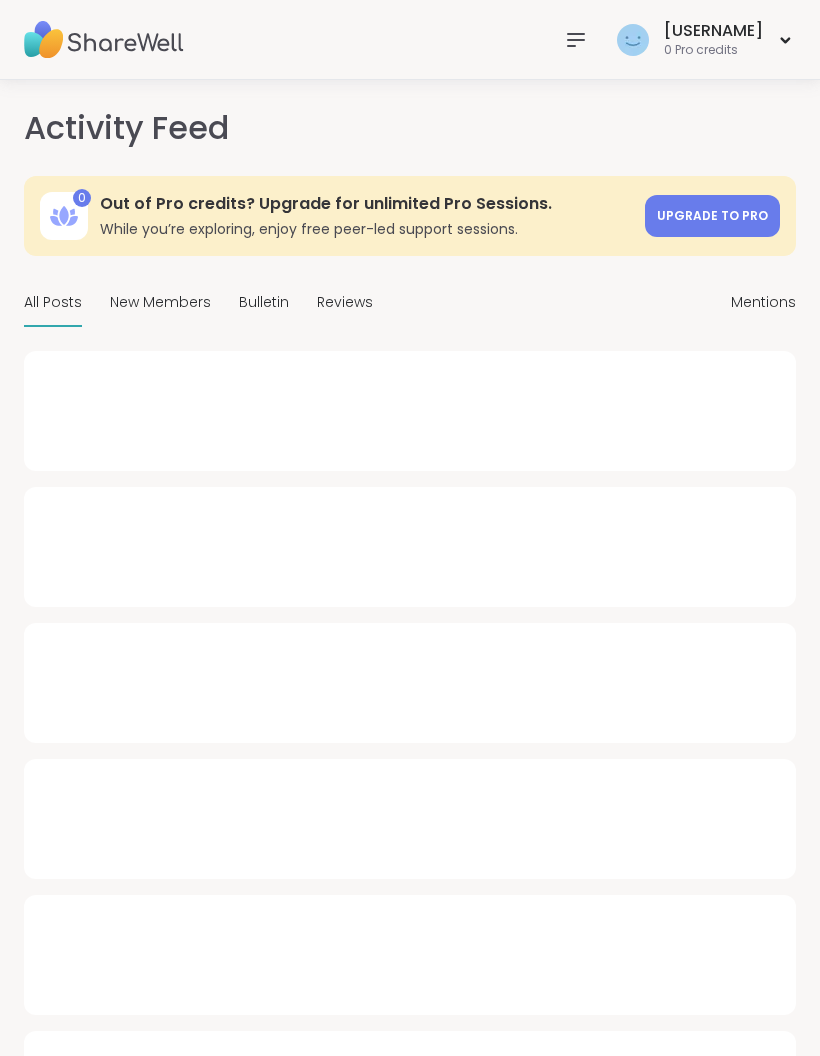 type on "*" 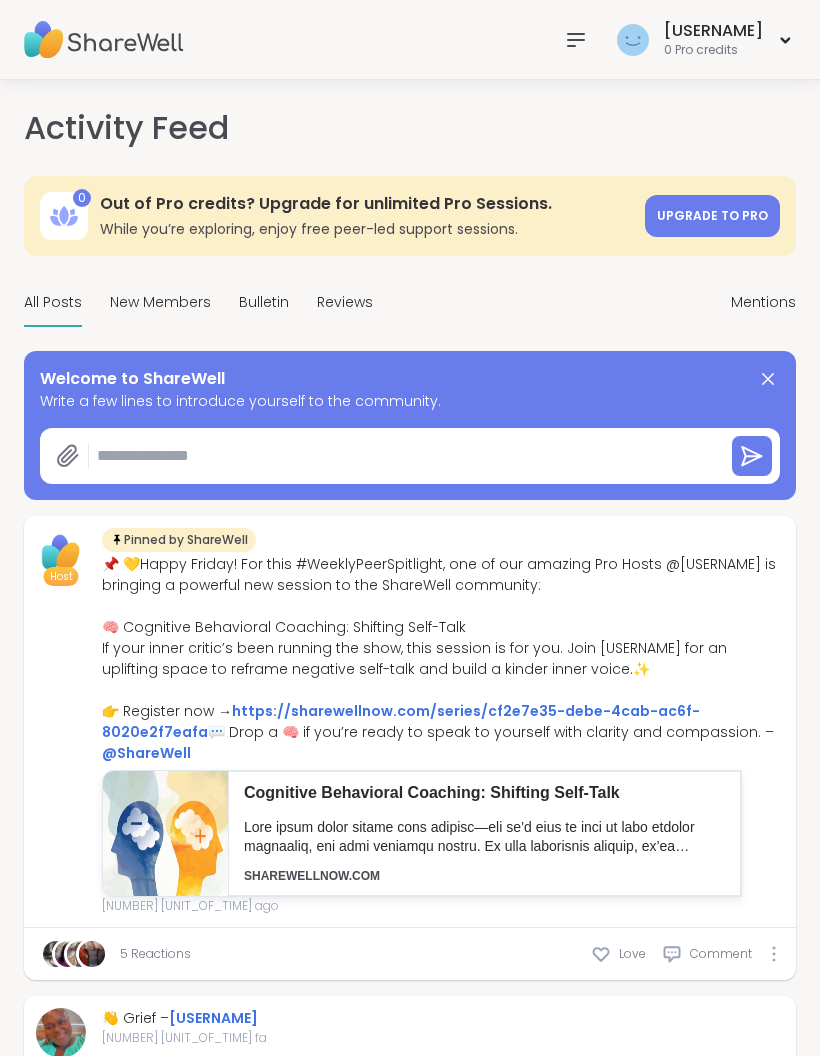 click 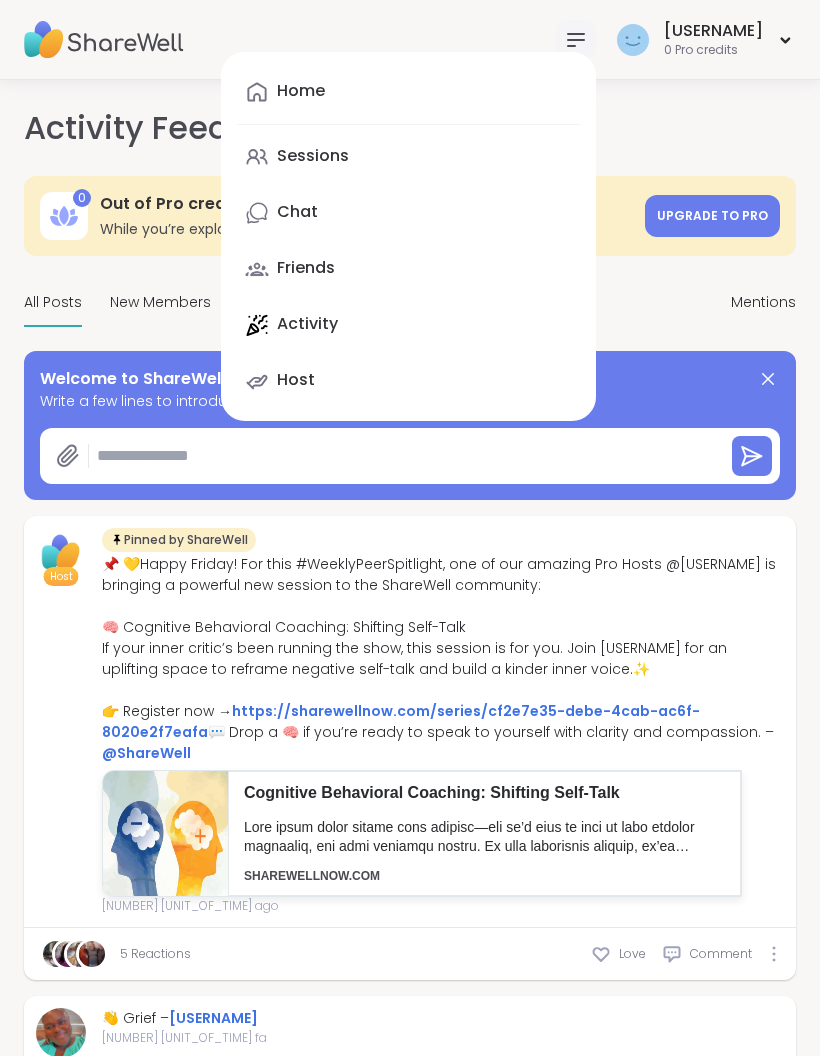 click on "Sessions" at bounding box center (408, 157) 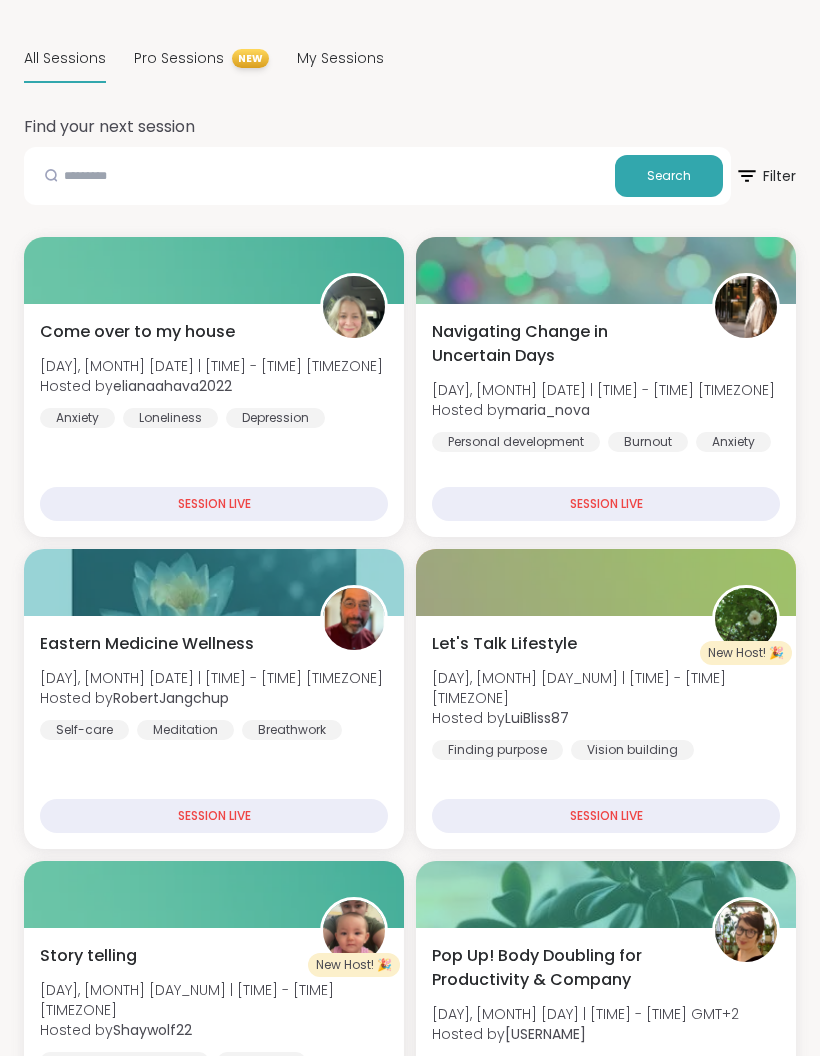 scroll, scrollTop: 0, scrollLeft: 0, axis: both 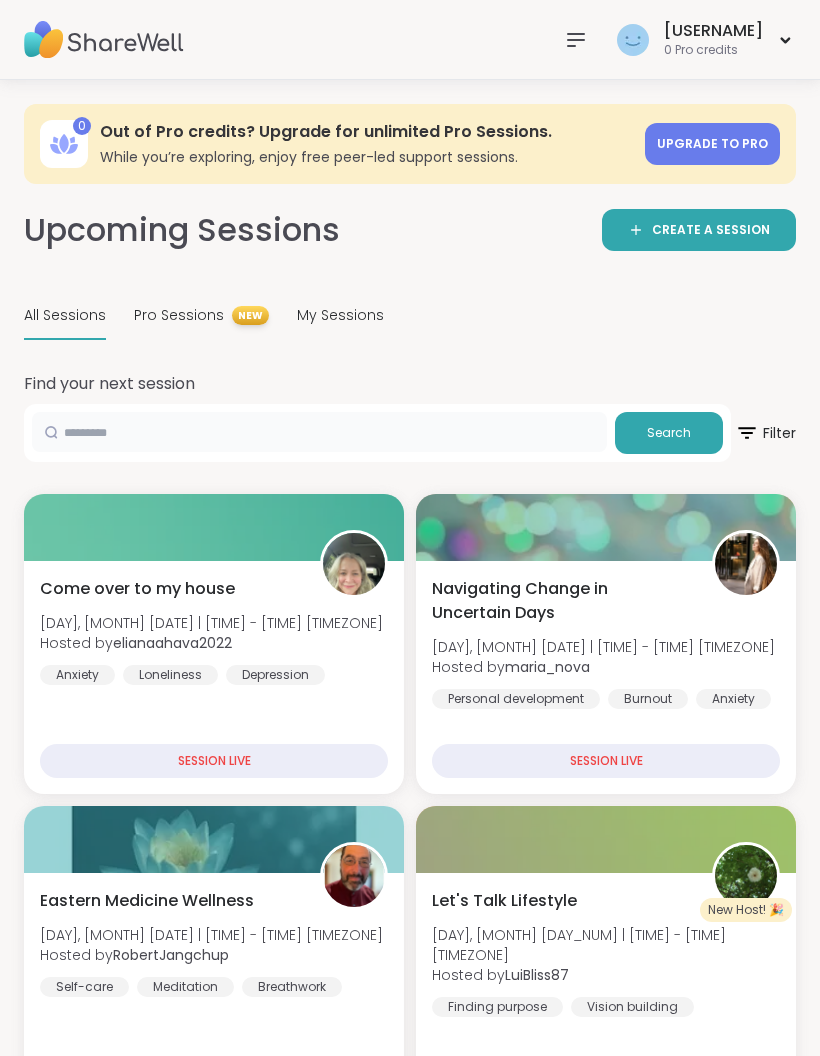 click at bounding box center (319, 432) 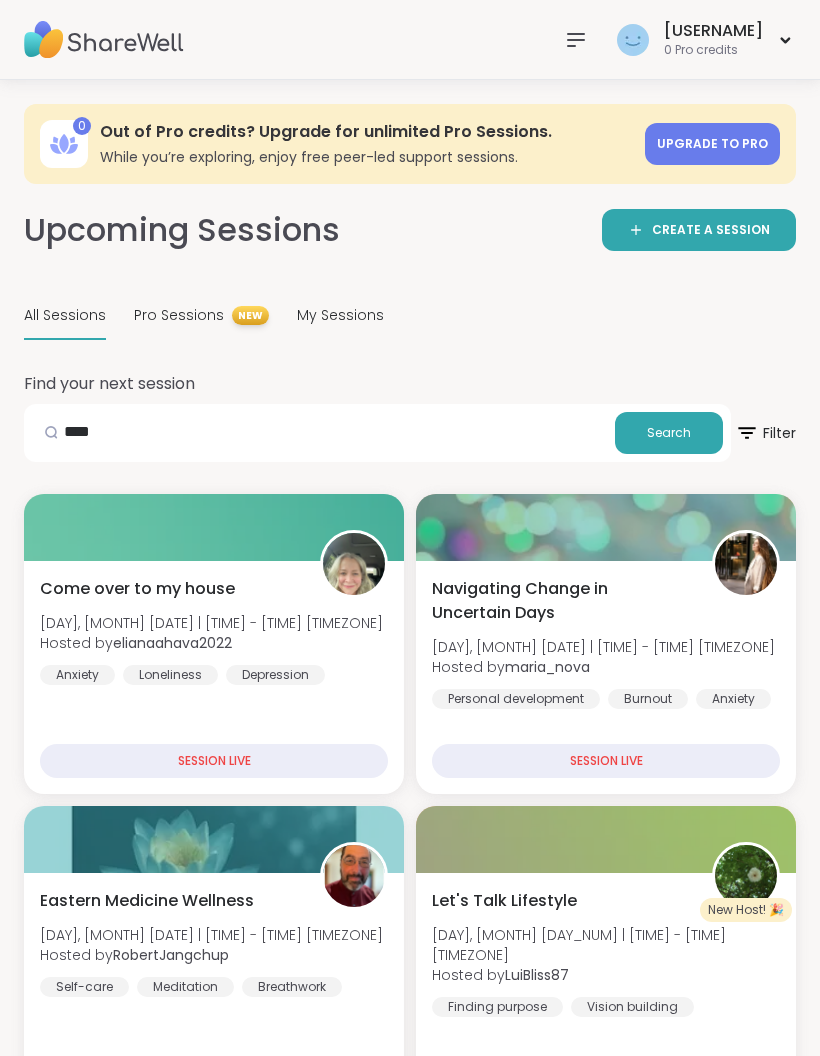 click on "Search" at bounding box center [669, 433] 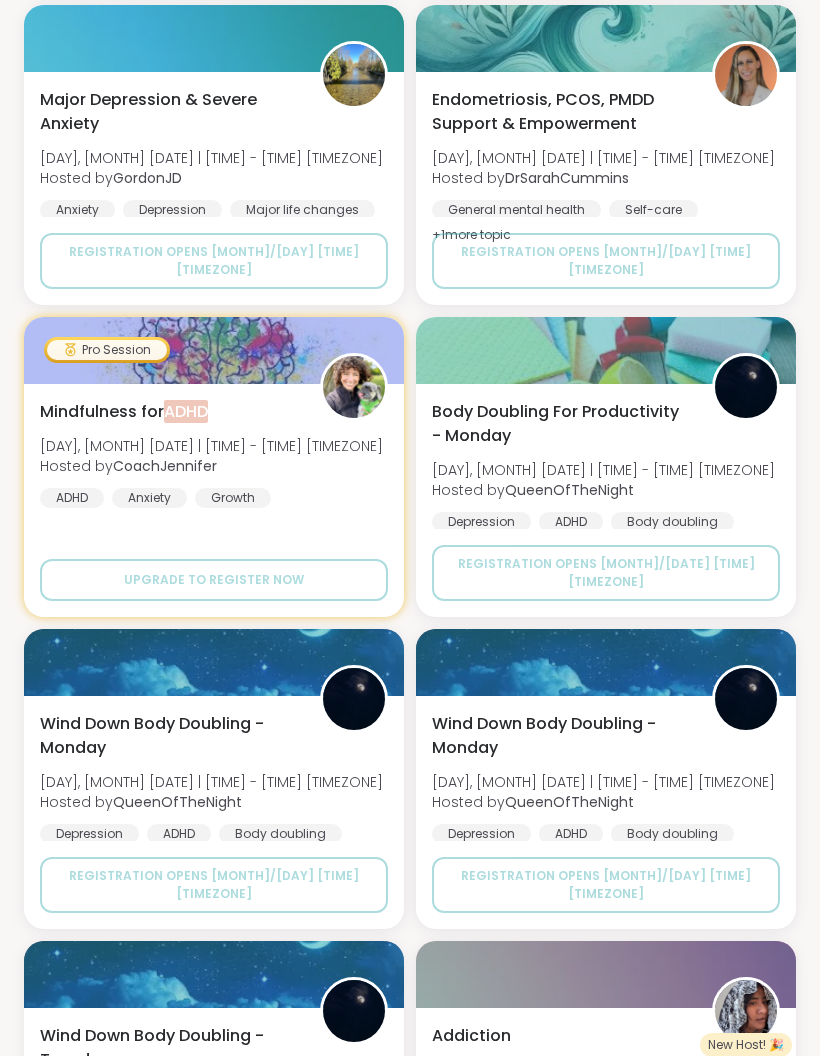 scroll, scrollTop: 3609, scrollLeft: 0, axis: vertical 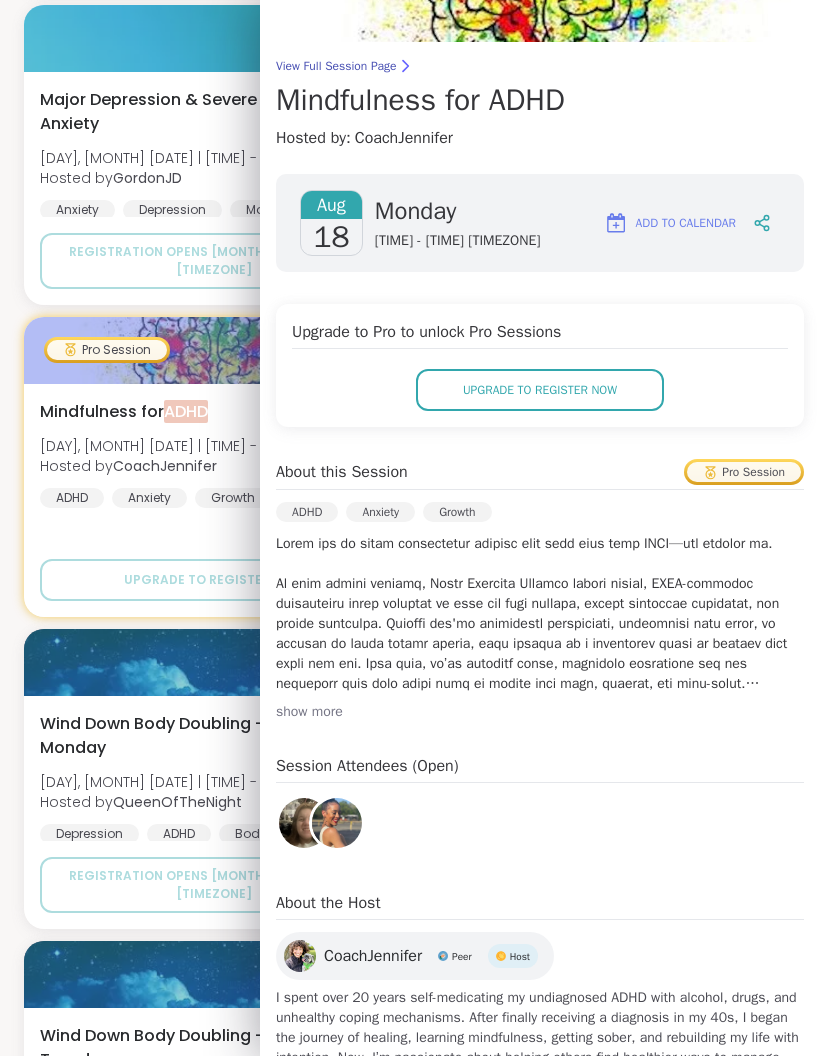click on "Major Depression & Severe Anxiety" at bounding box center (169, 112) 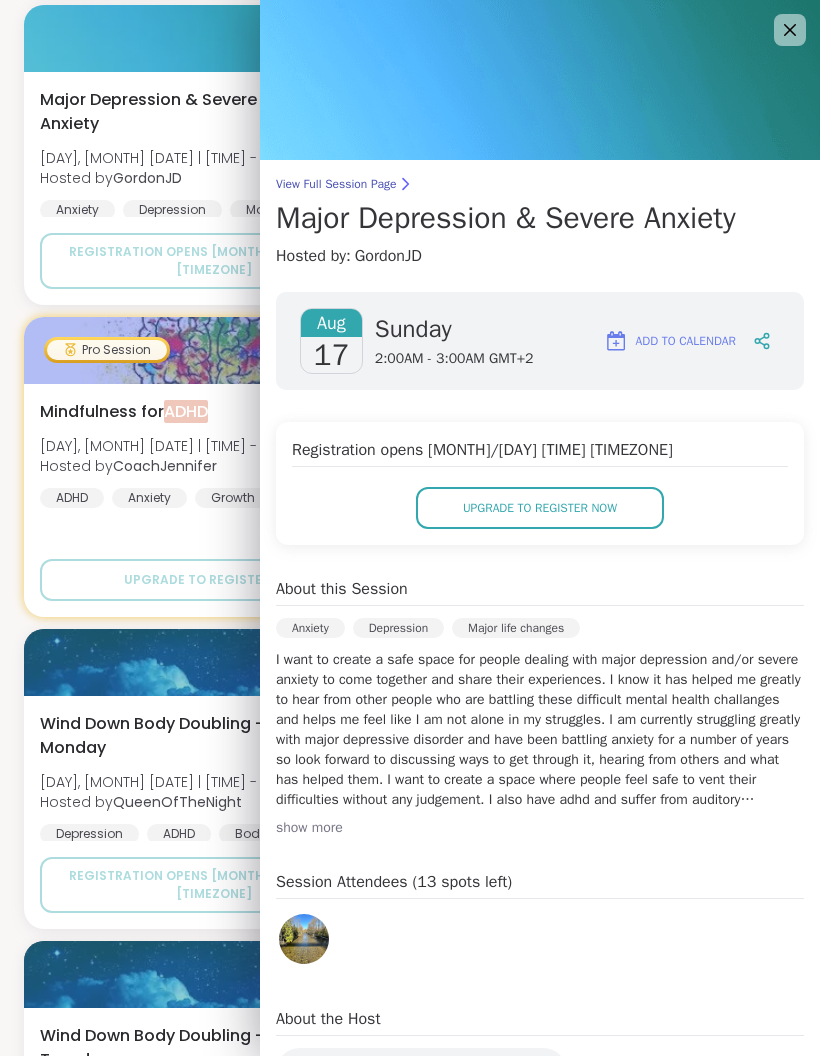 scroll, scrollTop: 0, scrollLeft: 0, axis: both 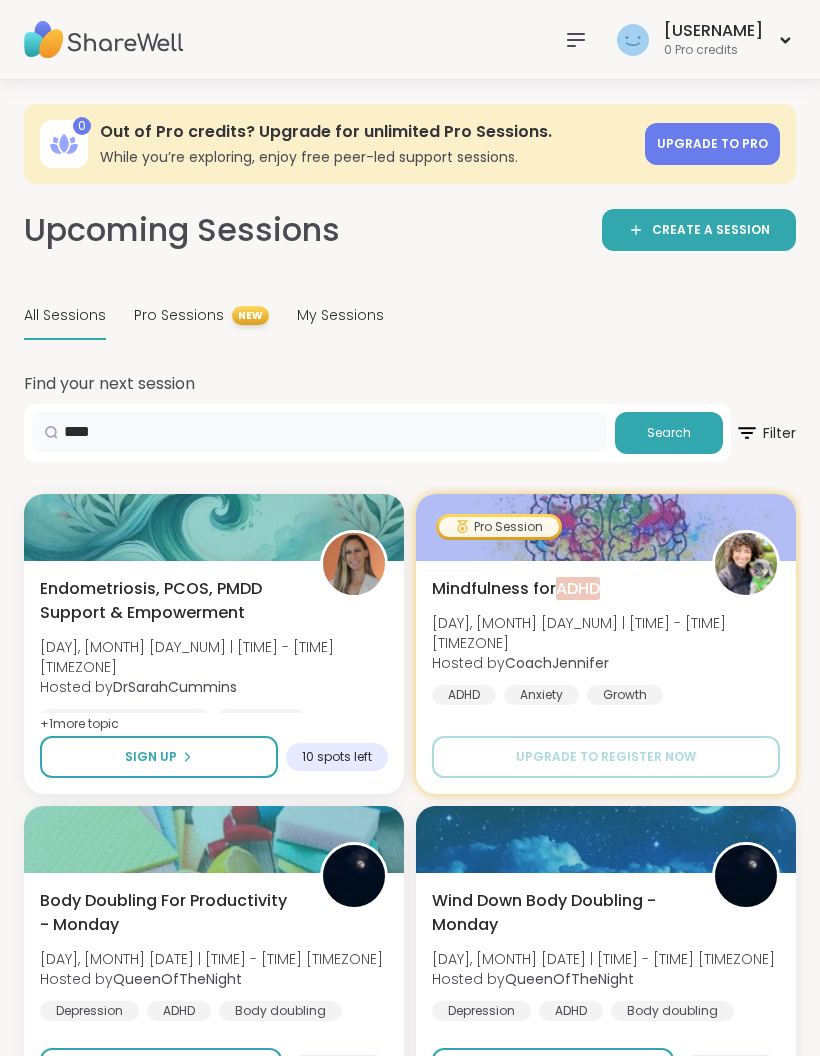 click on "****" at bounding box center (319, 432) 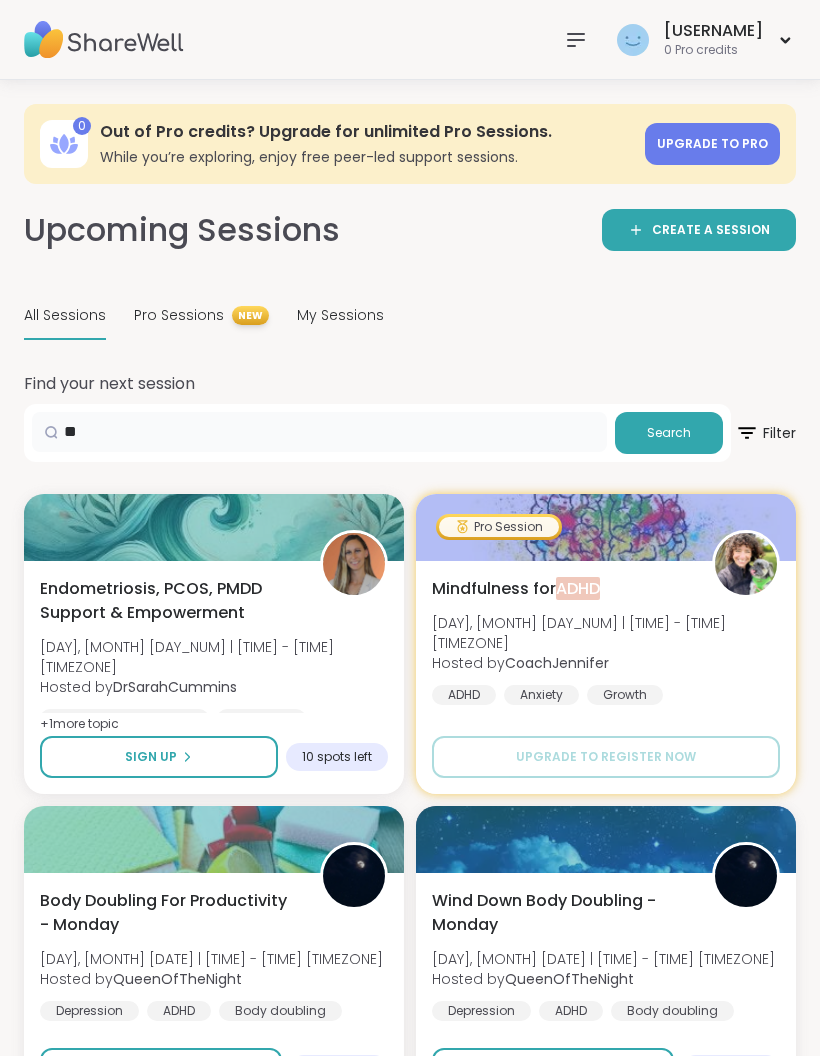 type on "*" 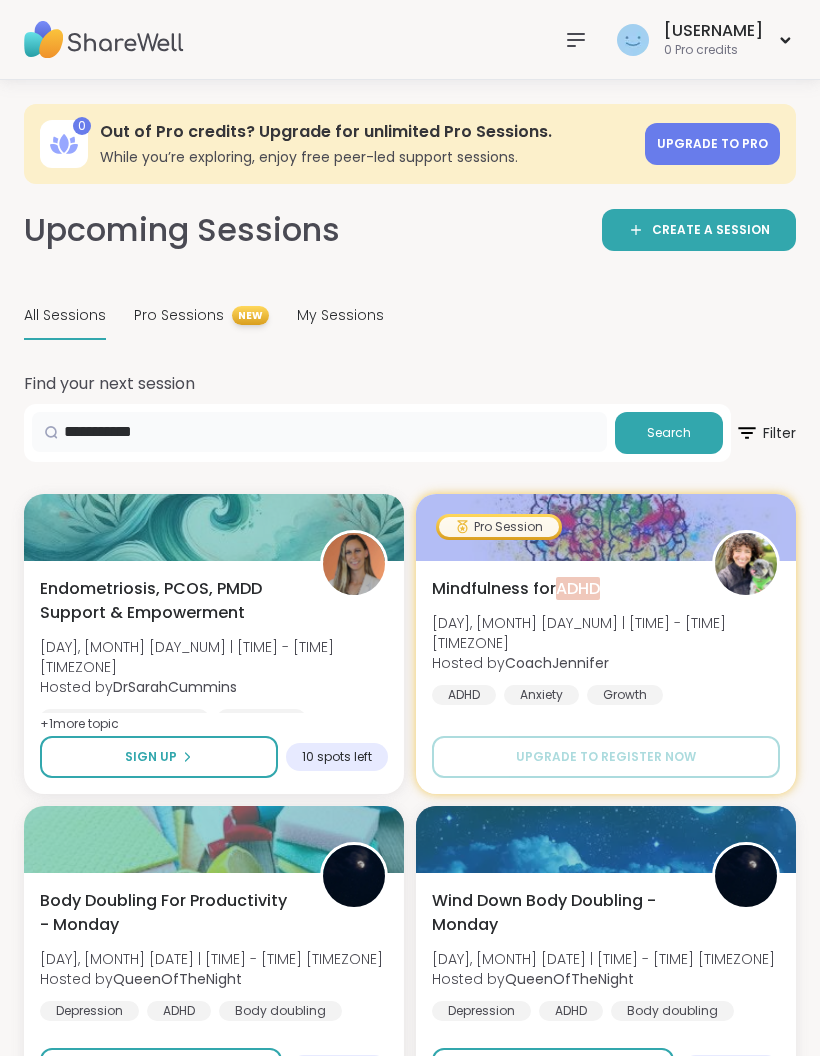 type on "**********" 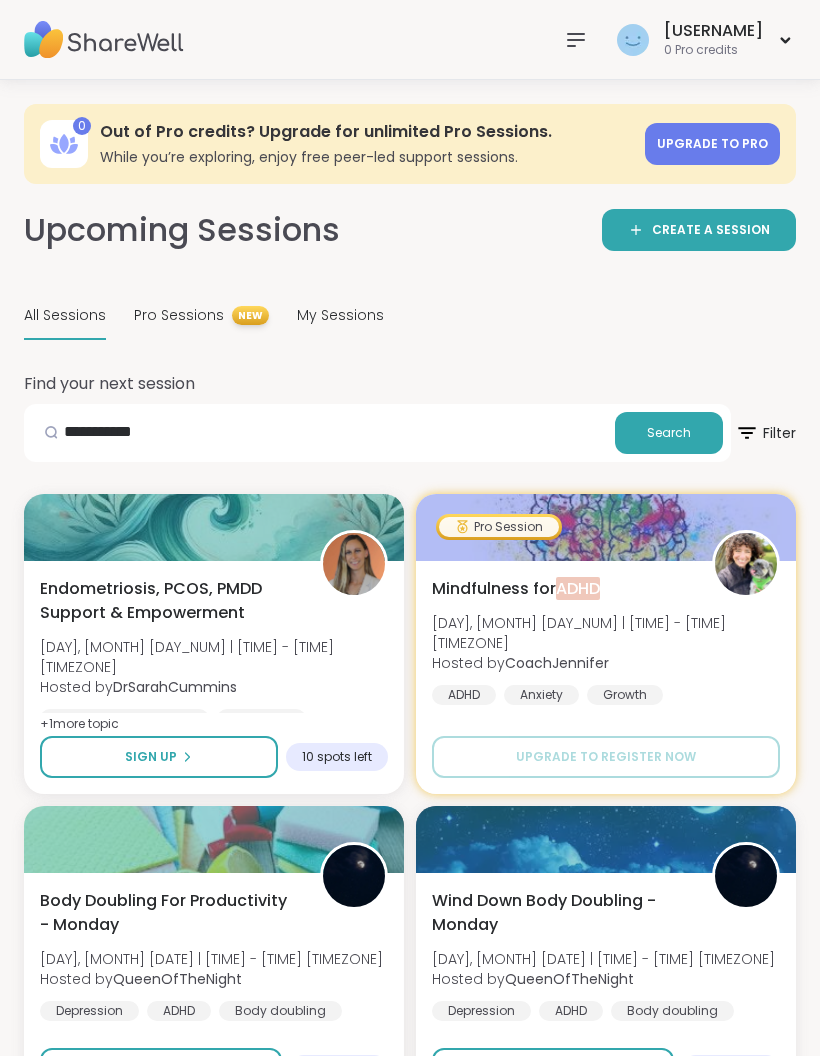 click on "Search" at bounding box center (669, 433) 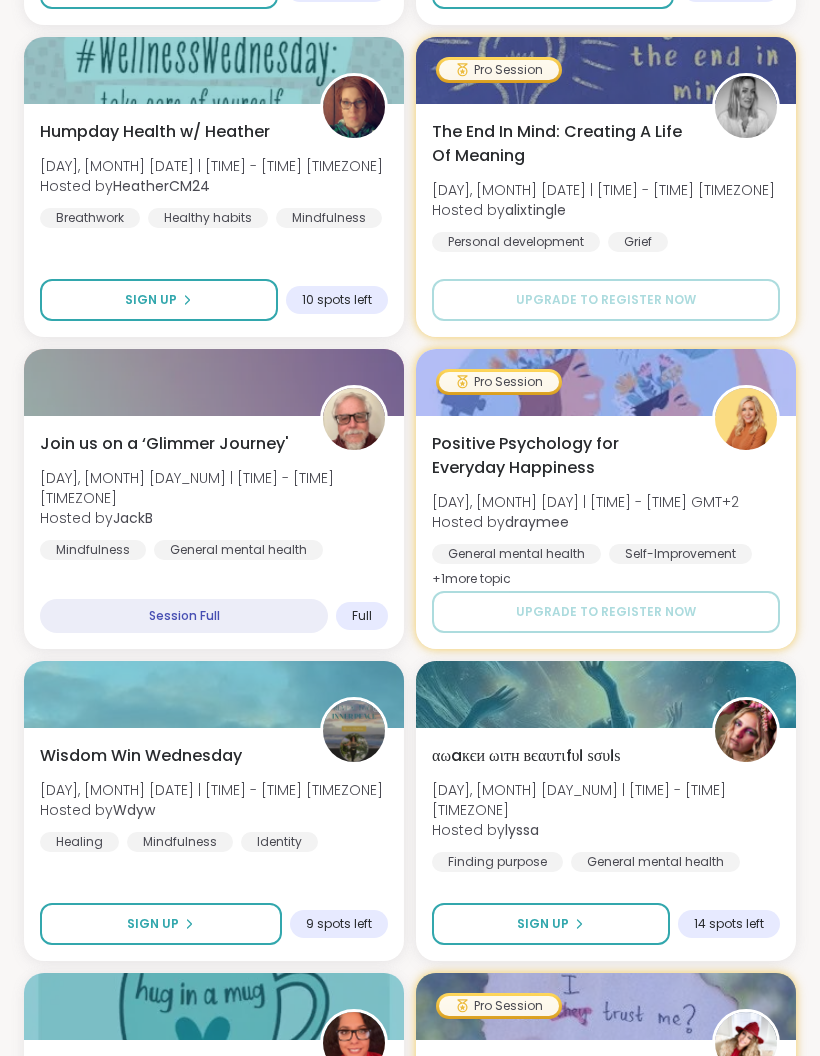 scroll, scrollTop: 3265, scrollLeft: 0, axis: vertical 